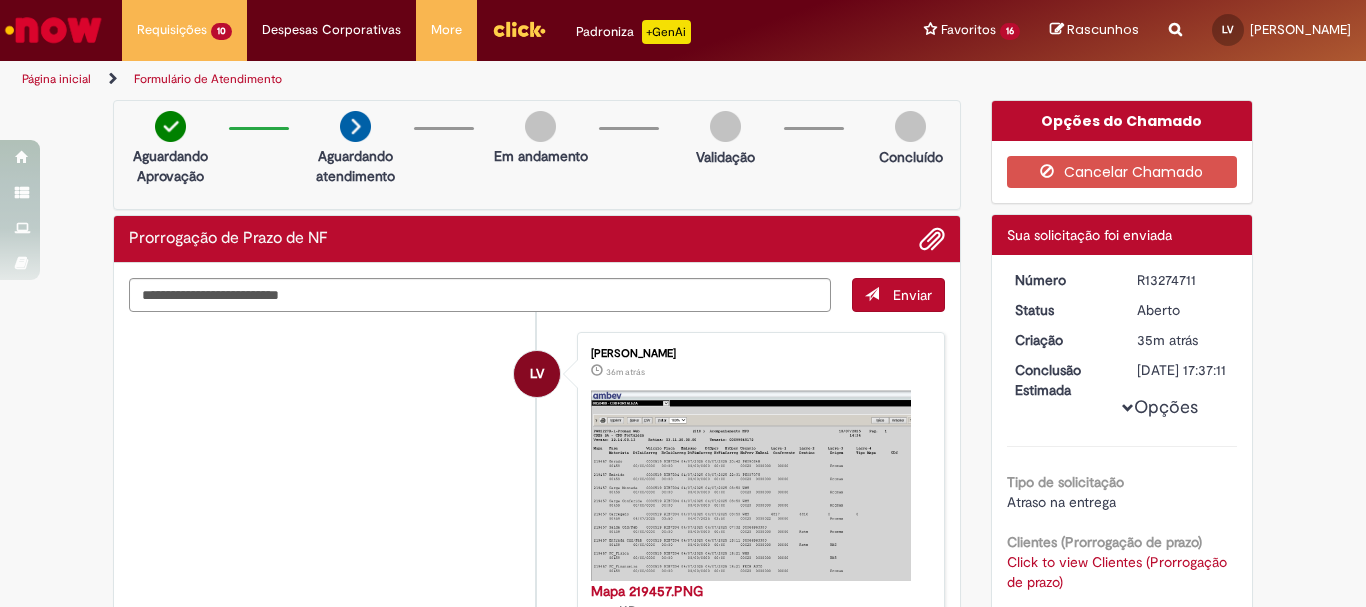 scroll, scrollTop: 0, scrollLeft: 0, axis: both 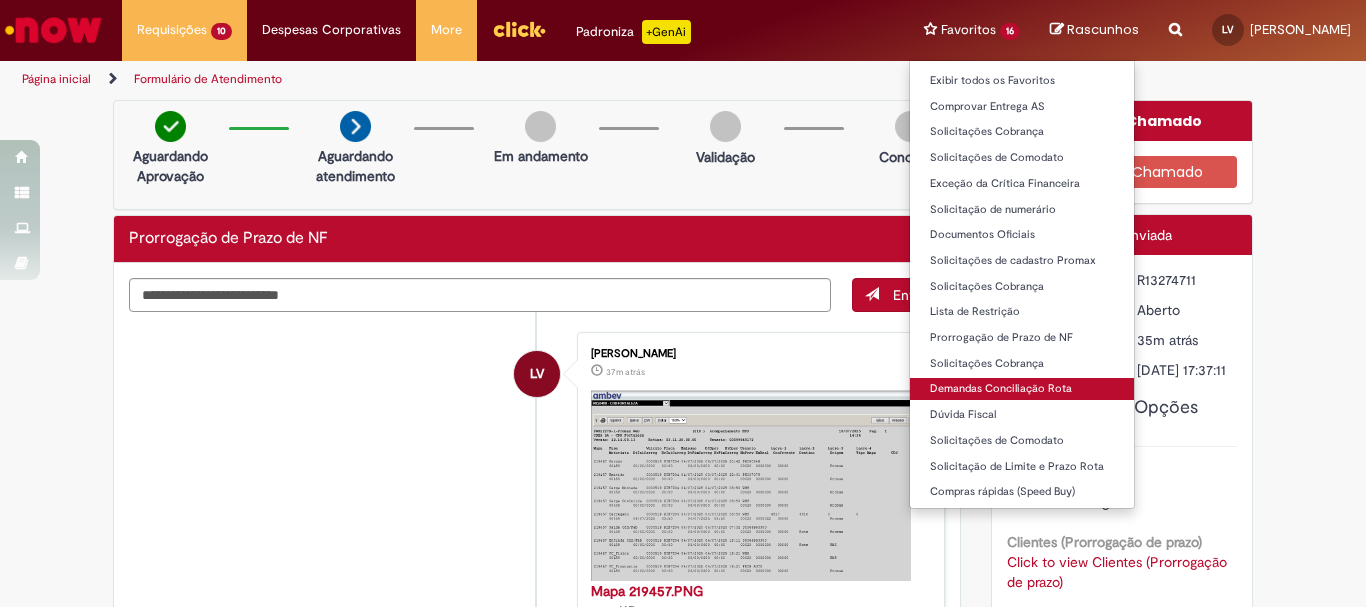 click on "Demandas Conciliação Rota" at bounding box center (1022, 389) 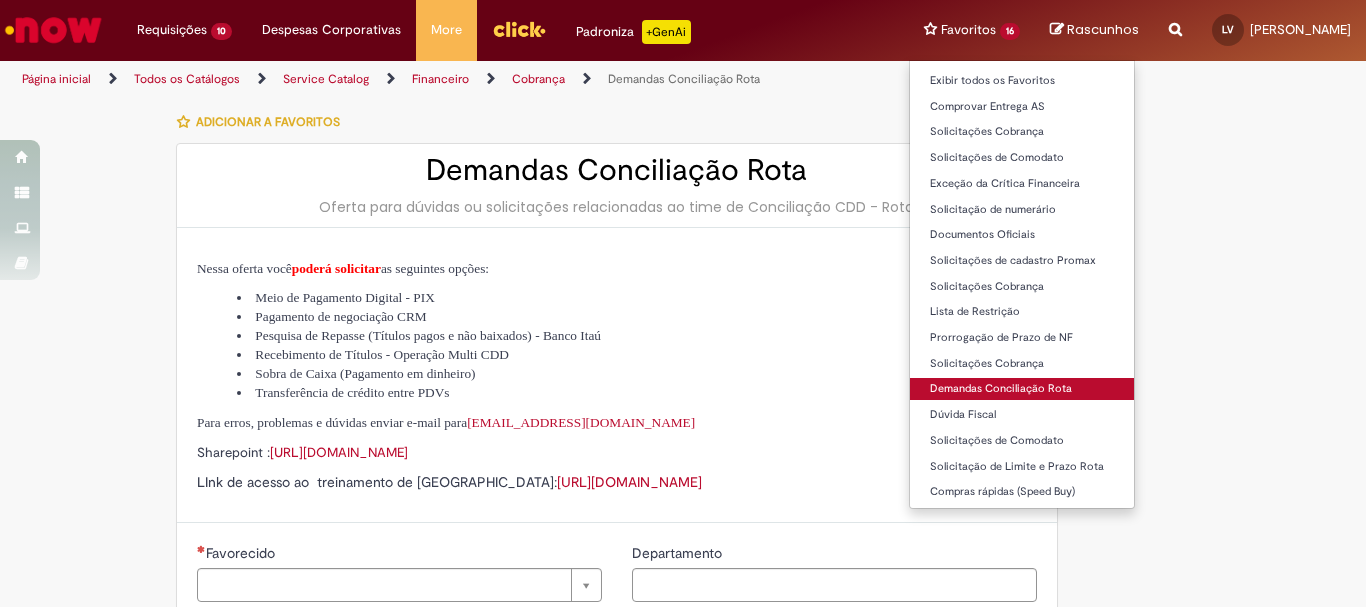 type on "********" 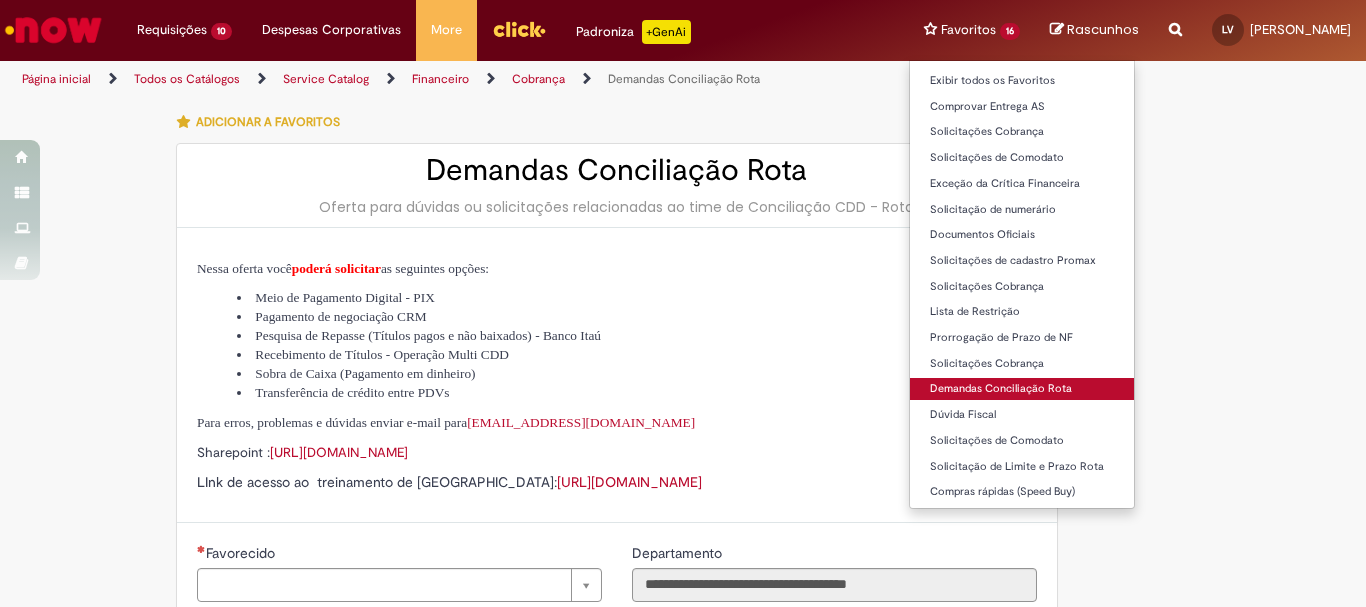 type on "**********" 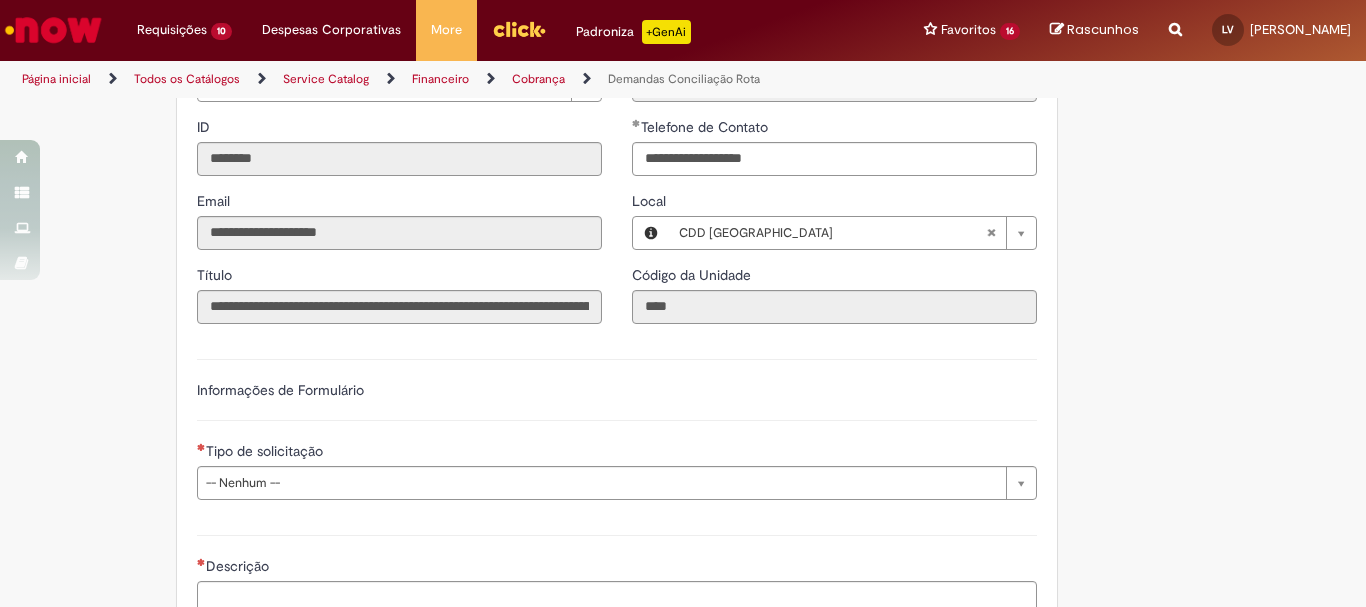 scroll, scrollTop: 700, scrollLeft: 0, axis: vertical 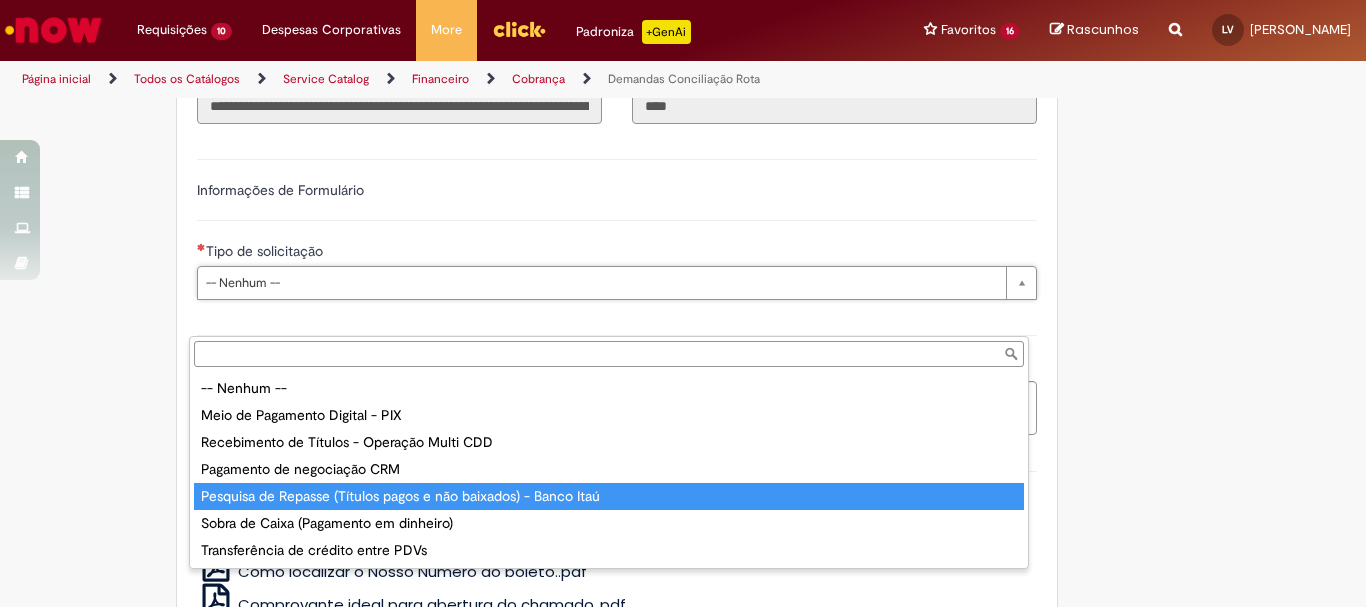 type on "**********" 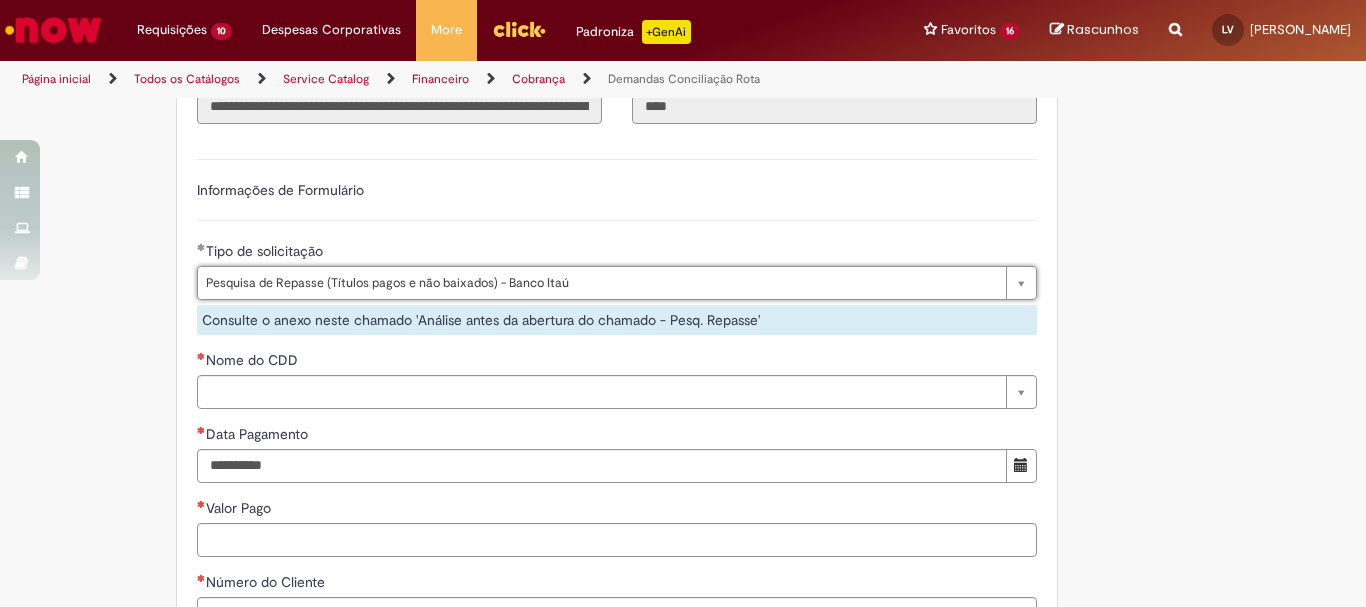 scroll, scrollTop: 800, scrollLeft: 0, axis: vertical 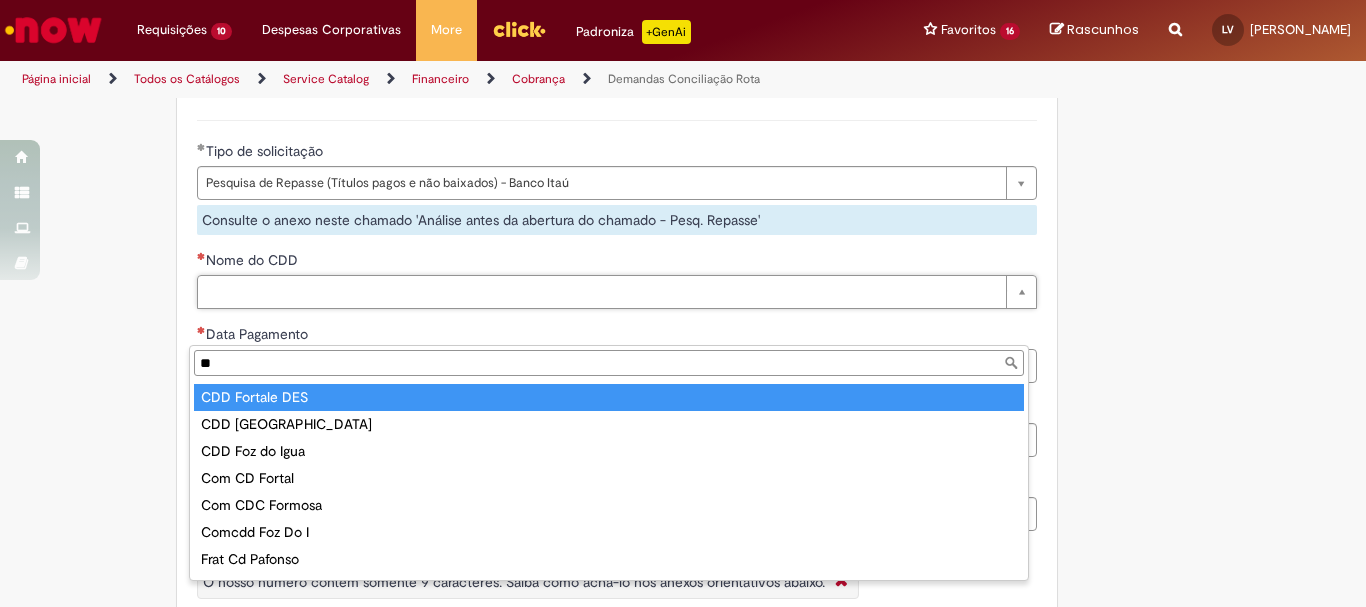 type on "*" 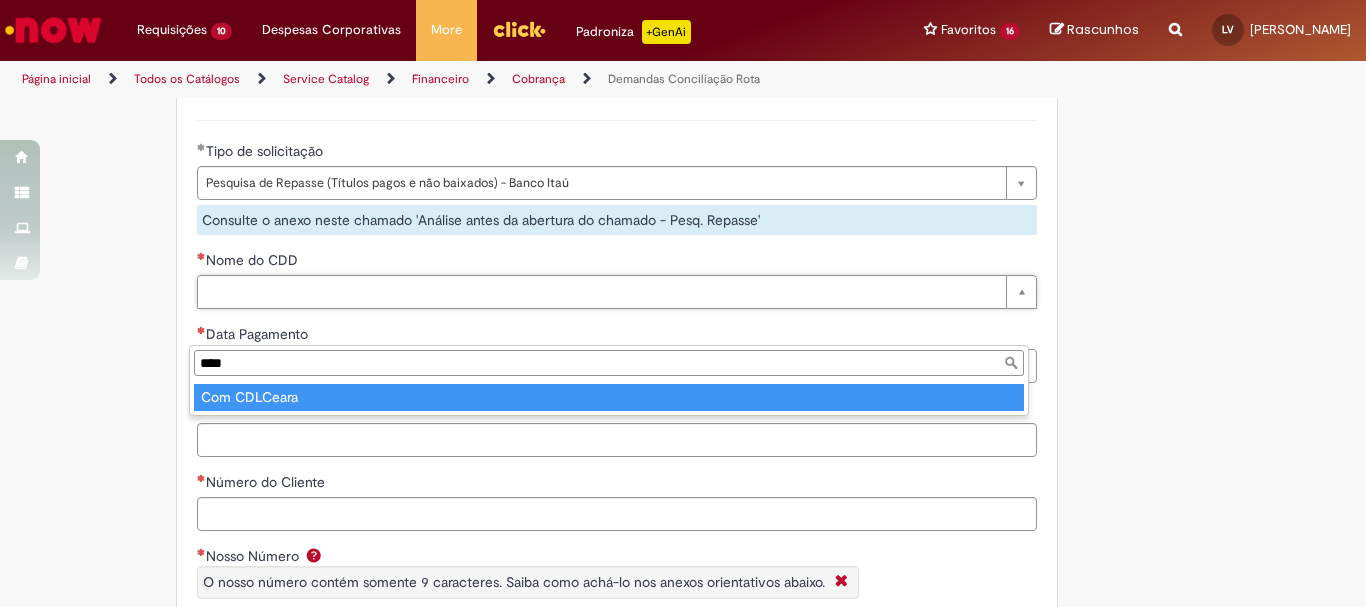 type on "****" 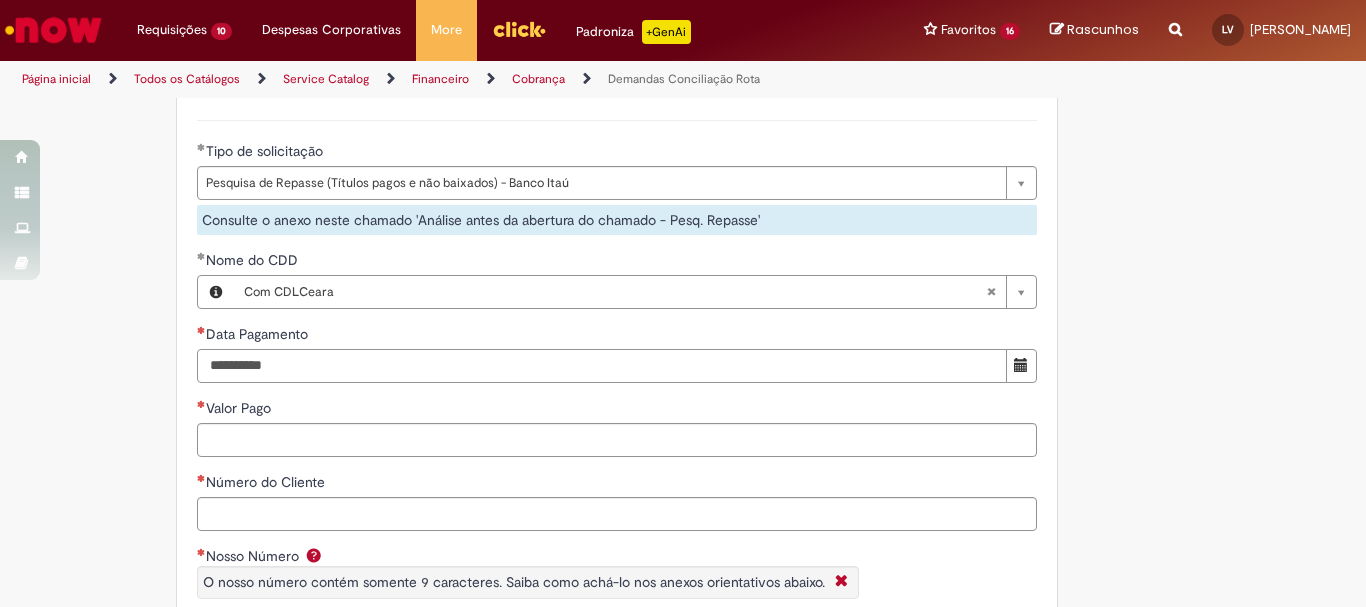click on "Data Pagamento" at bounding box center (602, 366) 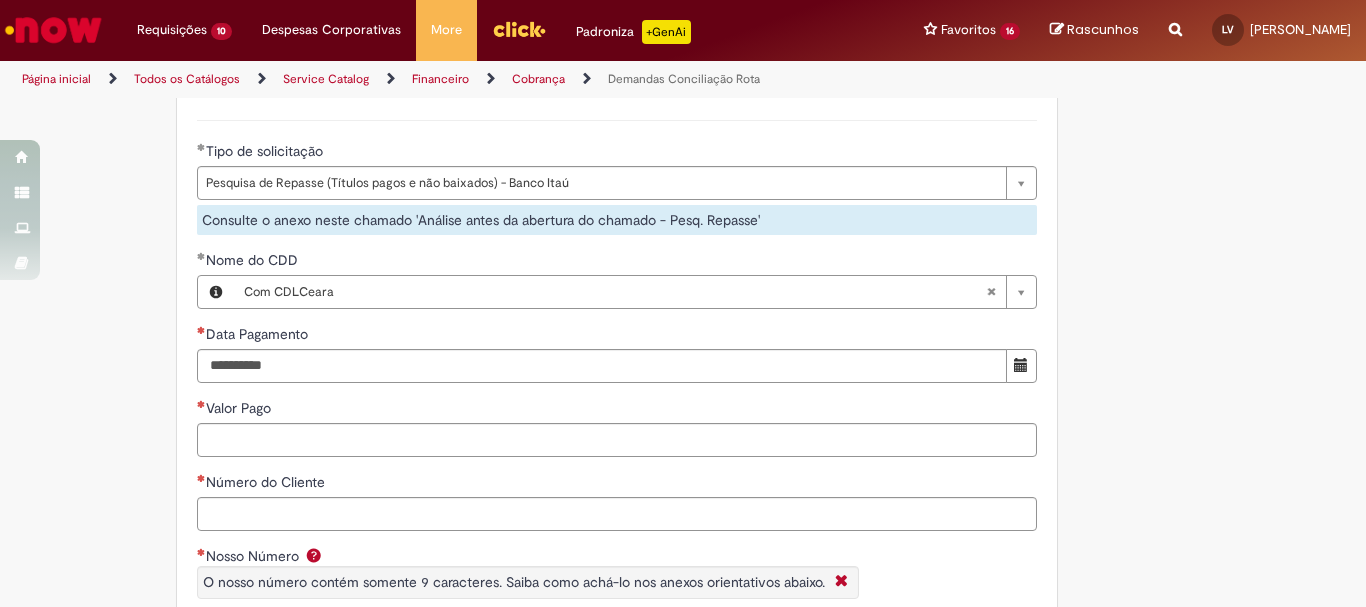 click on "Tire dúvidas com LupiAssist    +GenAI
Oi! Eu sou LupiAssist, uma Inteligência Artificial Generativa em constante aprendizado   Meu conteúdo é monitorado para trazer uma melhor experiência
Dúvidas comuns:
Só mais um instante, estou consultando nossas bases de conhecimento  e escrevendo a melhor resposta pra você!
Title
Lorem ipsum dolor sit amet    Fazer uma nova pergunta
Gerei esta resposta utilizando IA Generativa em conjunto com os nossos padrões. Em caso de divergência, os documentos oficiais prevalecerão.
Saiba mais em:
Ou ligue para:
E aí, te ajudei?
Sim, obrigado!" at bounding box center [683, 440] 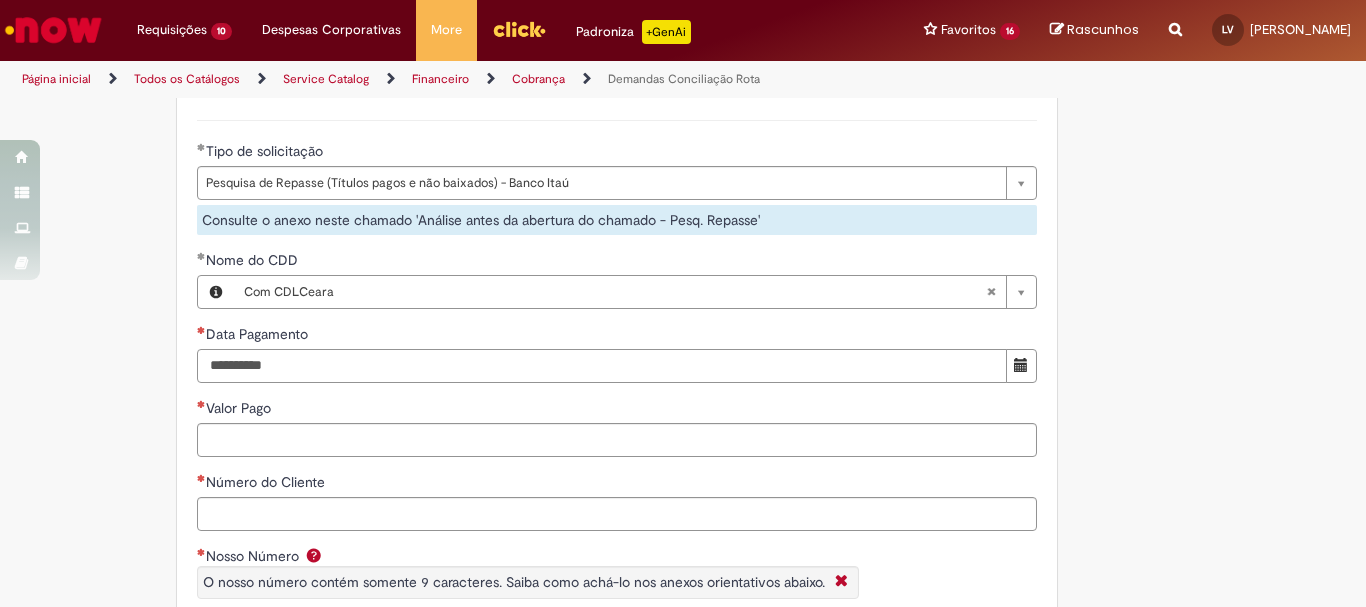 click on "Data Pagamento" at bounding box center [602, 366] 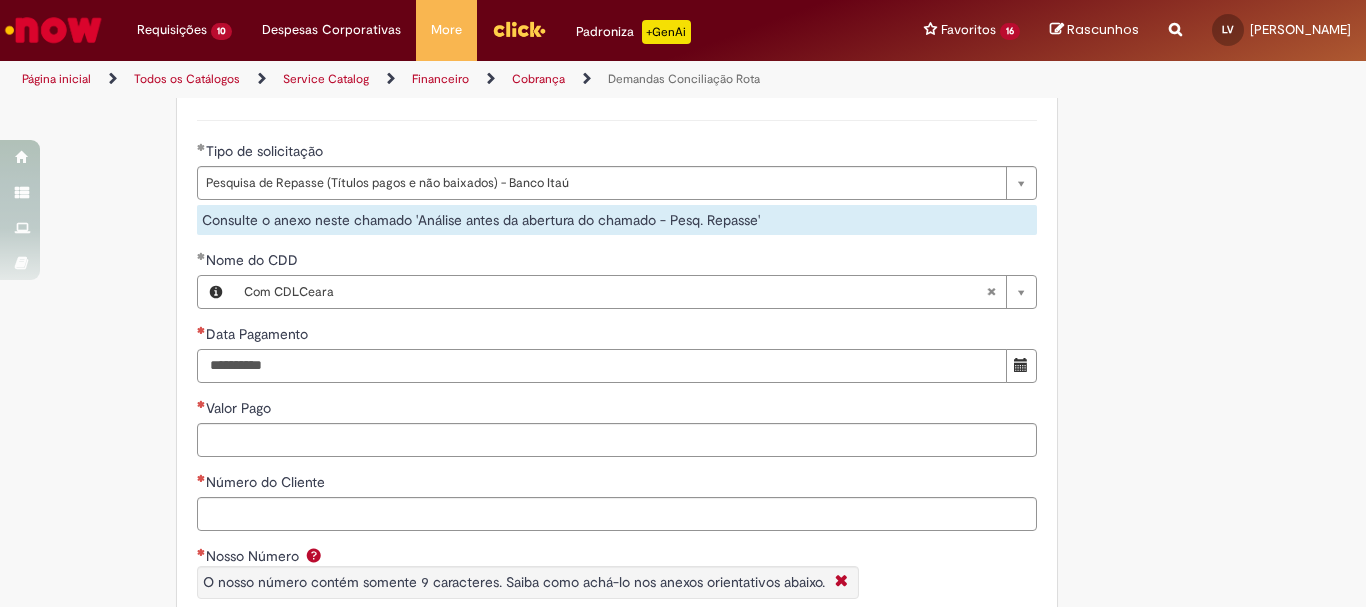 type on "**********" 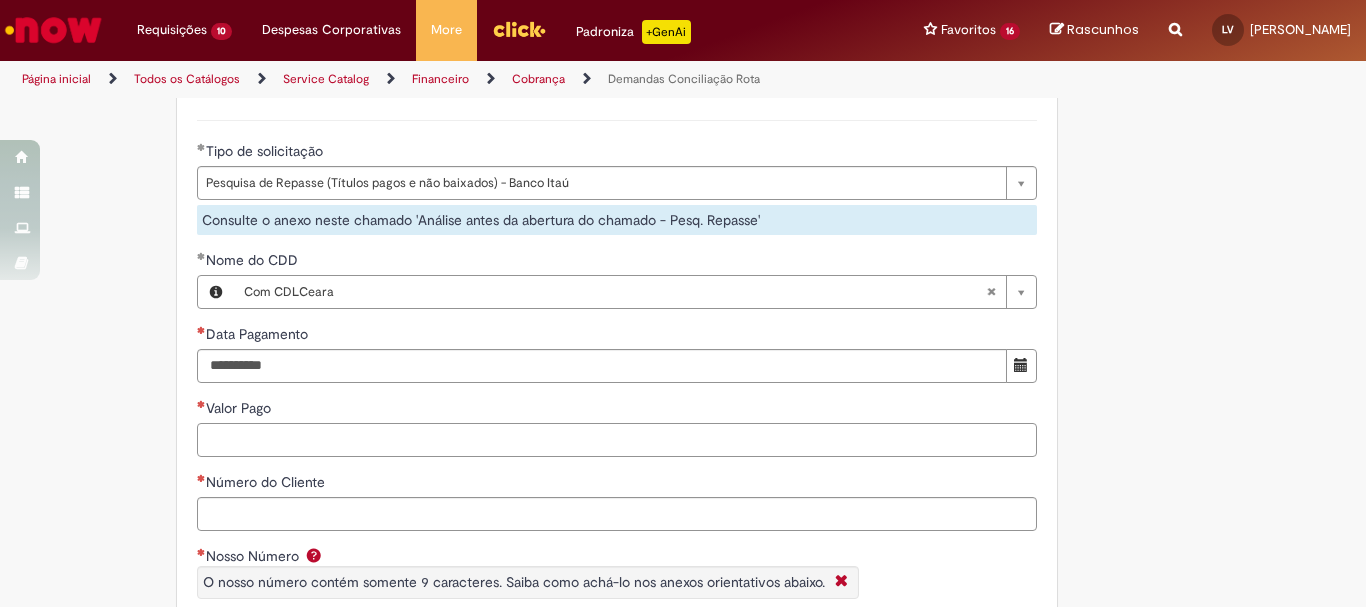 click on "Valor Pago" at bounding box center [617, 440] 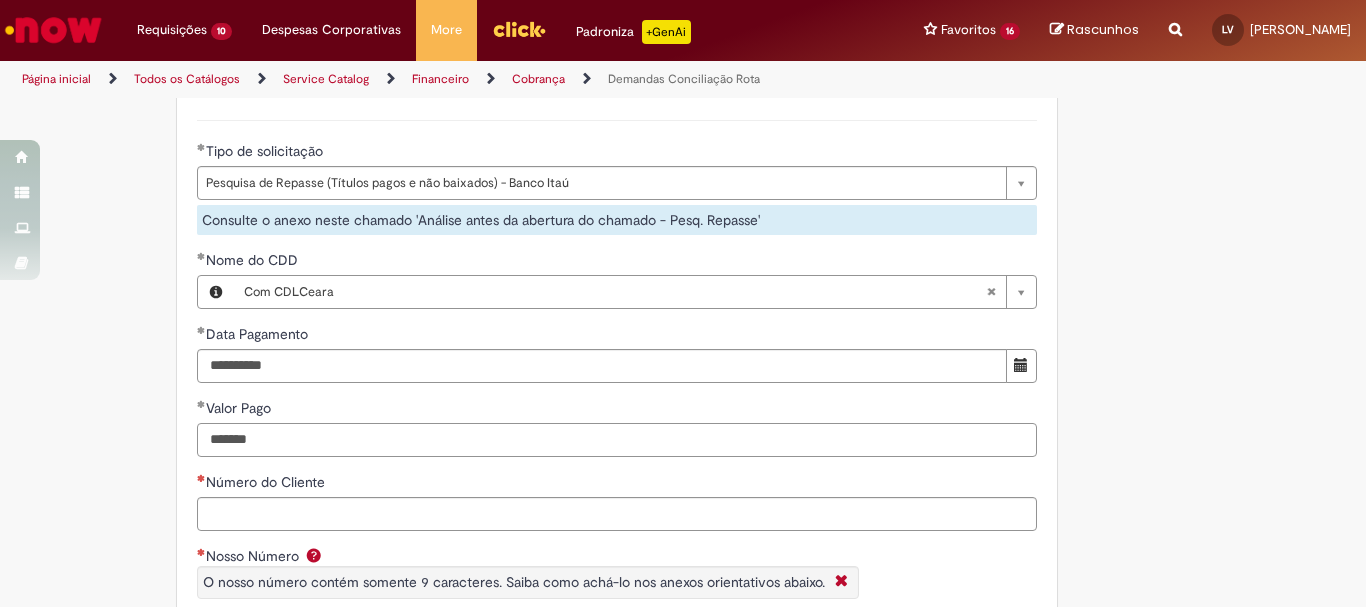 type on "*******" 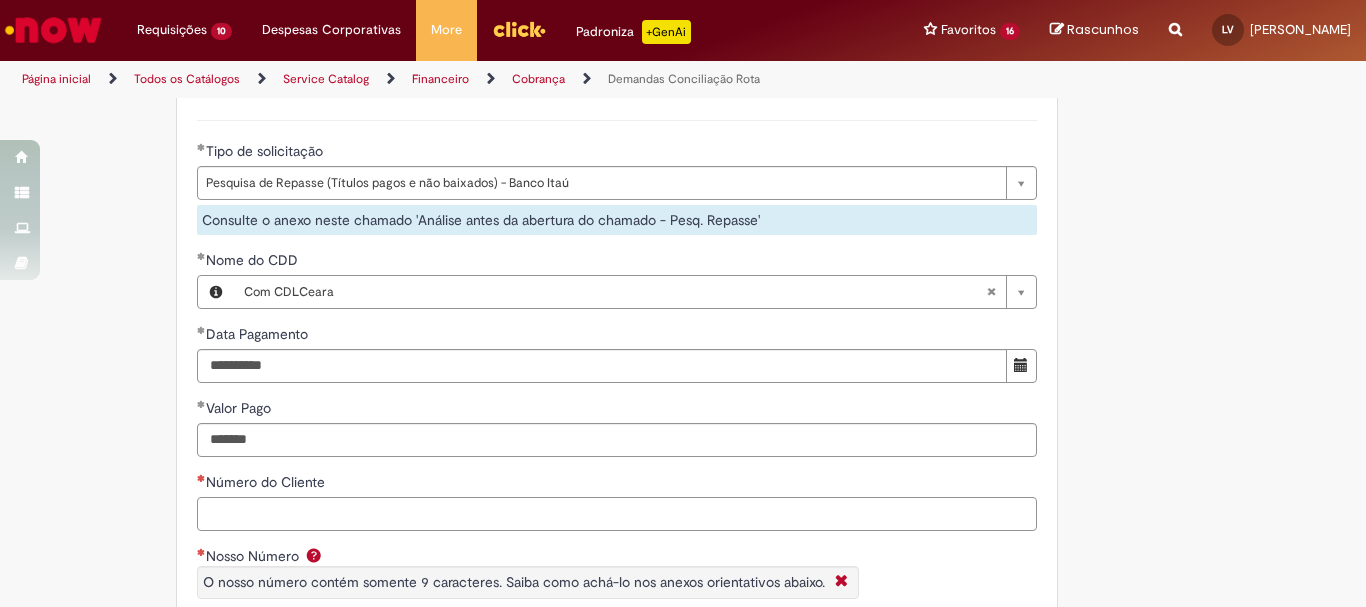 click on "Número do Cliente" at bounding box center (617, 514) 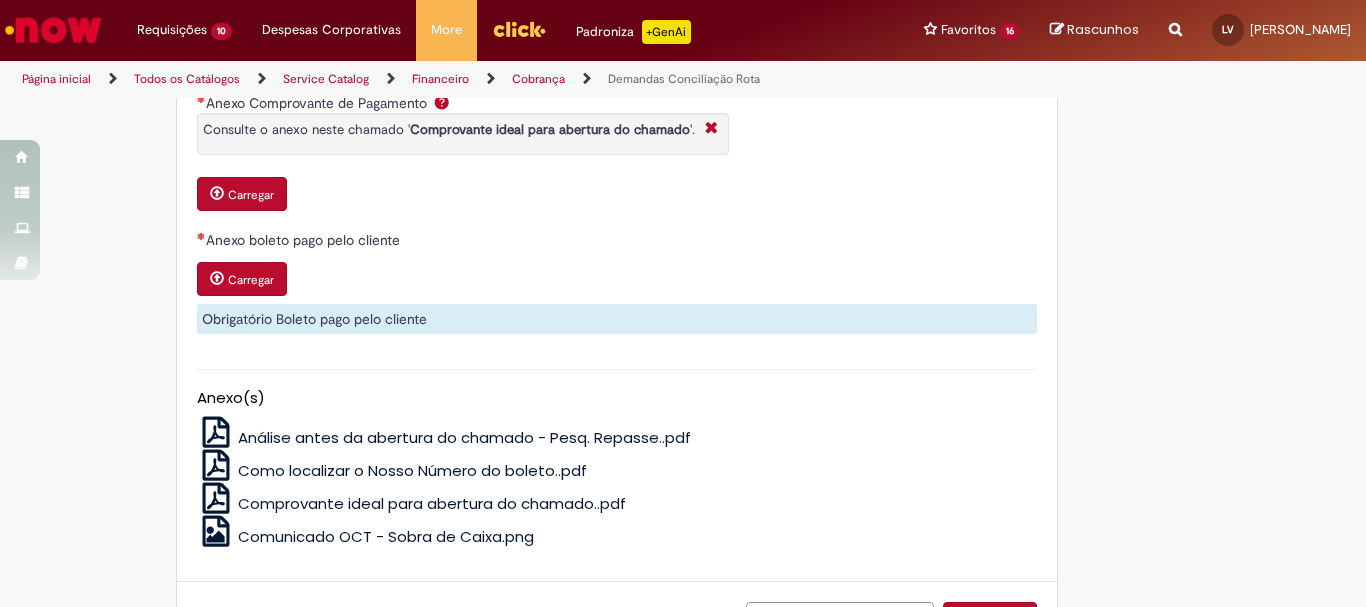 scroll, scrollTop: 1814, scrollLeft: 0, axis: vertical 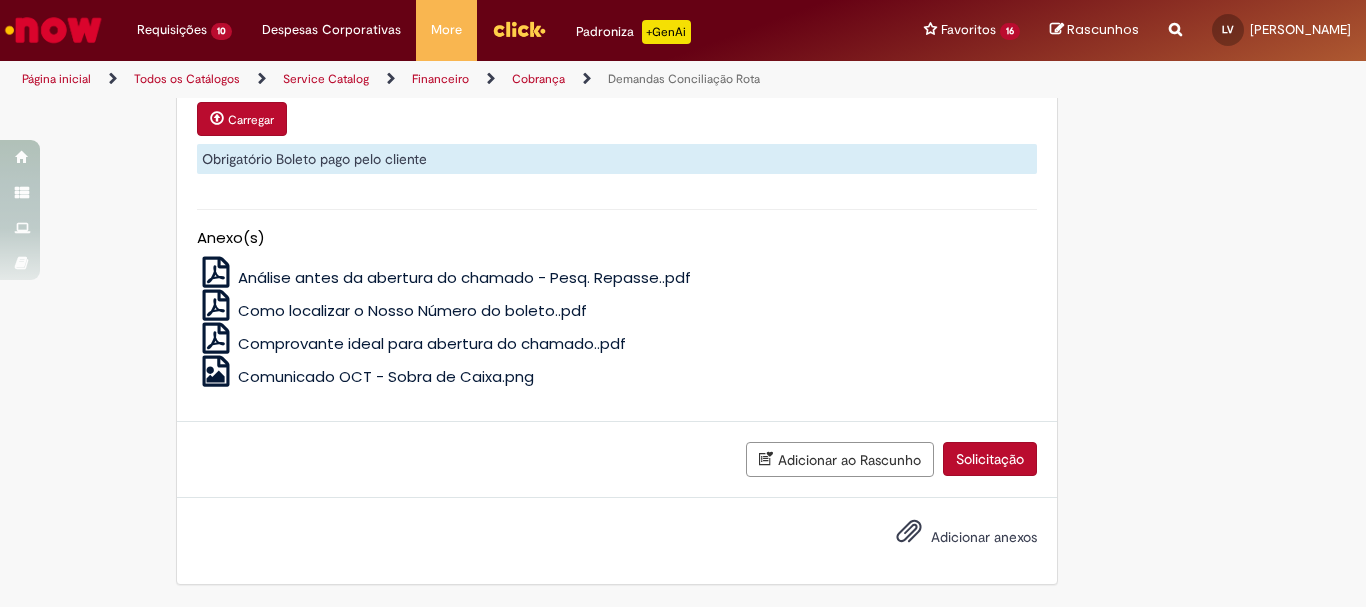click on "Como localizar o Nosso Número do boleto..pdf" at bounding box center (412, 310) 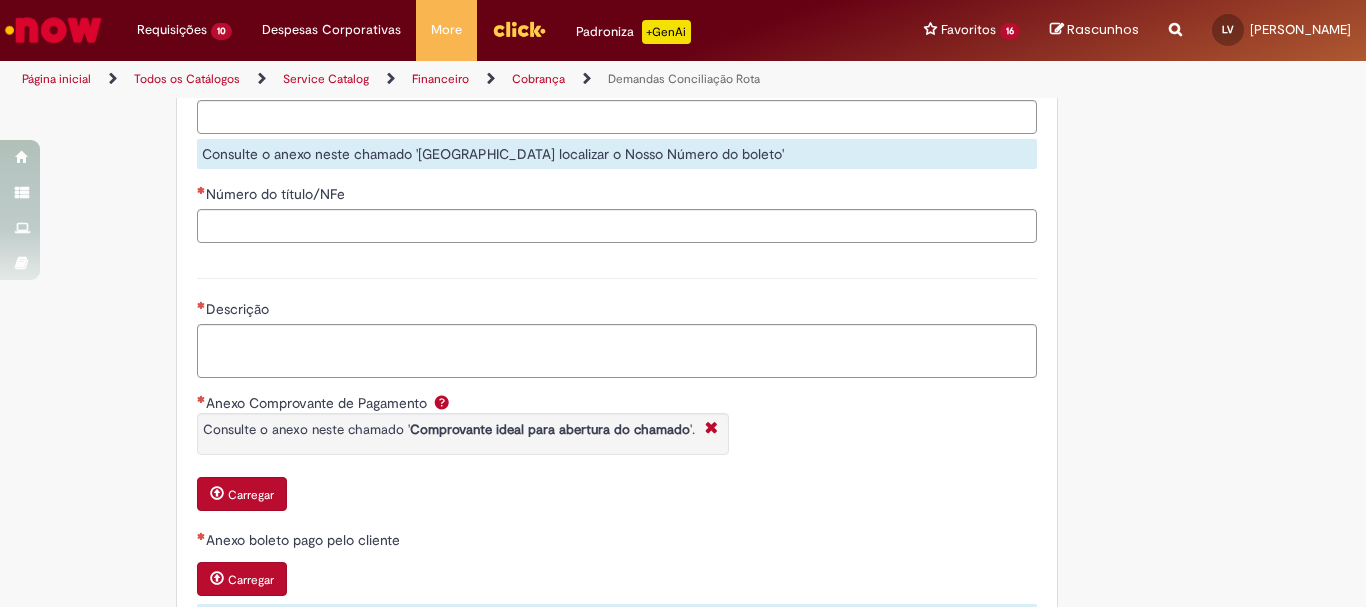 scroll, scrollTop: 1114, scrollLeft: 0, axis: vertical 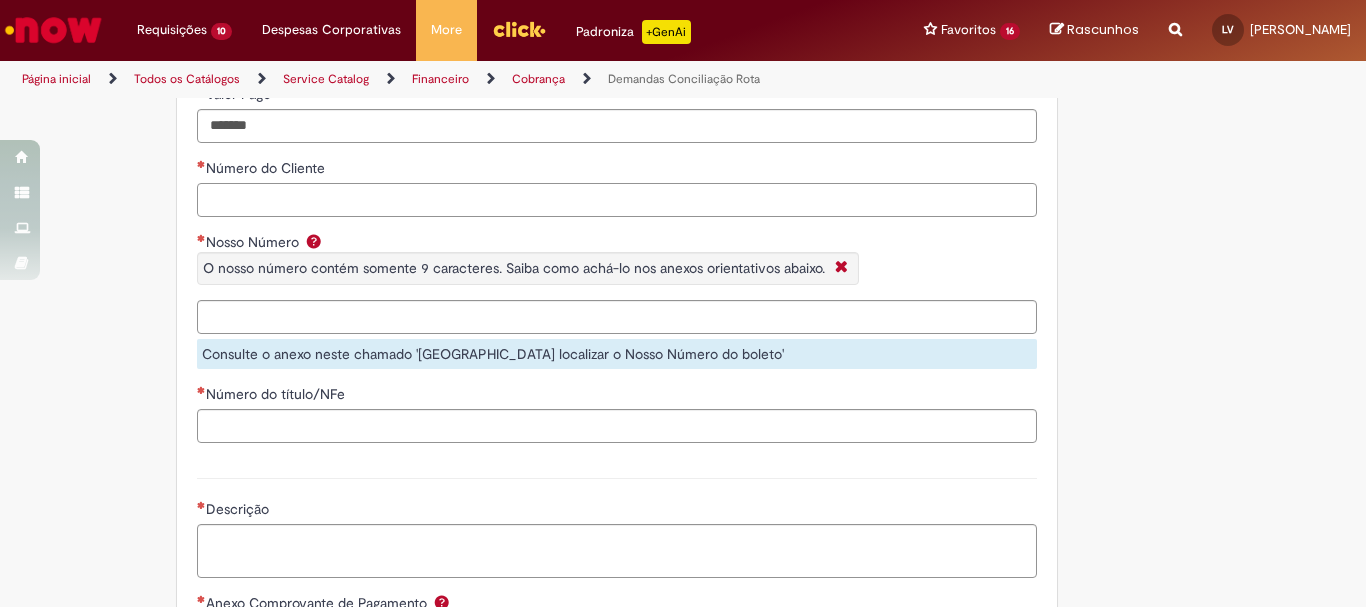 click on "Número do Cliente" at bounding box center [617, 200] 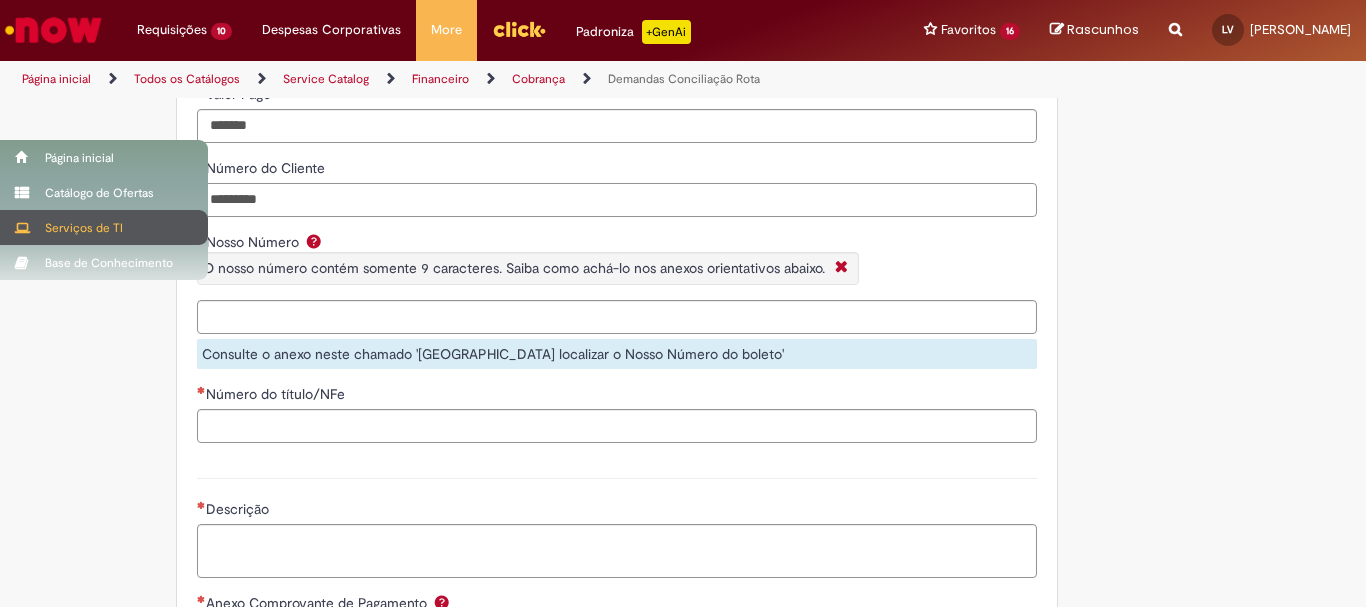 drag, startPoint x: 290, startPoint y: 248, endPoint x: 0, endPoint y: 242, distance: 290.06207 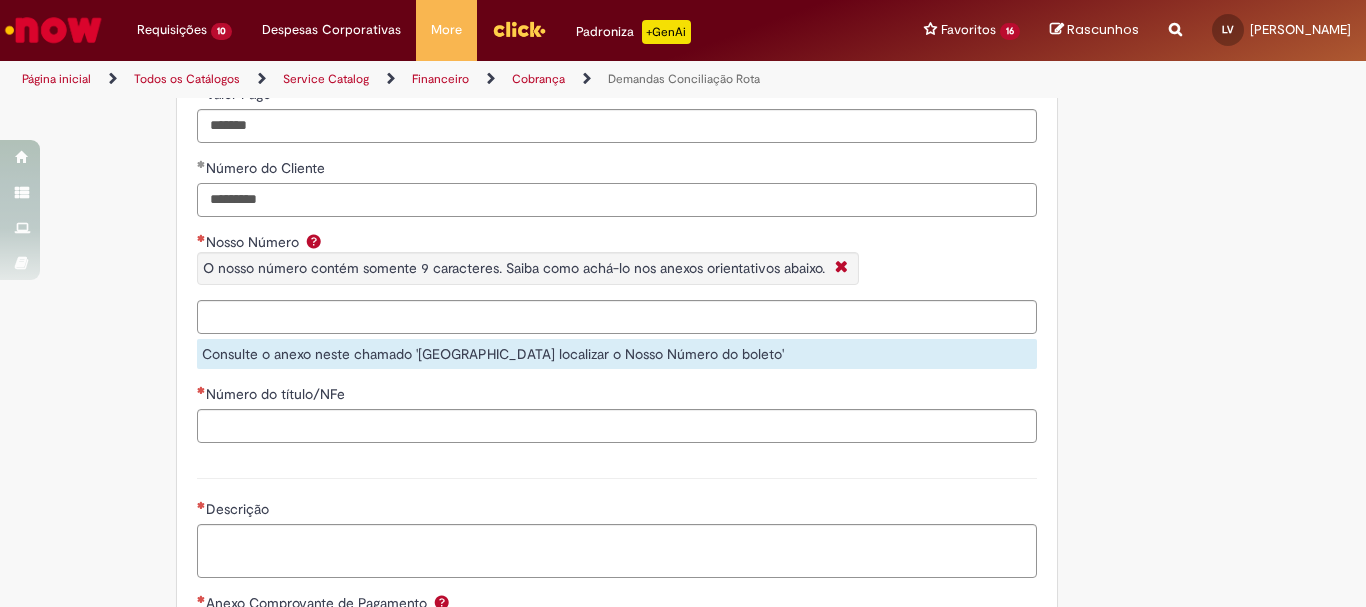 type 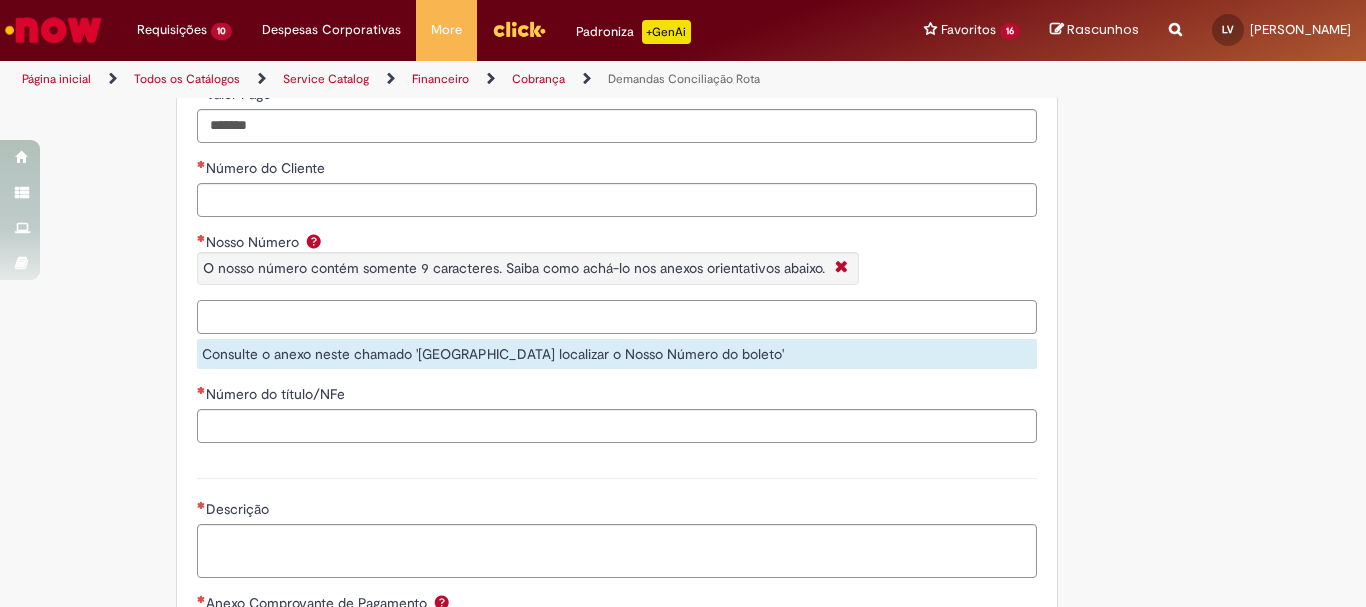 click on "Nosso Número O nosso número contém somente 9 caracteres. Saiba como achá-lo nos anexos orientativos abaixo." at bounding box center [617, 317] 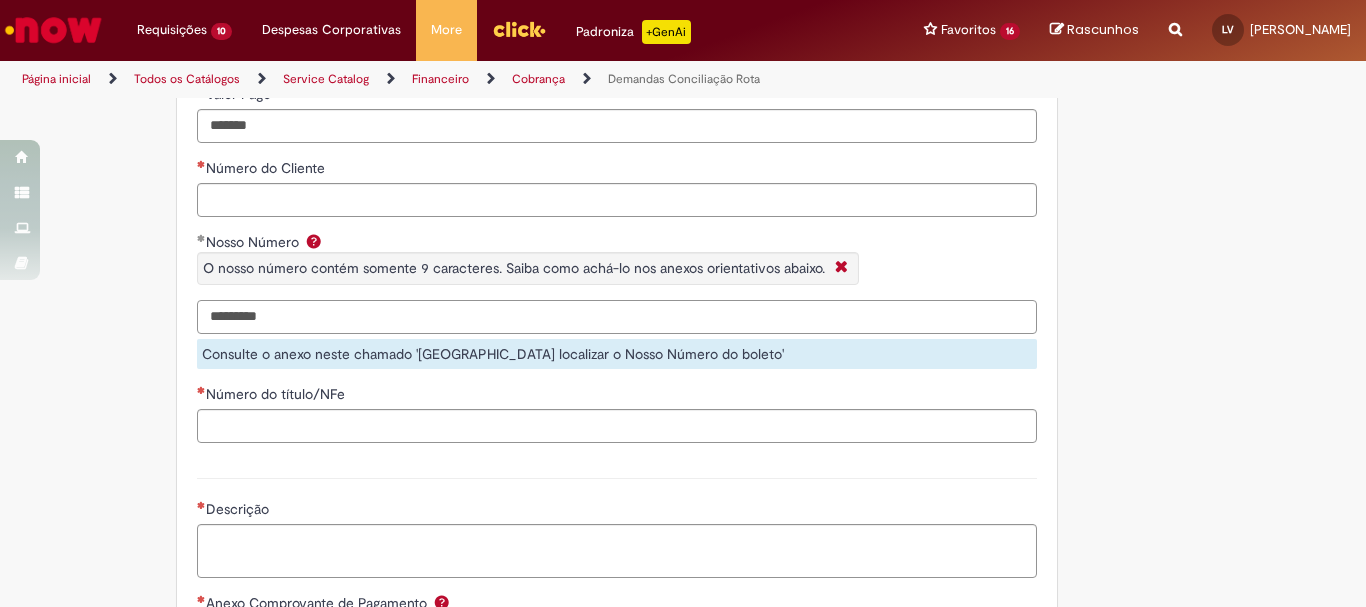 type on "*********" 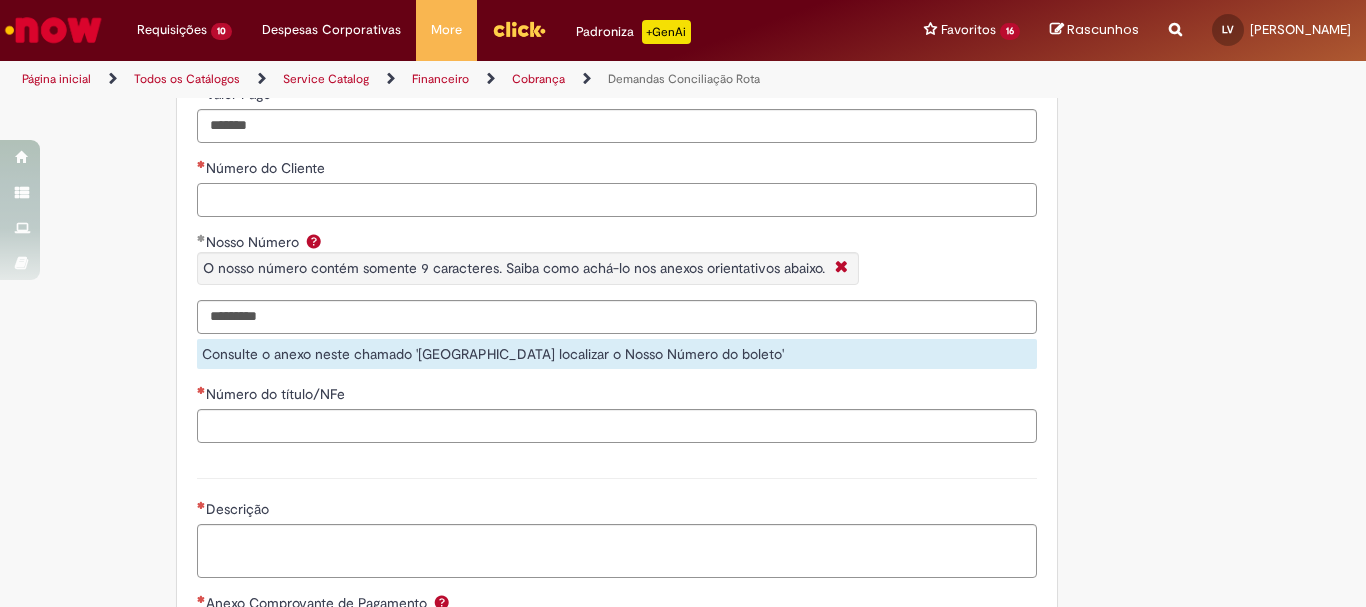 click on "Número do Cliente" at bounding box center (617, 200) 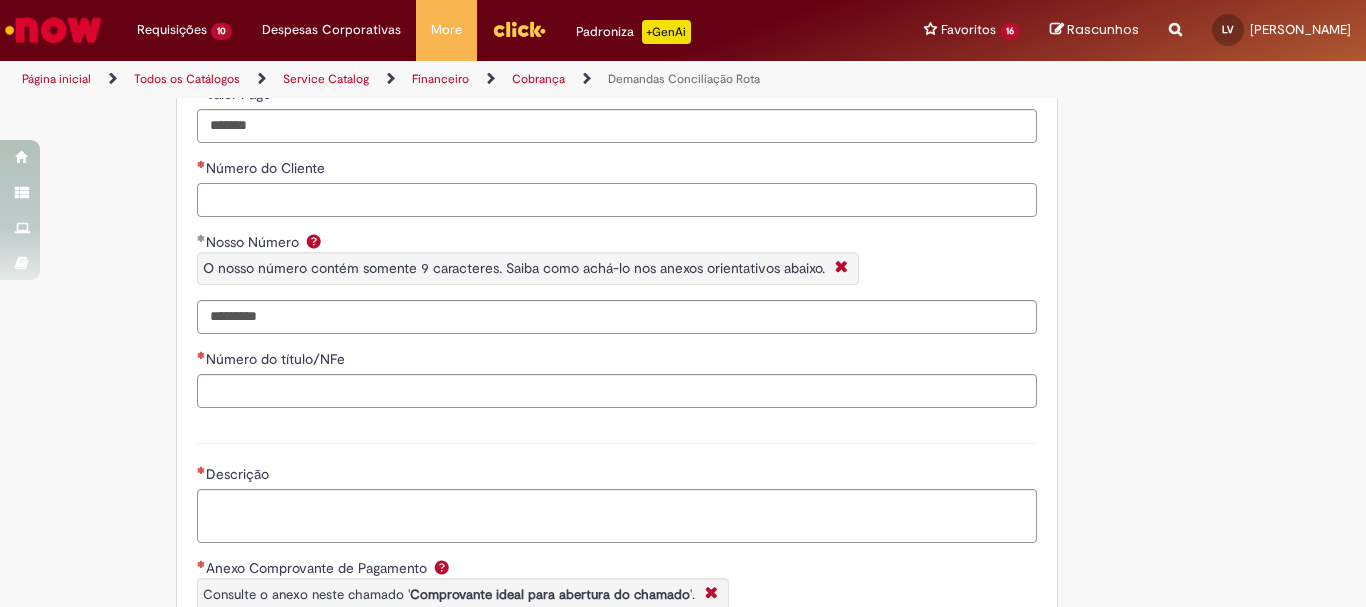 paste on "****" 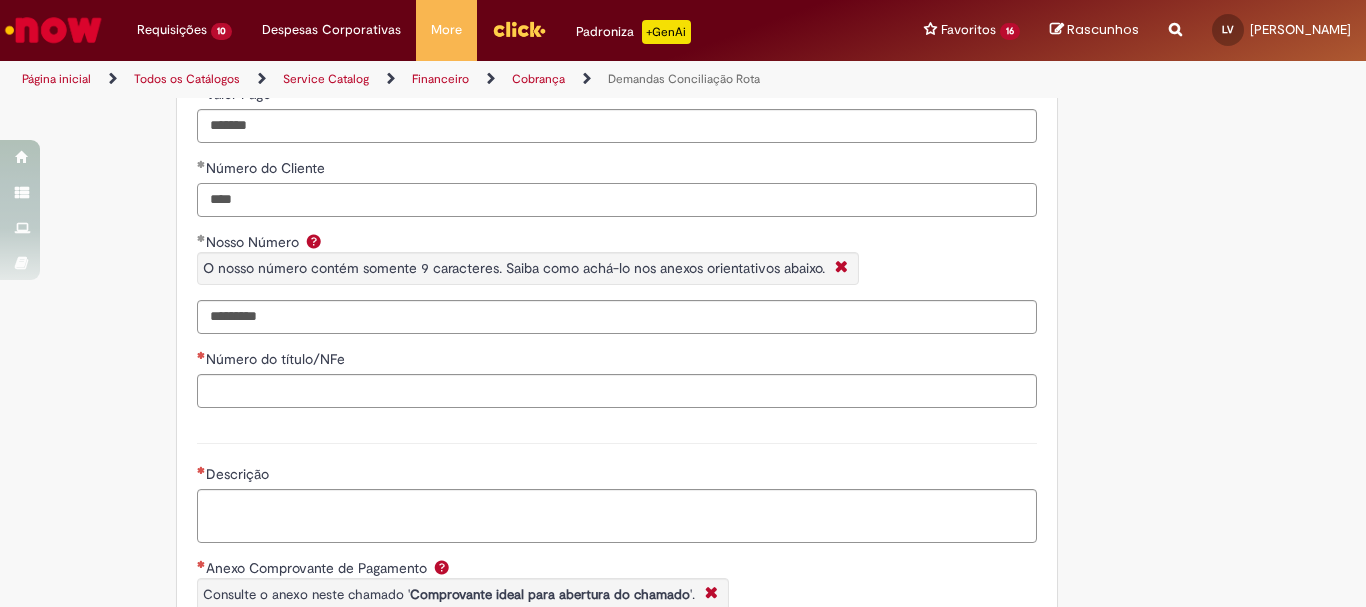 type on "****" 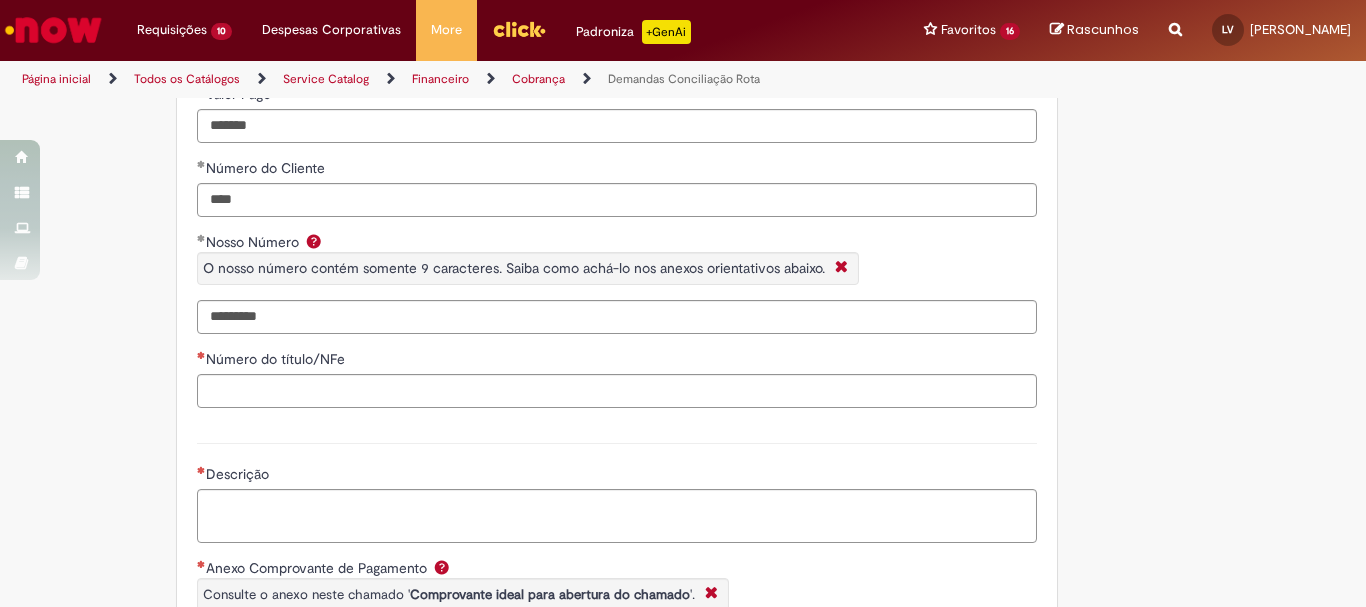 click on "Tire dúvidas com LupiAssist    +GenAI
Oi! Eu sou LupiAssist, uma Inteligência Artificial Generativa em constante aprendizado   Meu conteúdo é monitorado para trazer uma melhor experiência
Dúvidas comuns:
Só mais um instante, estou consultando nossas bases de conhecimento  e escrevendo a melhor resposta pra você!
Title
Lorem ipsum dolor sit amet    Fazer uma nova pergunta
Gerei esta resposta utilizando IA Generativa em conjunto com os nossos padrões. Em caso de divergência, os documentos oficiais prevalecerão.
Saiba mais em:
Ou ligue para:
E aí, te ajudei?
Sim, obrigado!" at bounding box center [683, 109] 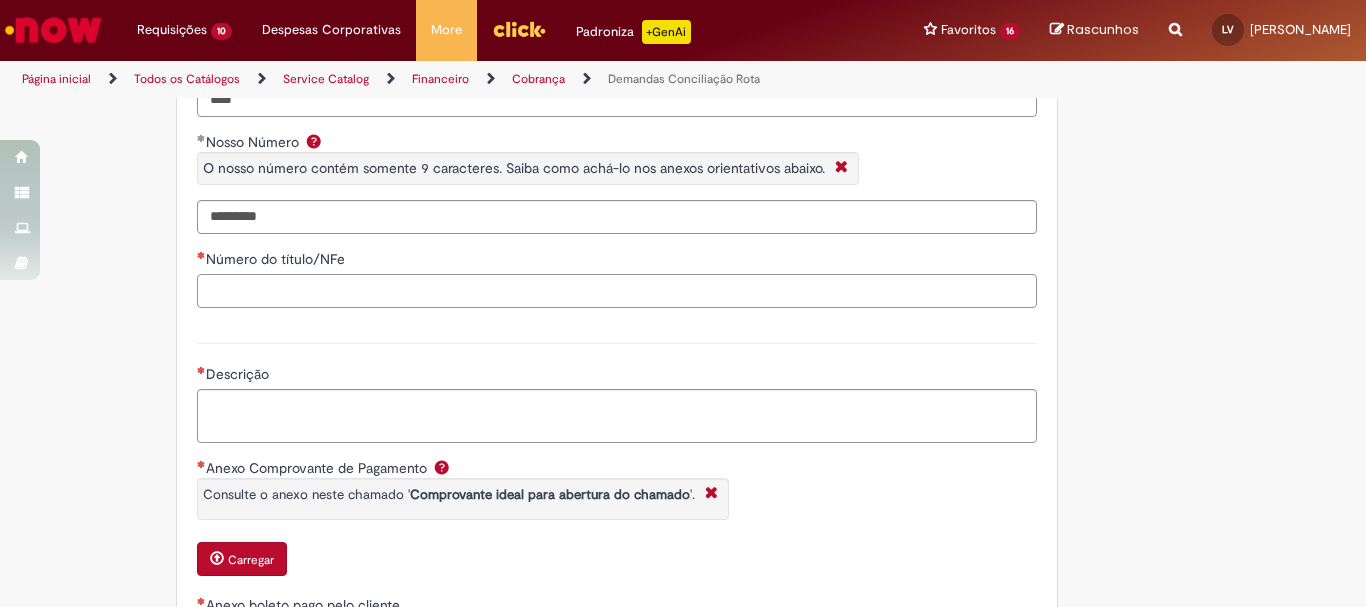 click on "Número do título/NFe" at bounding box center [617, 291] 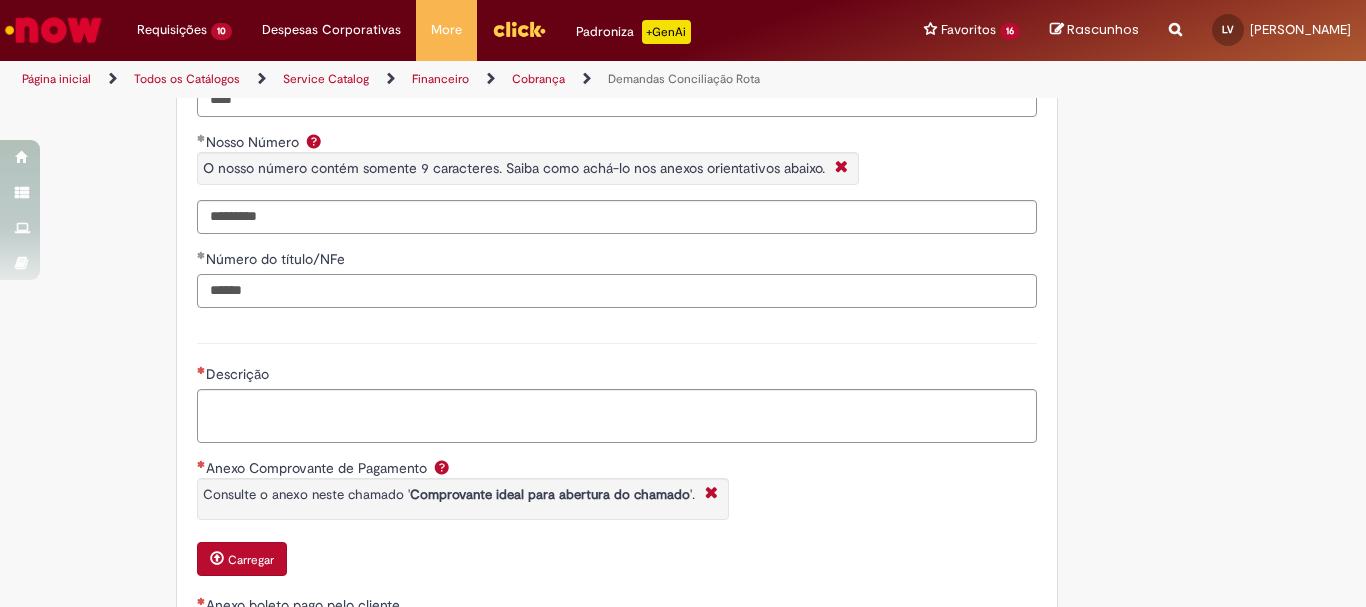 type on "******" 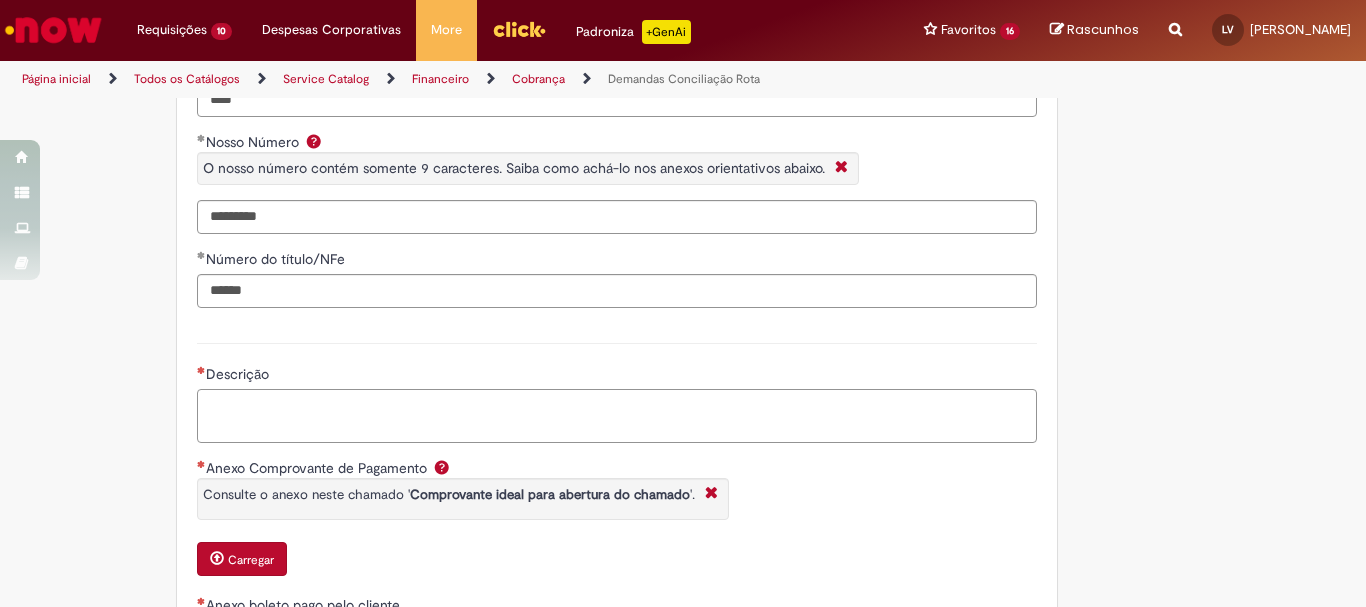 click on "Descrição" at bounding box center [617, 416] 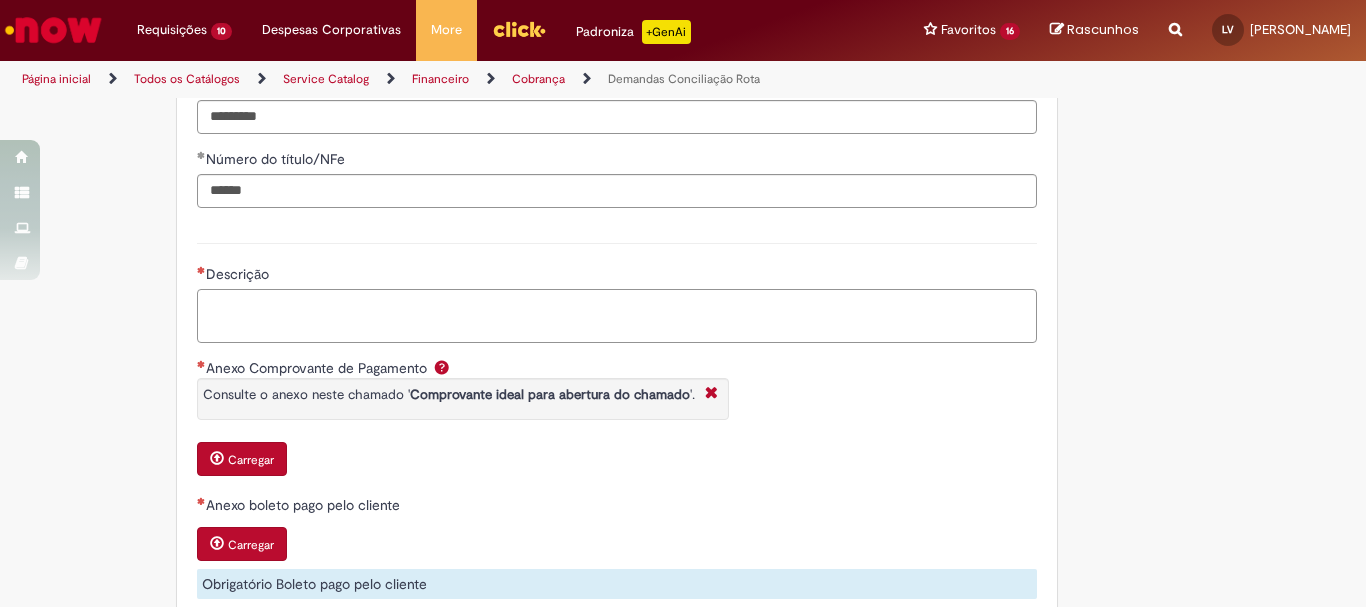 scroll, scrollTop: 1514, scrollLeft: 0, axis: vertical 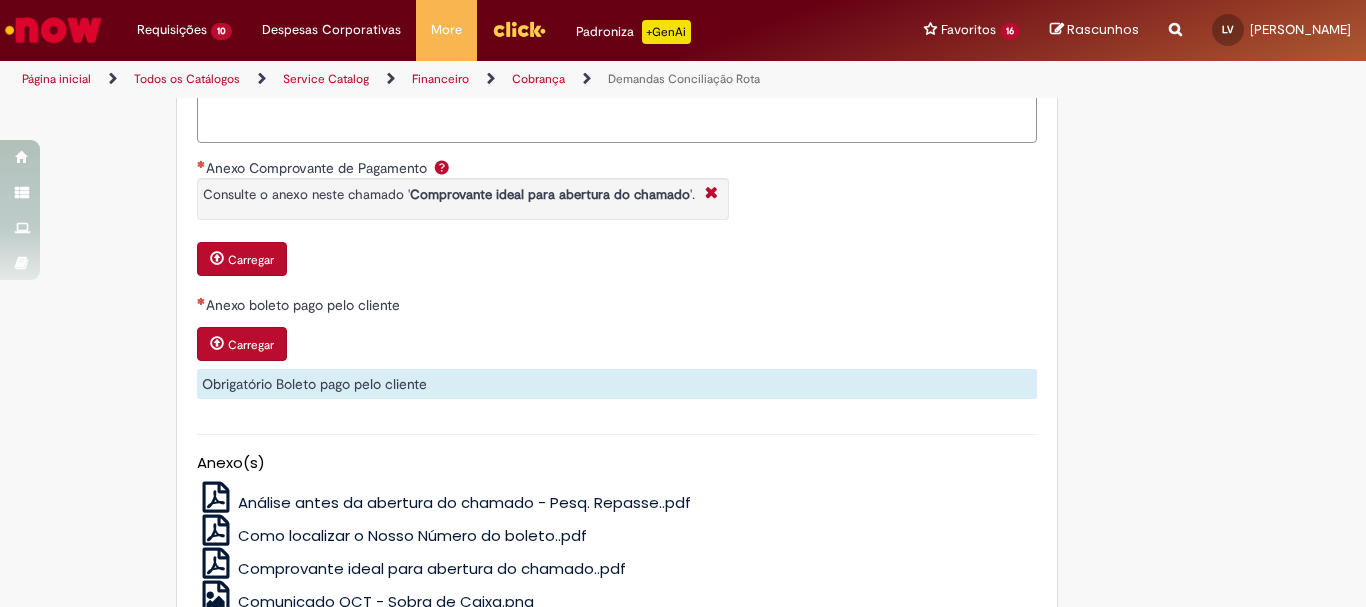click on "Carregar" at bounding box center [251, 260] 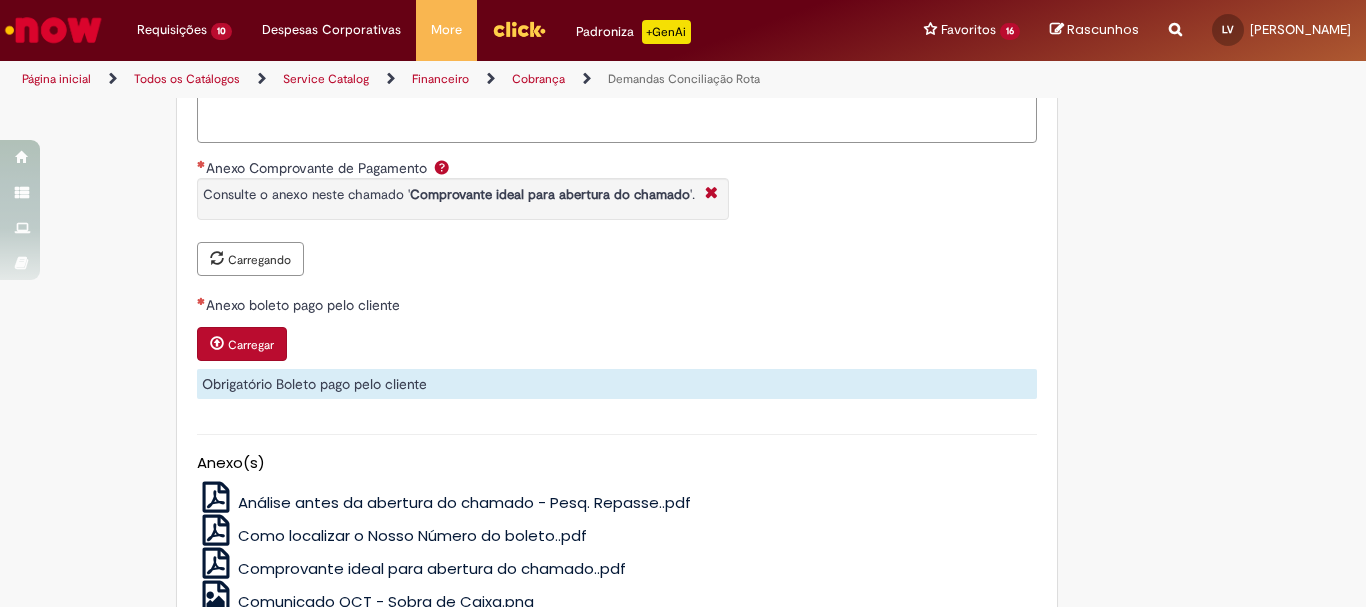 click on "Anexo boleto pago pelo cliente
Carregar
Obrigatório Boleto pago pelo cliente" at bounding box center (617, 347) 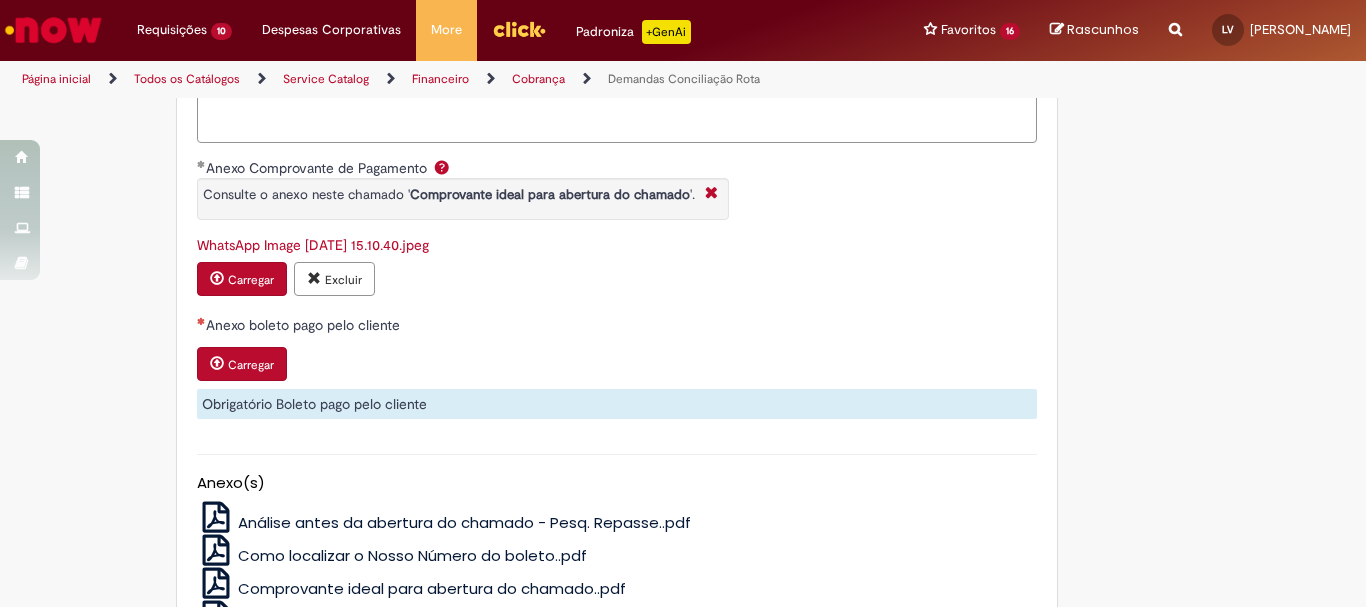 click on "Carregar" at bounding box center (244, 366) 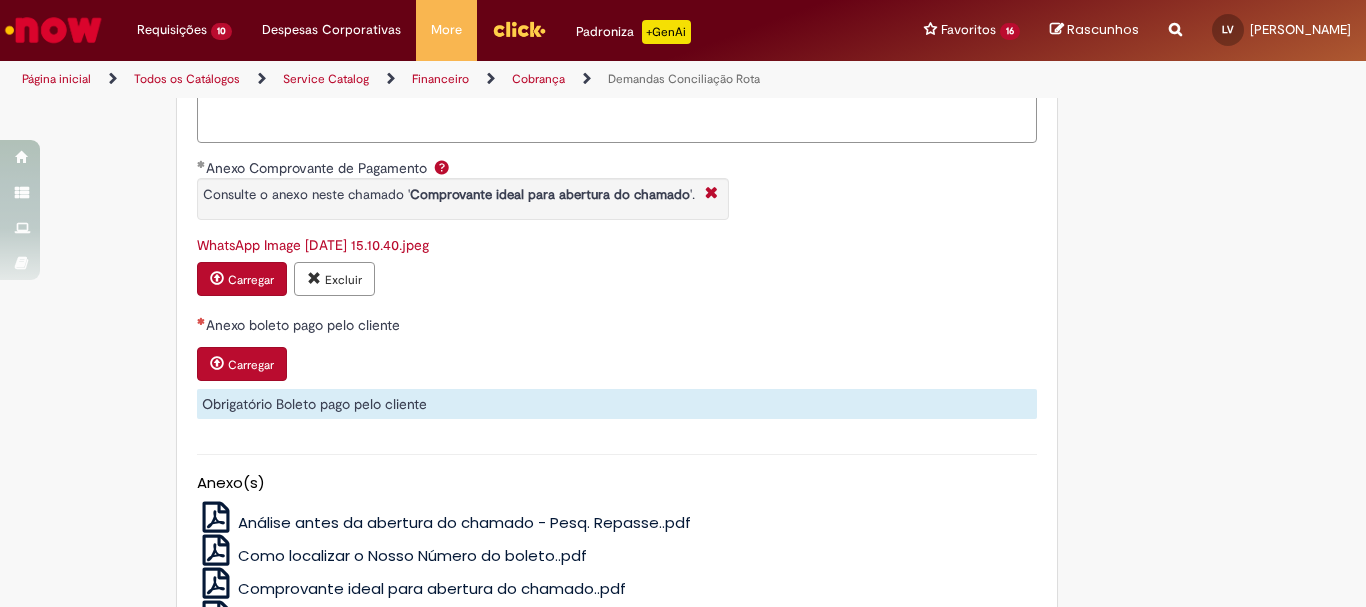 click on "Carregar" at bounding box center [242, 364] 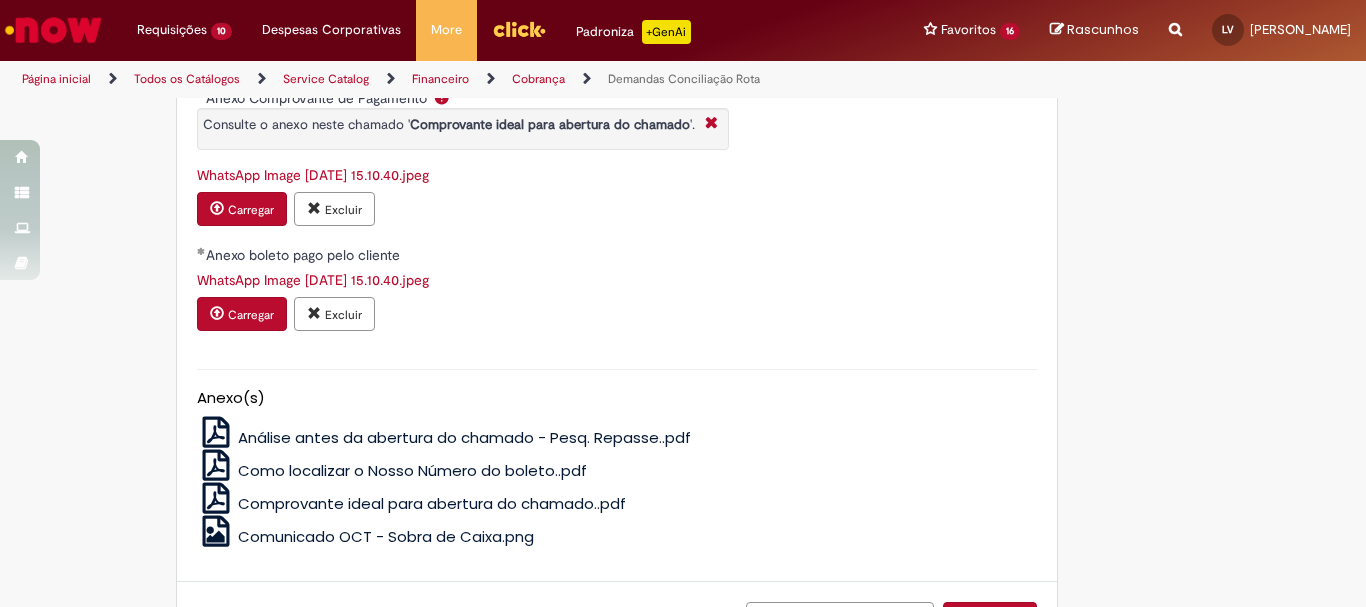 scroll, scrollTop: 1284, scrollLeft: 0, axis: vertical 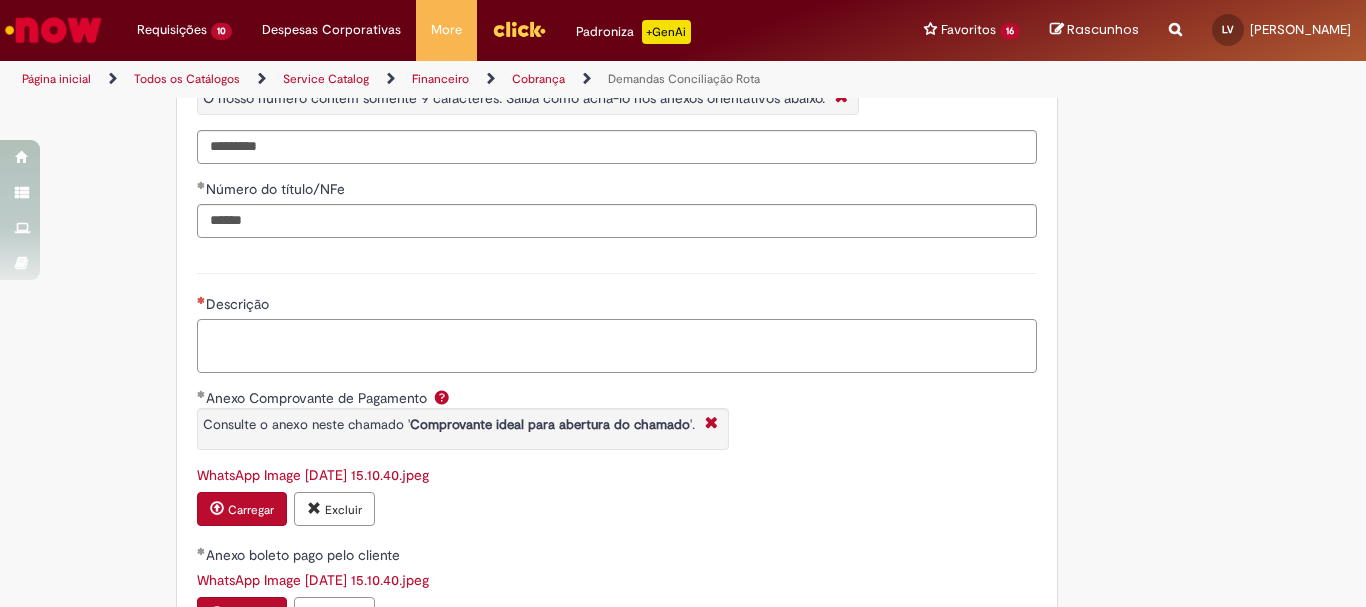 click on "Descrição" at bounding box center (617, 346) 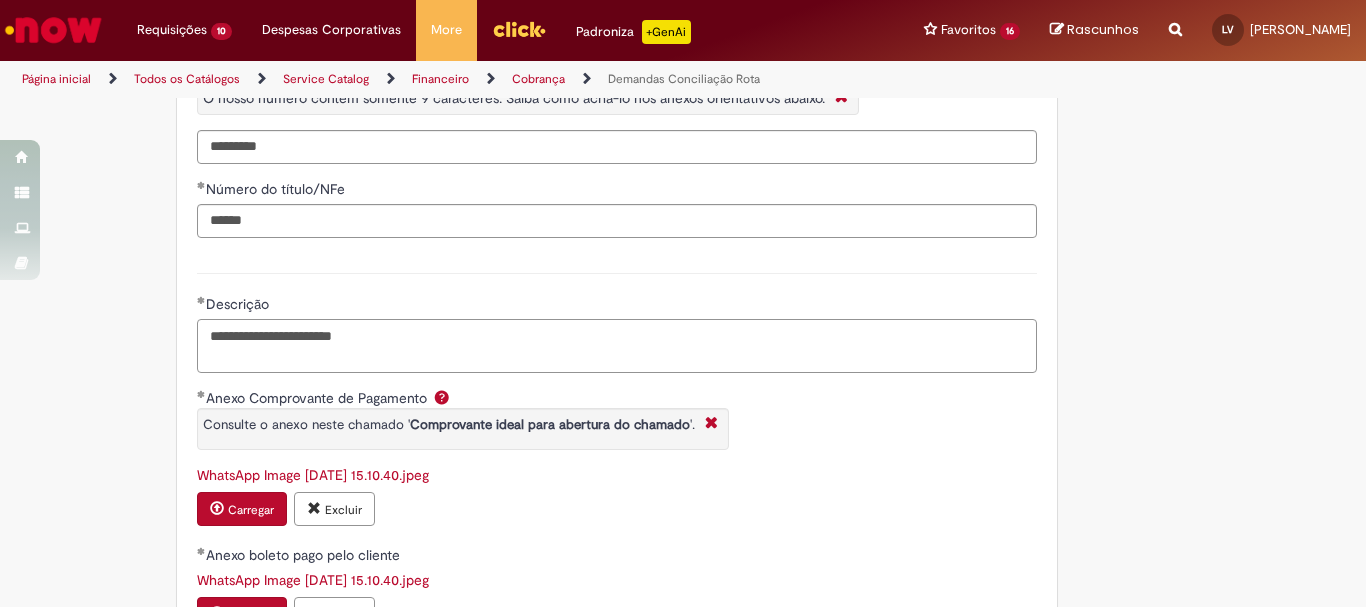 scroll, scrollTop: 1084, scrollLeft: 0, axis: vertical 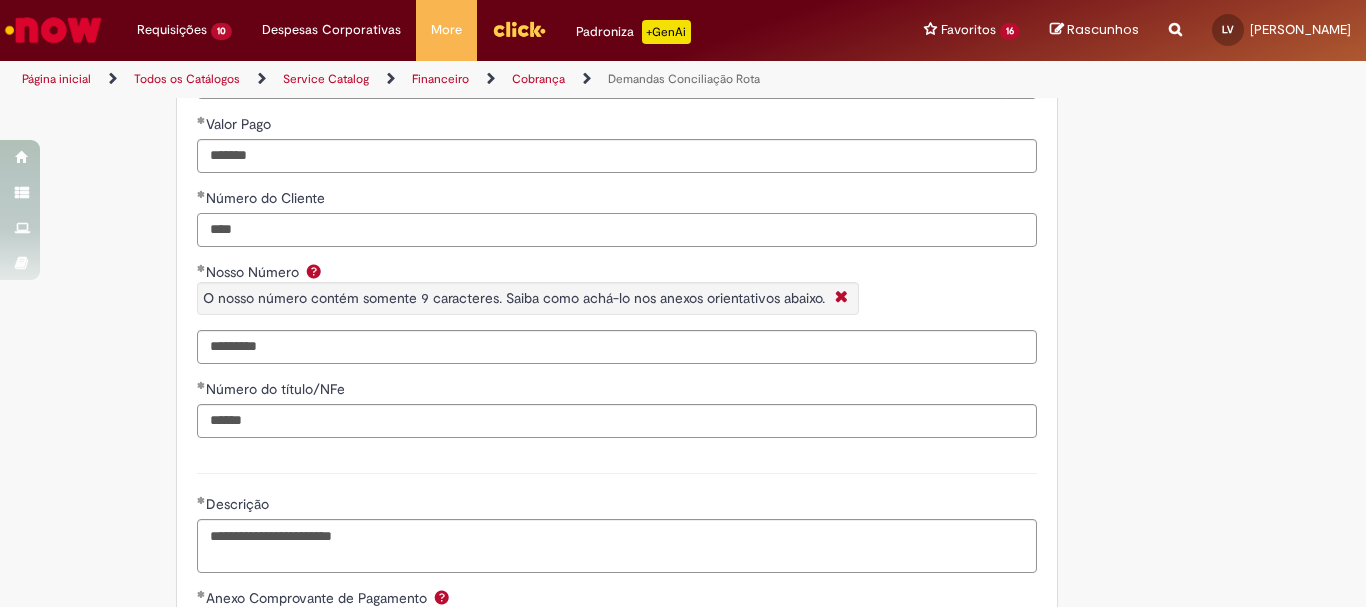 click on "****" at bounding box center [617, 230] 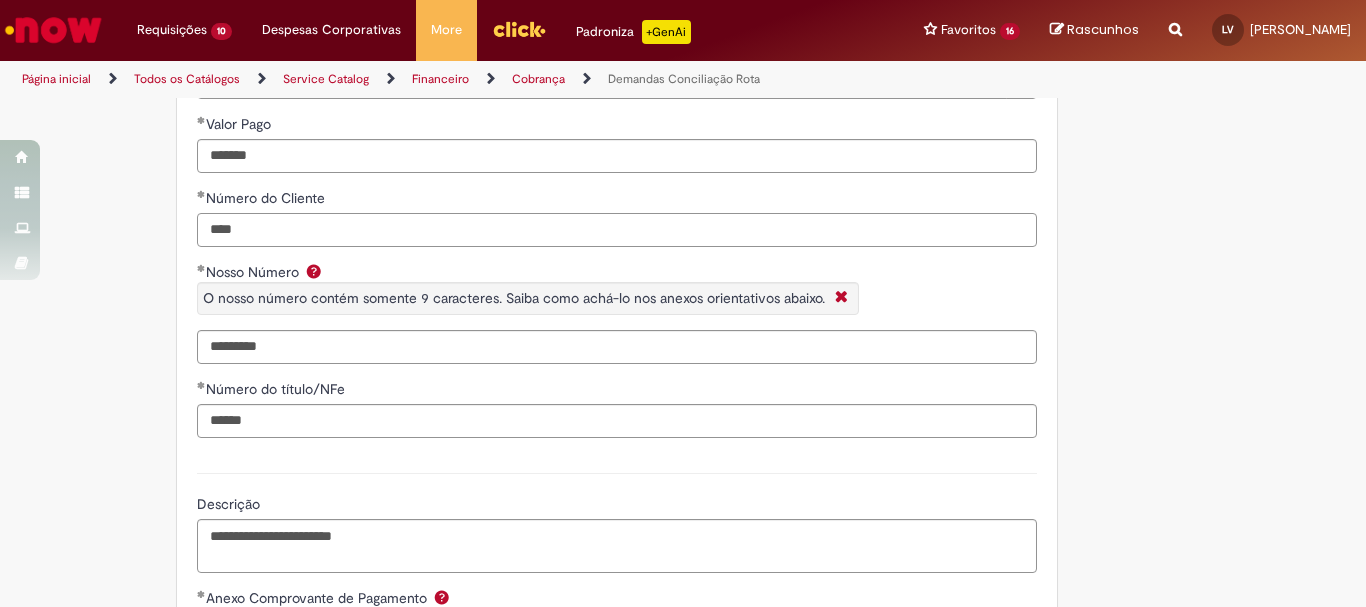 click on "****" at bounding box center [617, 230] 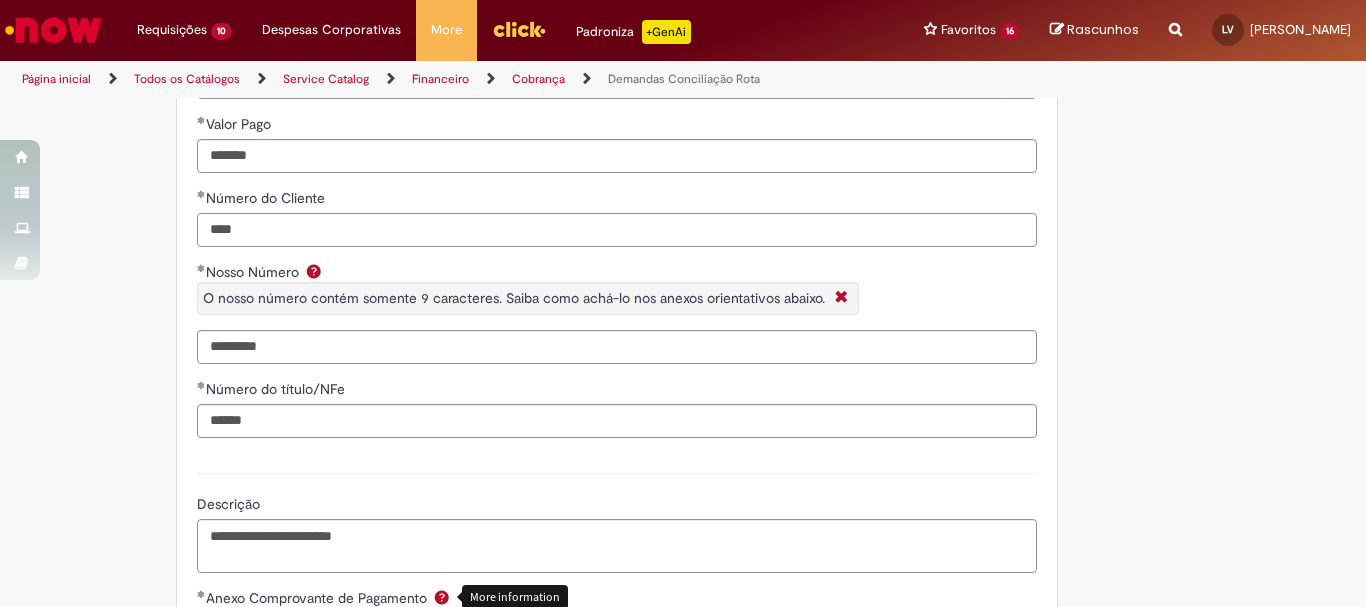 scroll, scrollTop: 1184, scrollLeft: 0, axis: vertical 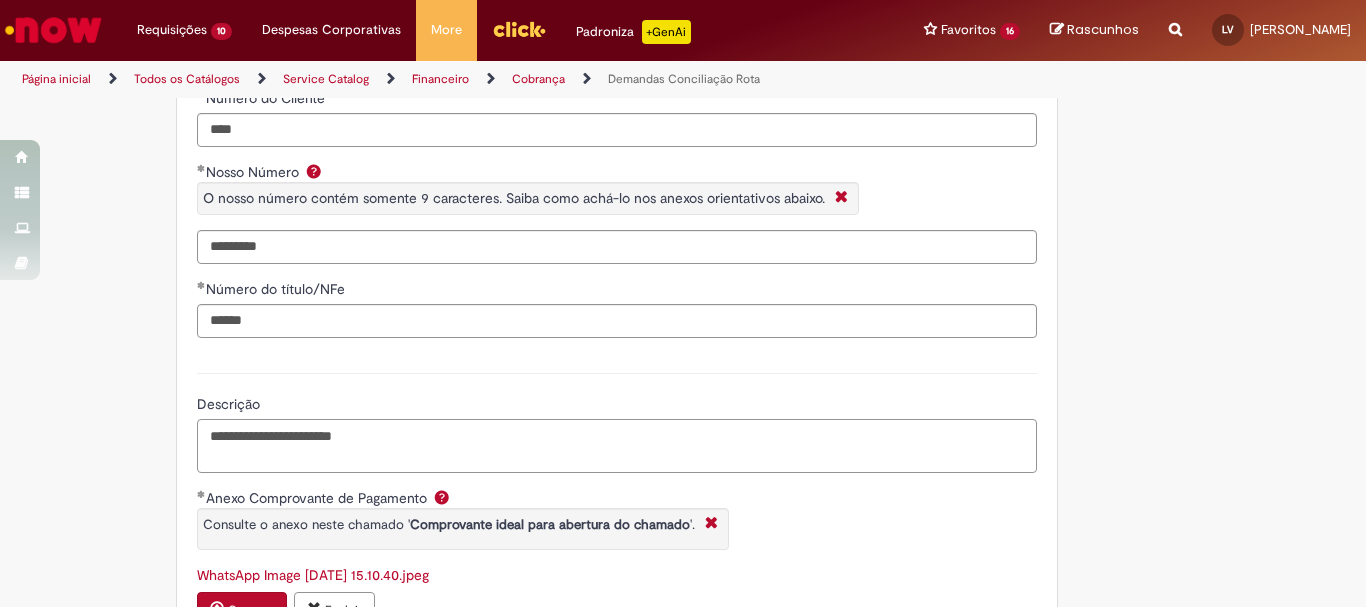 click on "**********" at bounding box center (617, 446) 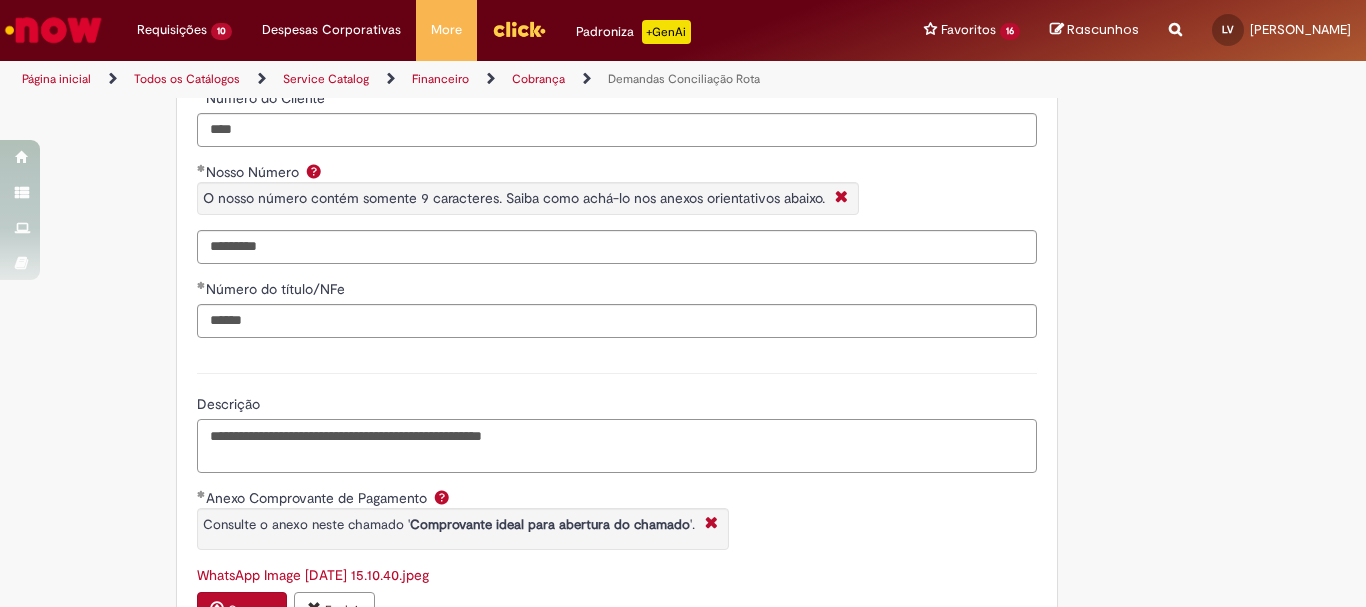 scroll, scrollTop: 1084, scrollLeft: 0, axis: vertical 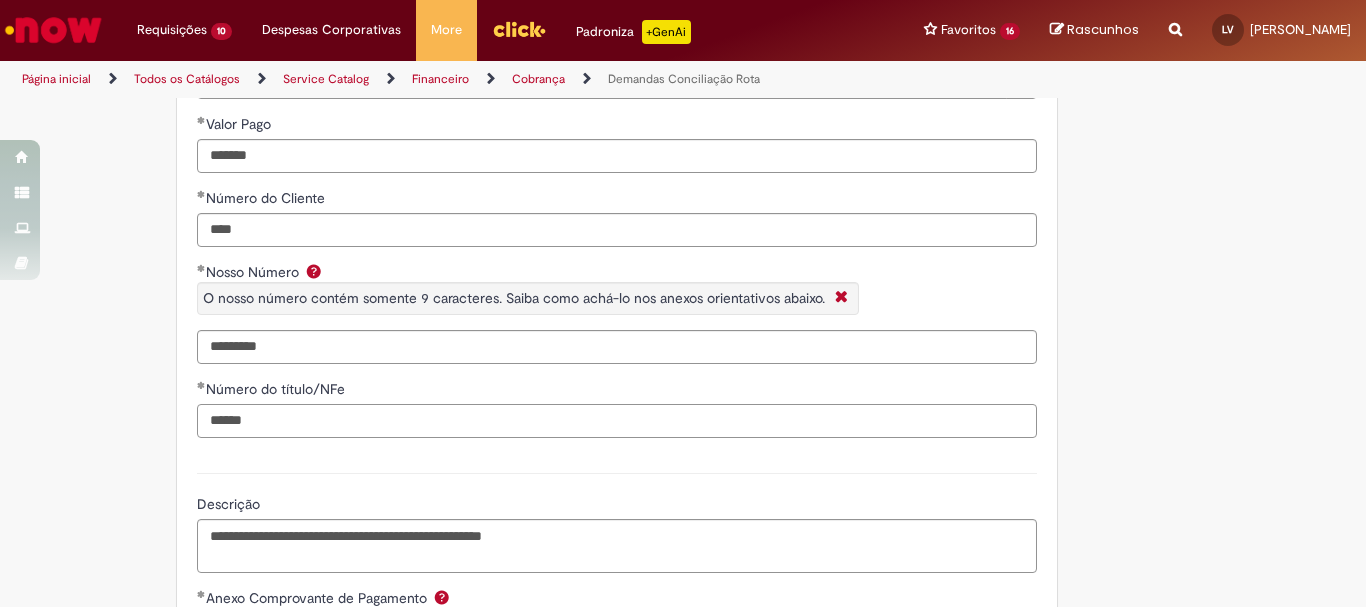 click on "******" at bounding box center [617, 421] 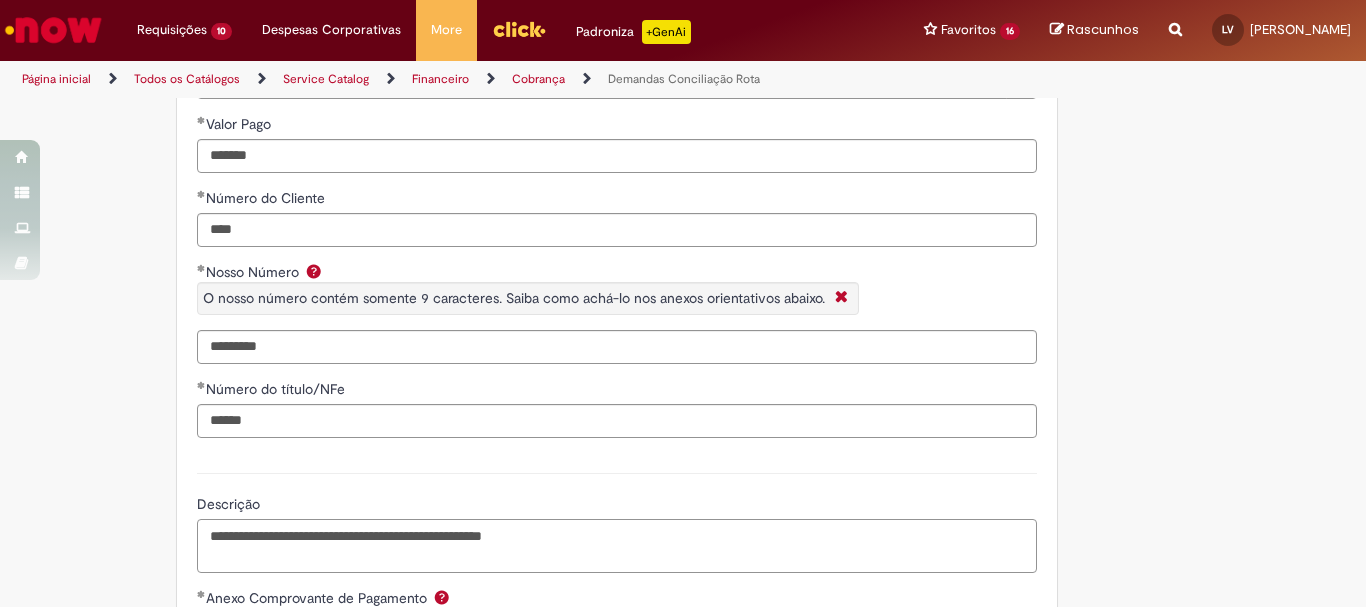 click on "**********" at bounding box center (617, 546) 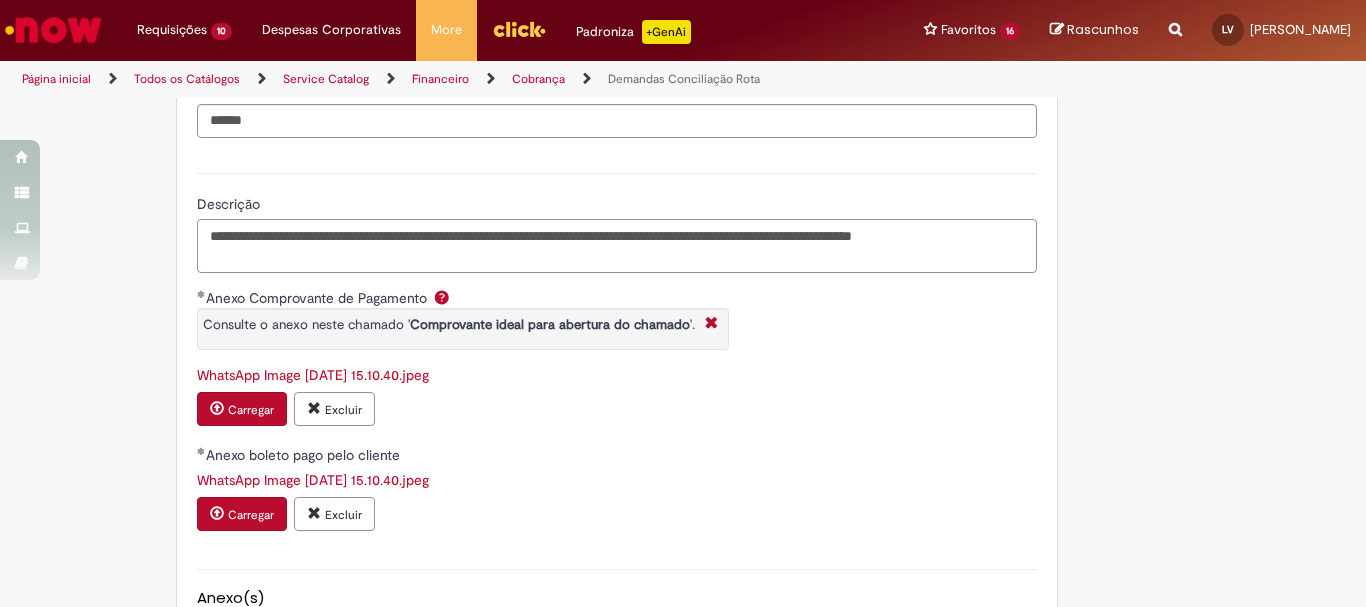 scroll, scrollTop: 1784, scrollLeft: 0, axis: vertical 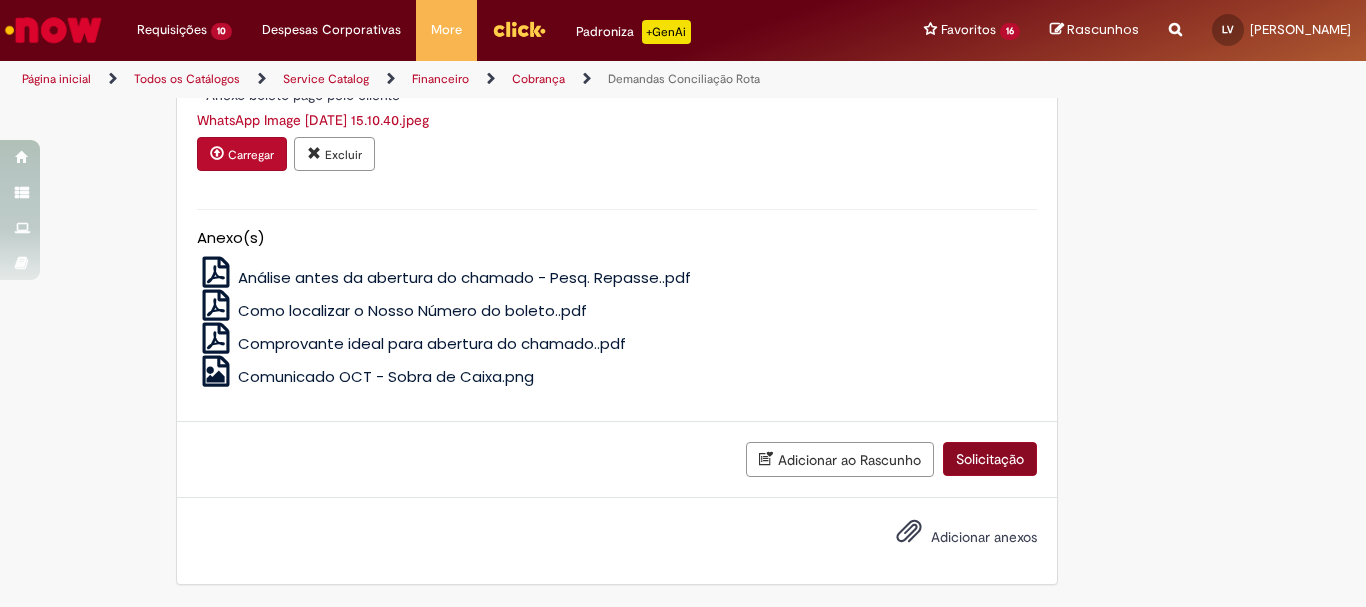 type on "**********" 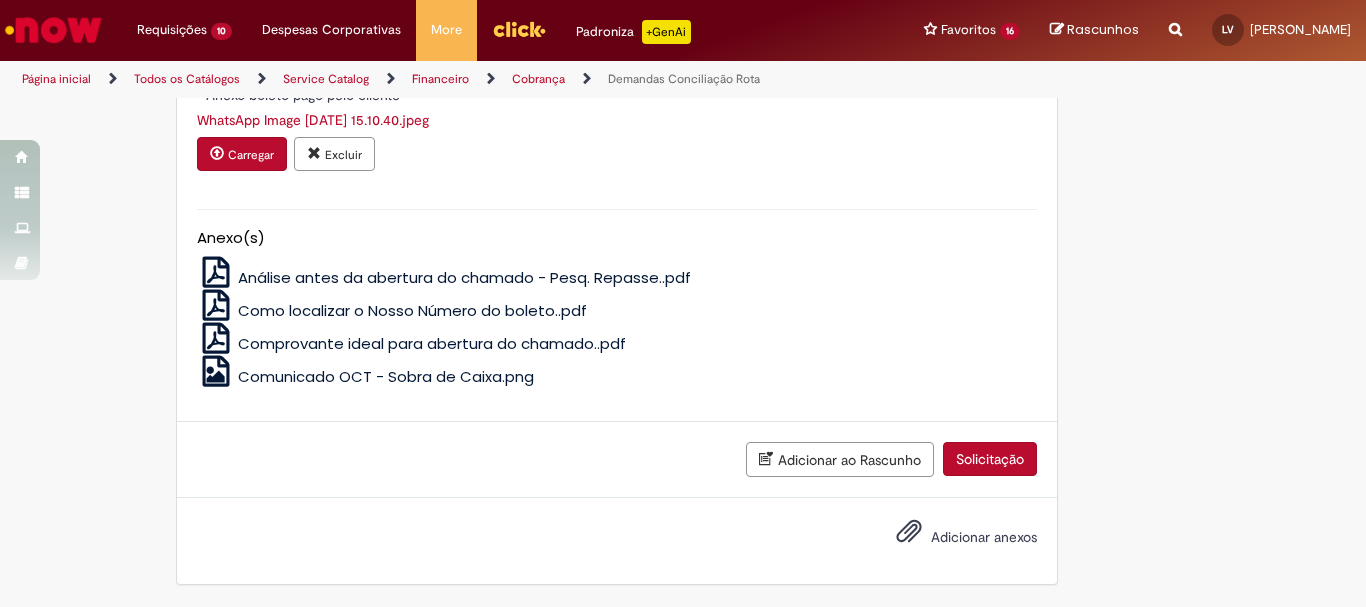click on "Solicitação" at bounding box center (990, 459) 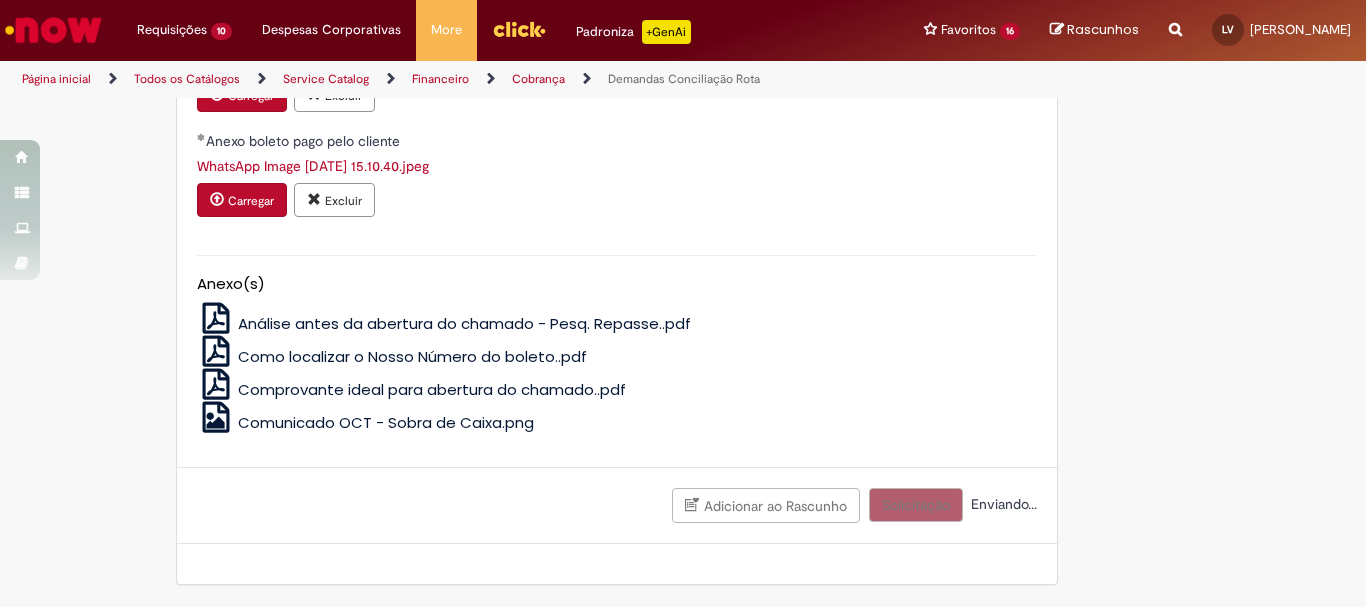 scroll, scrollTop: 1738, scrollLeft: 0, axis: vertical 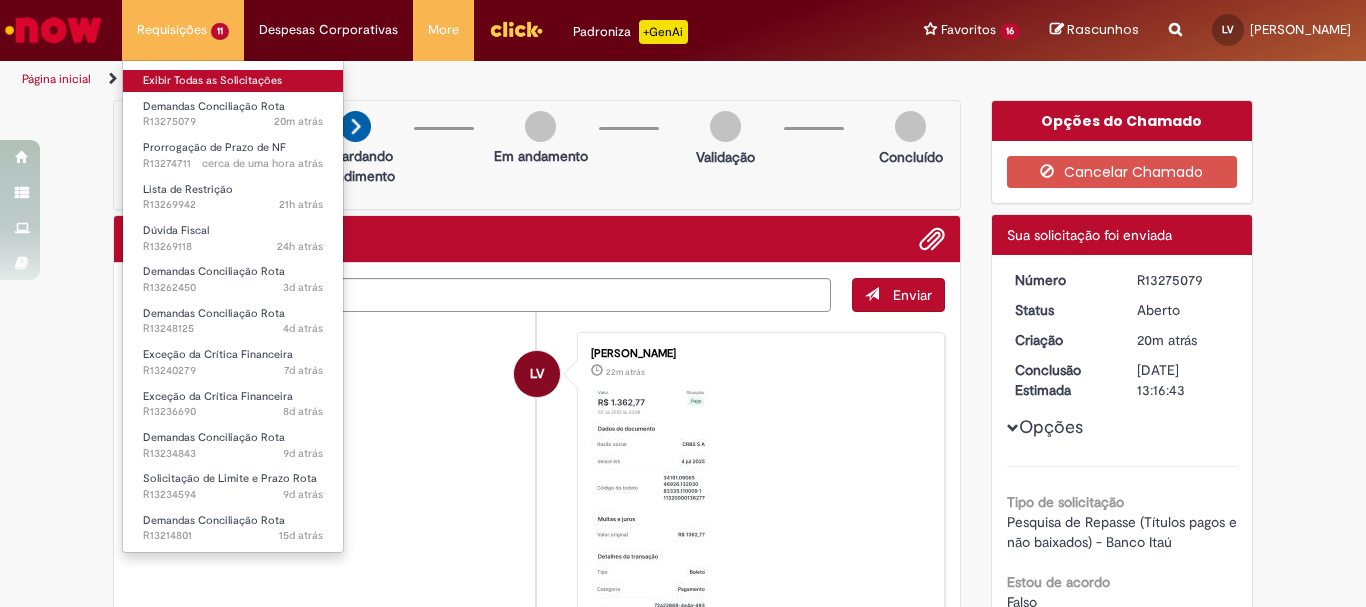 click on "Exibir Todas as Solicitações" at bounding box center (233, 81) 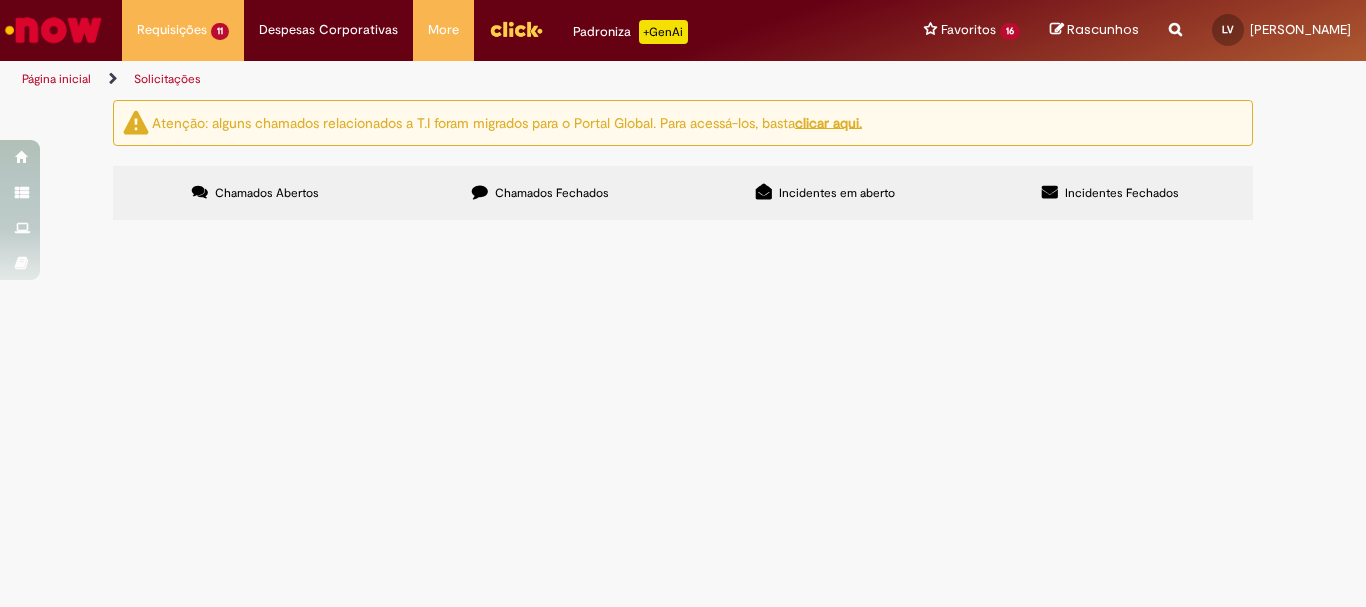 scroll, scrollTop: 100, scrollLeft: 0, axis: vertical 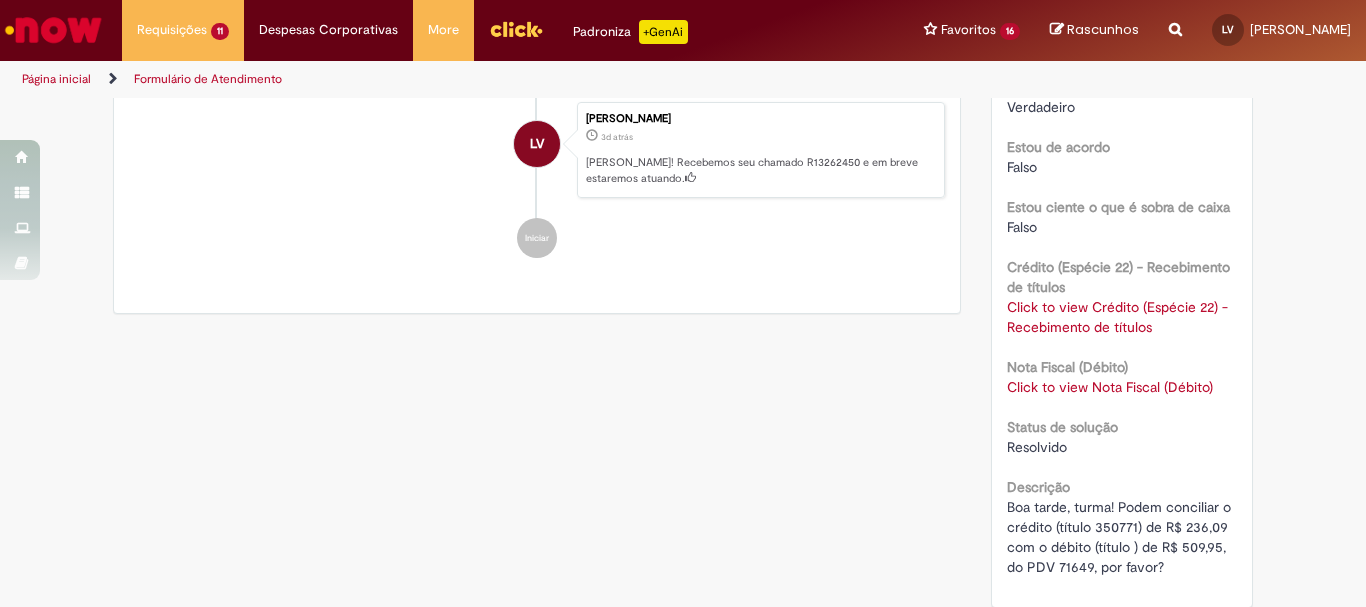 click on "Click to view Crédito (Espécie 22) - Recebimento de títulos" at bounding box center (1117, 317) 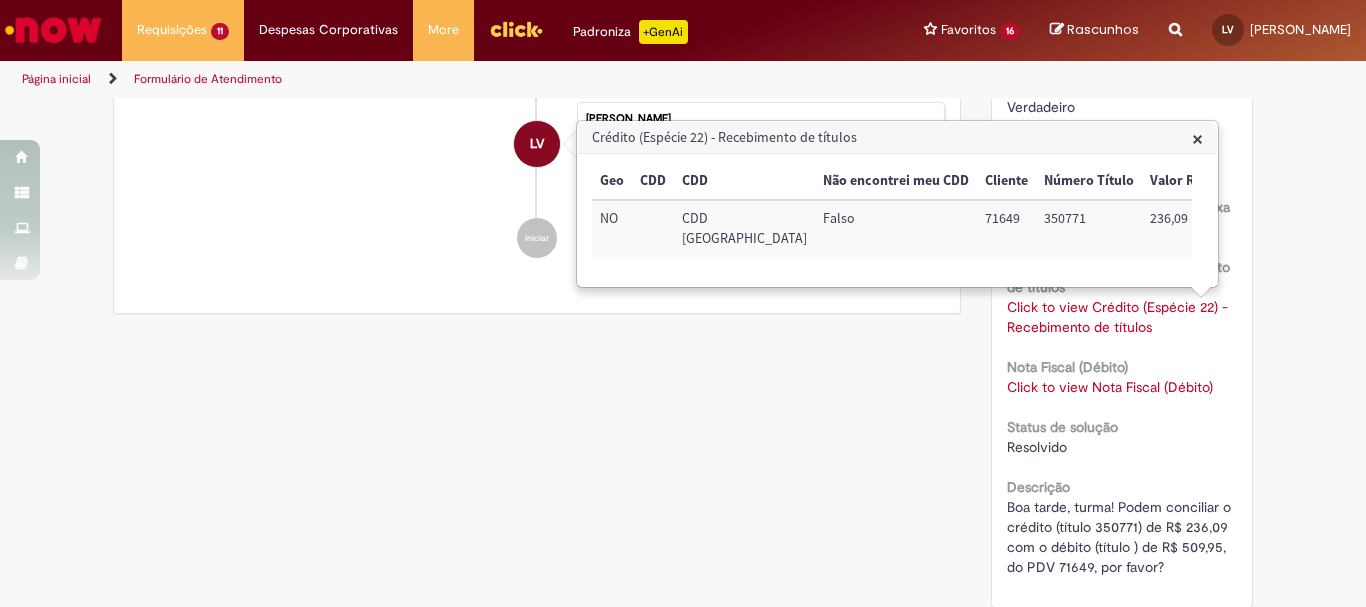 click on "71649" at bounding box center [1006, 228] 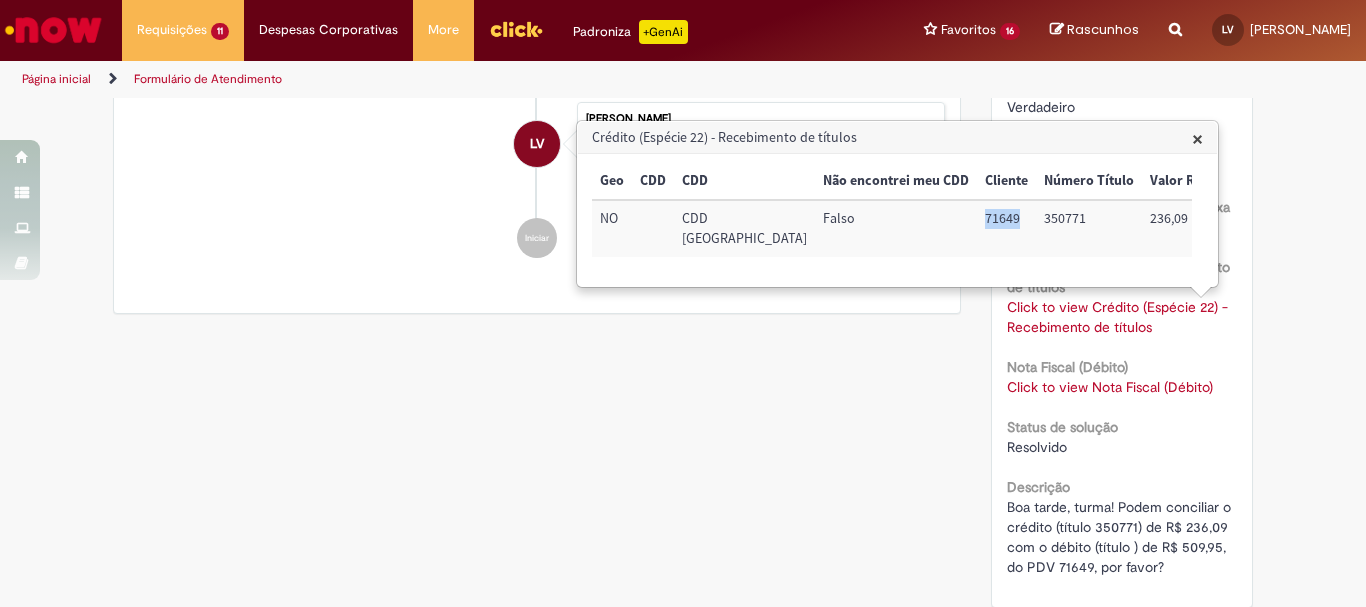 click on "71649" at bounding box center (1006, 228) 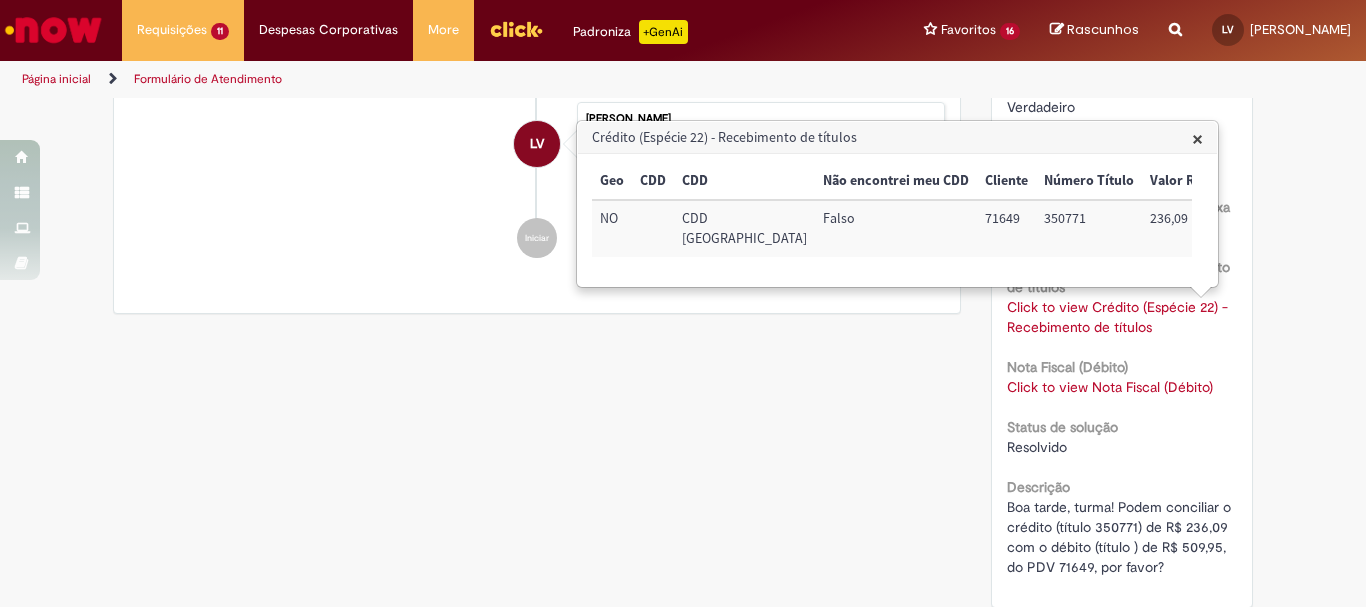click on "Verificar Código de Barras
Aguardando Aprovação
Aguardando atendimento
Em andamento
Validação
Concluído
Demandas Conciliação Rota
Enviar
GO
Gustavo Oliveira
cerca de uma hora atrás cerca de uma hora atrás     Comentários adicionais
Solução Proposta:
LV" at bounding box center [683, 134] 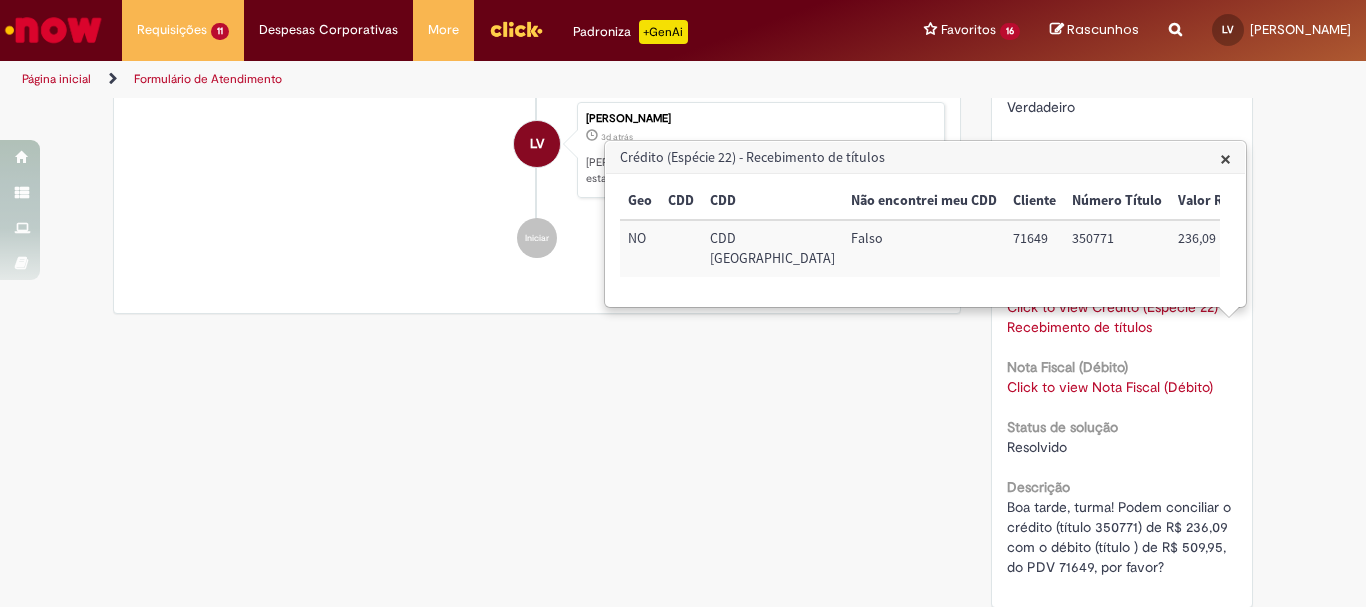 click on "Verificar Código de Barras
Aguardando Aprovação
Aguardando atendimento
Em andamento
Validação
Concluído
Demandas Conciliação Rota
Enviar
GO
Gustavo Oliveira
cerca de uma hora atrás cerca de uma hora atrás     Comentários adicionais
Solução Proposta:
LV" at bounding box center [683, 134] 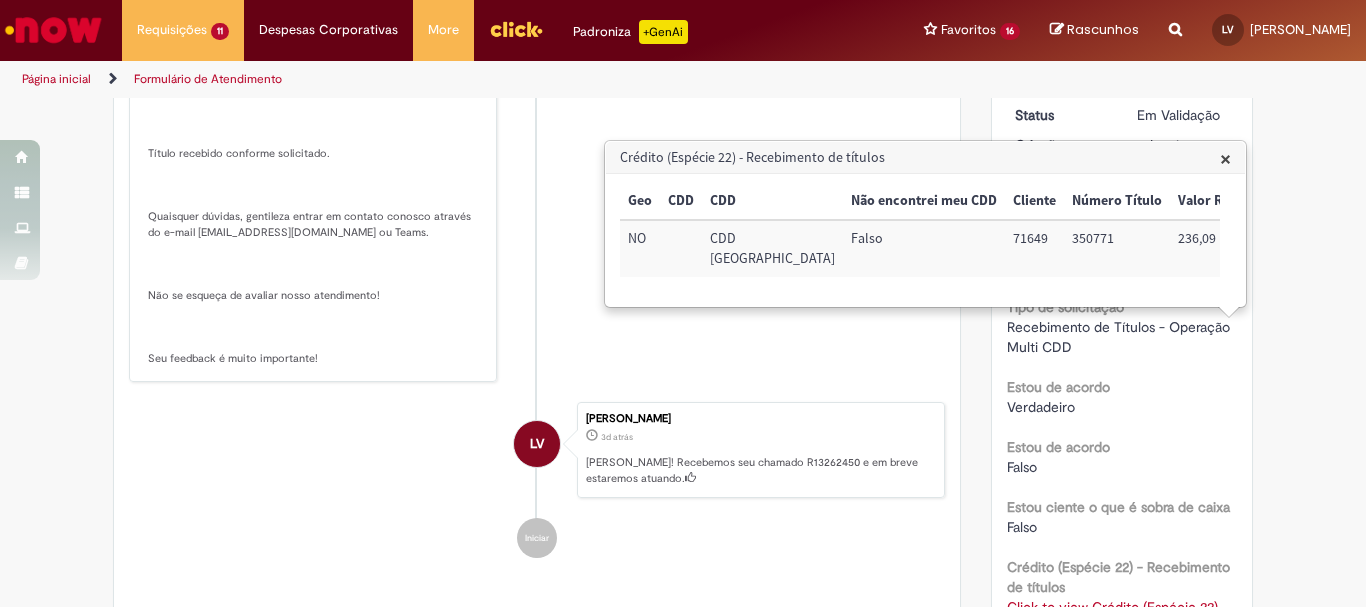scroll, scrollTop: 15, scrollLeft: 0, axis: vertical 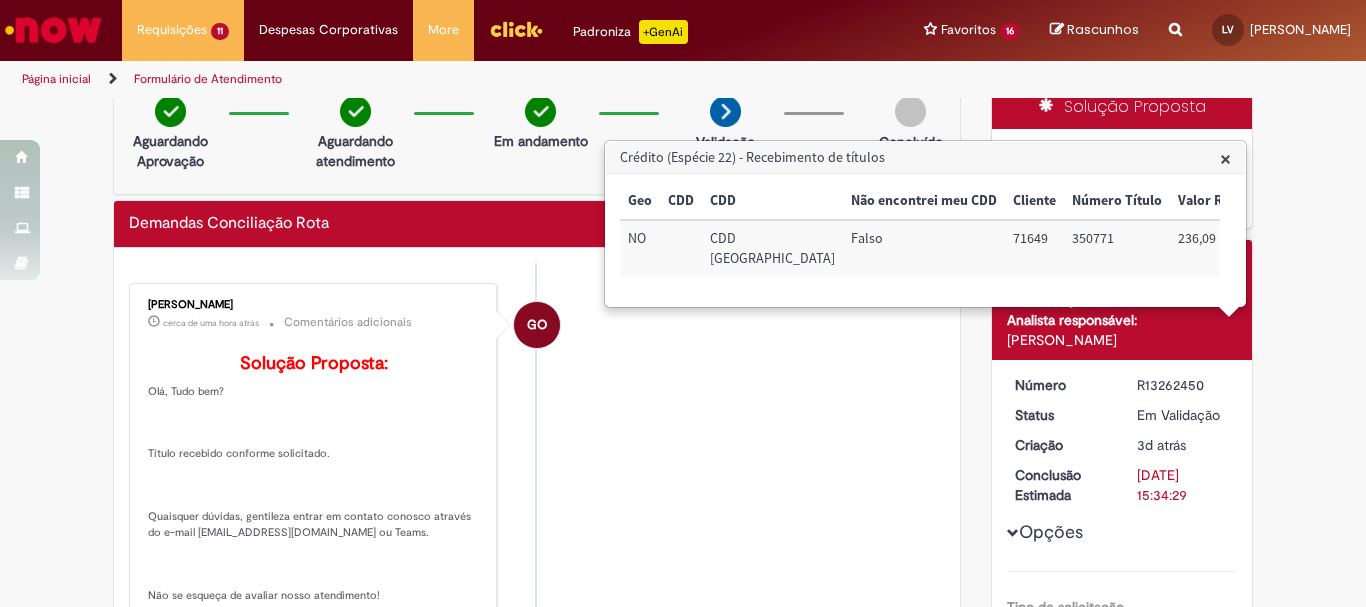 click on "×" at bounding box center [1225, 158] 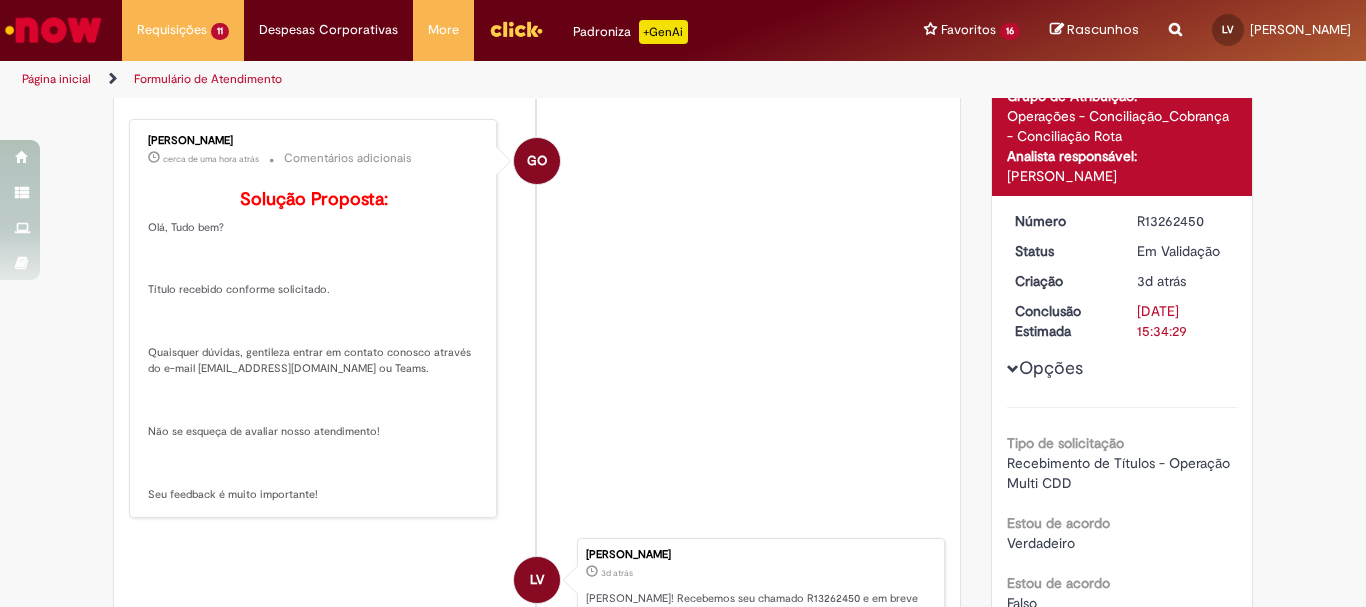 scroll, scrollTop: 0, scrollLeft: 0, axis: both 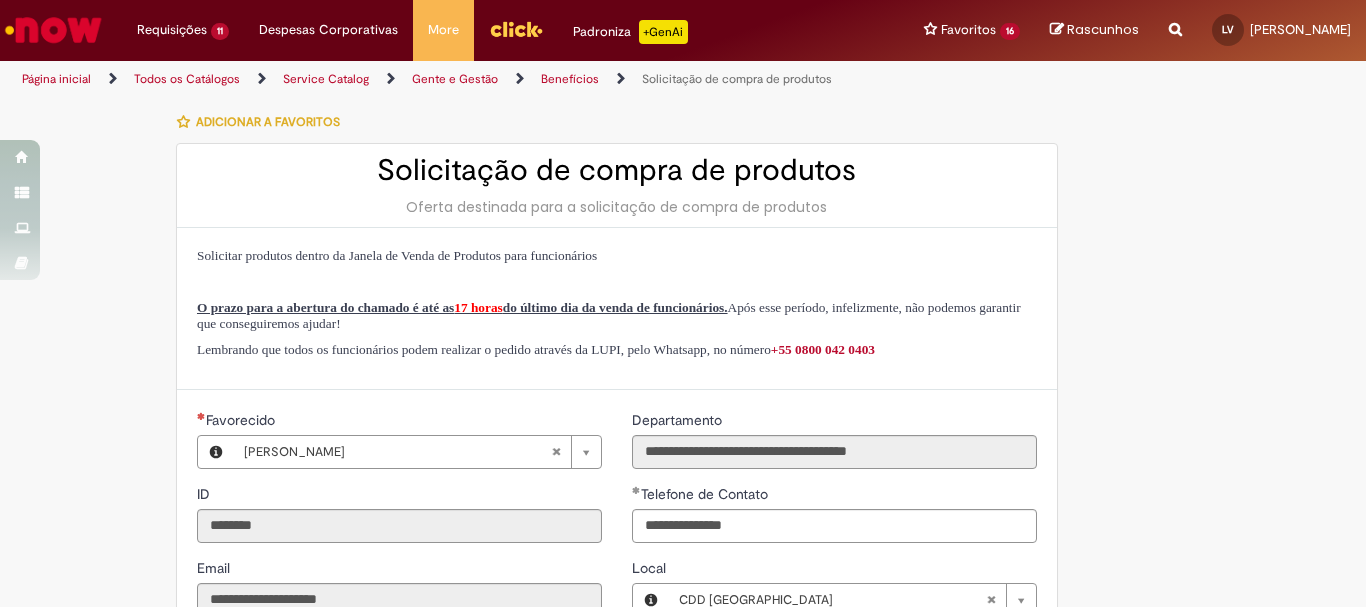 type on "**********" 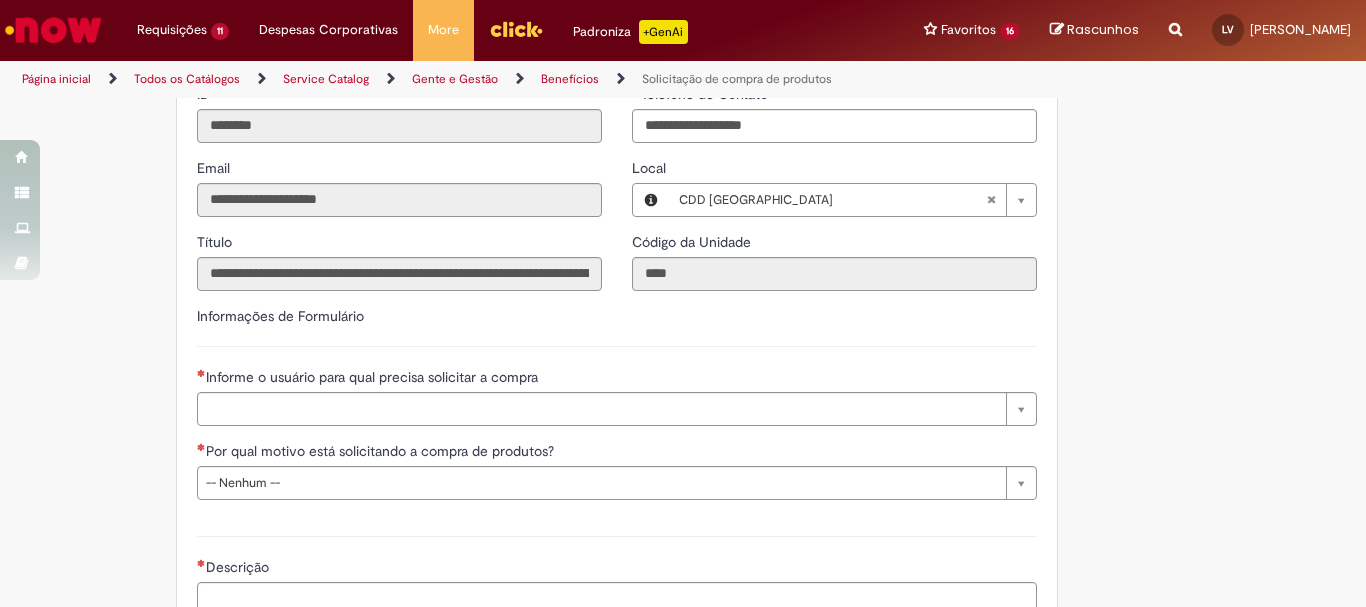 scroll, scrollTop: 707, scrollLeft: 0, axis: vertical 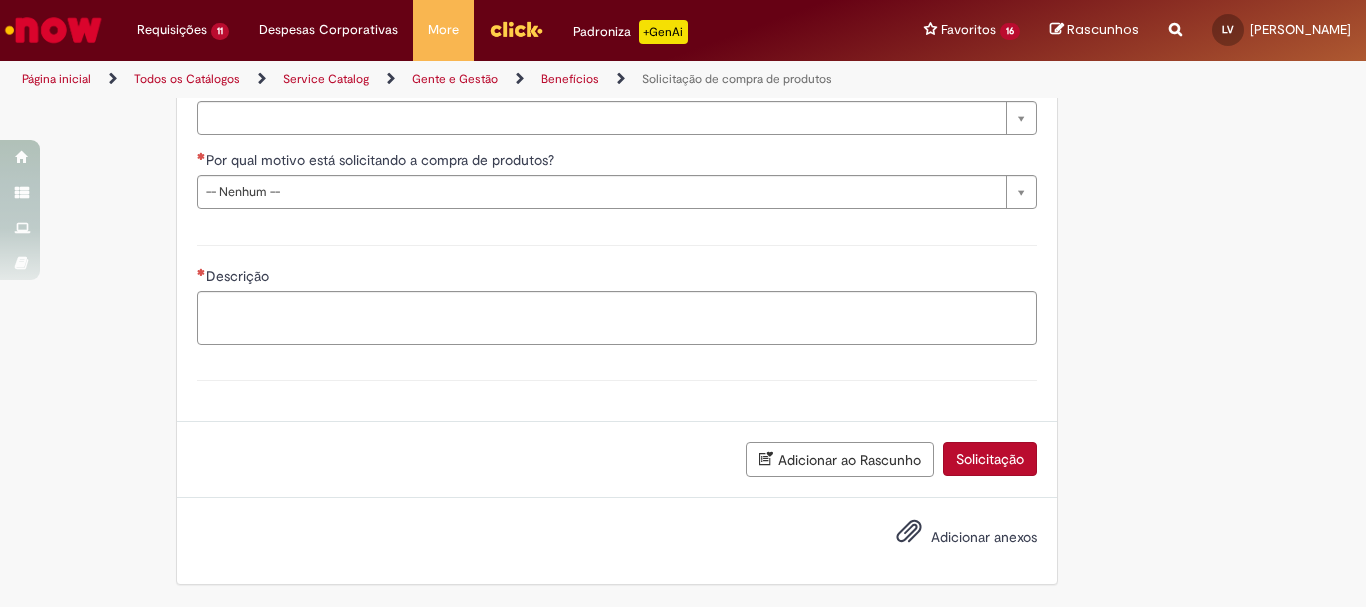 click at bounding box center [516, 29] 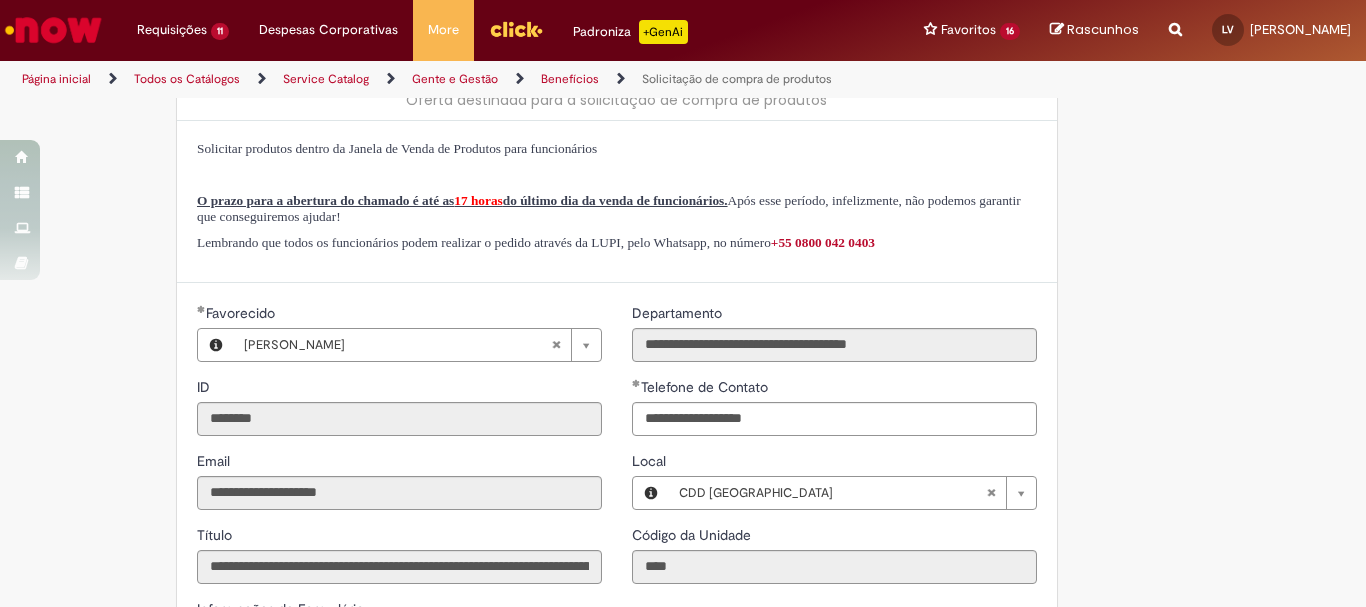 scroll, scrollTop: 0, scrollLeft: 0, axis: both 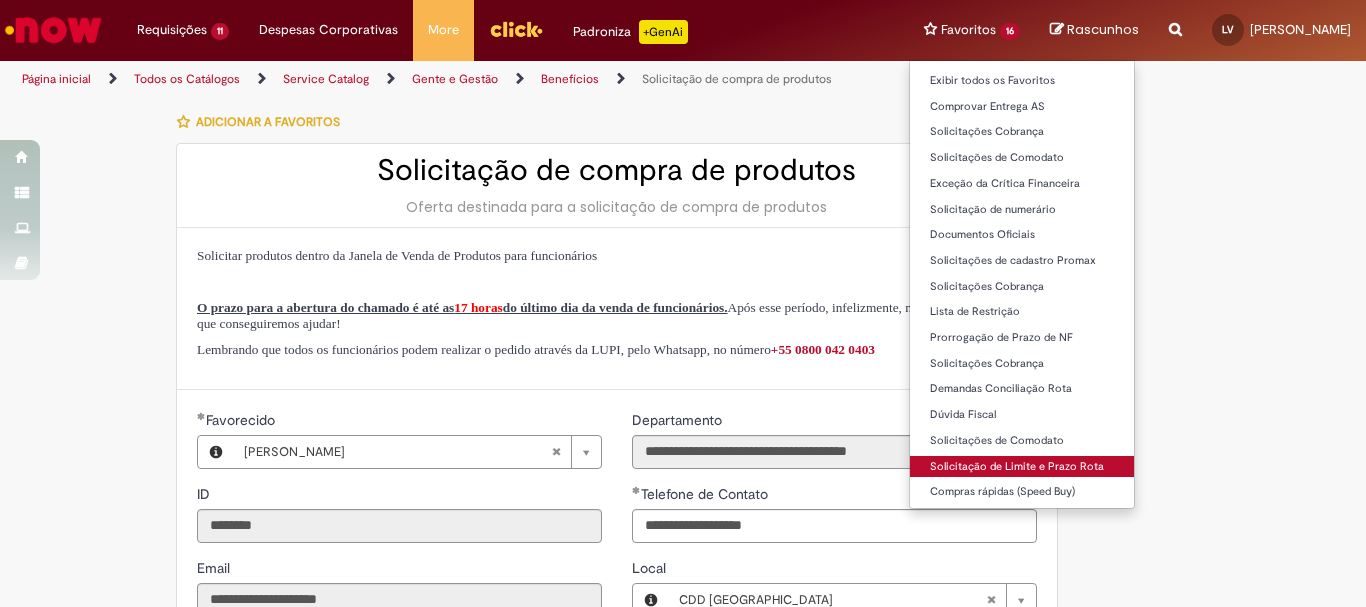 click on "Solicitação de Limite e Prazo Rota" at bounding box center (1022, 467) 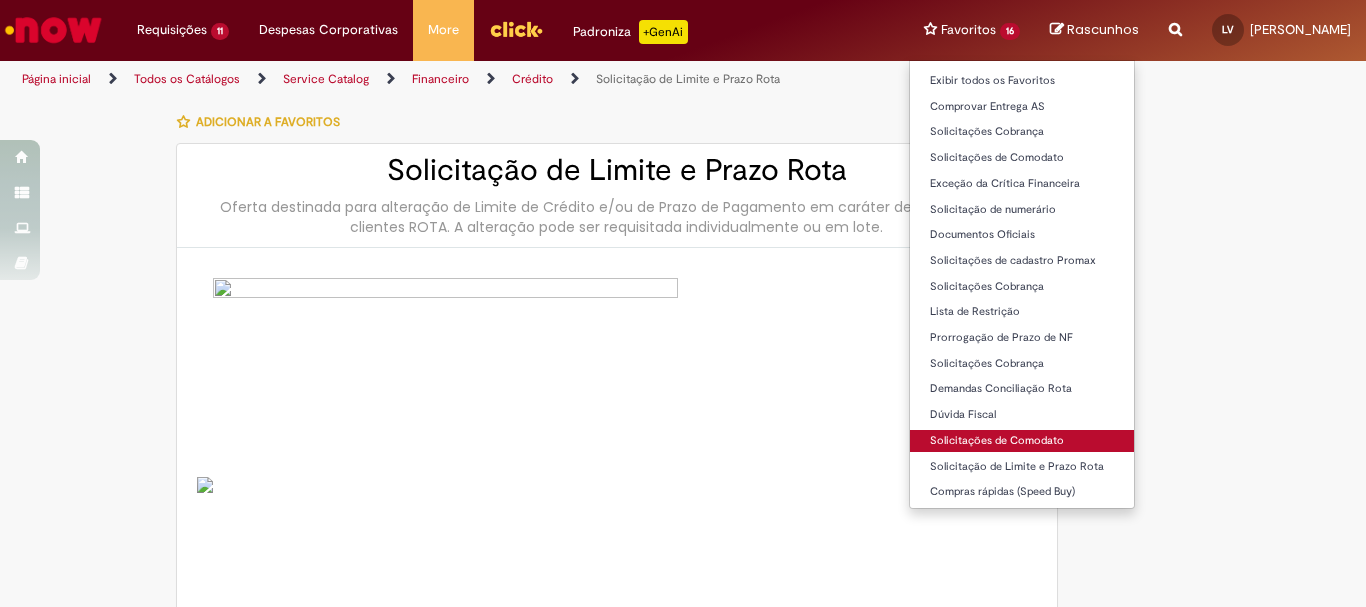 type on "********" 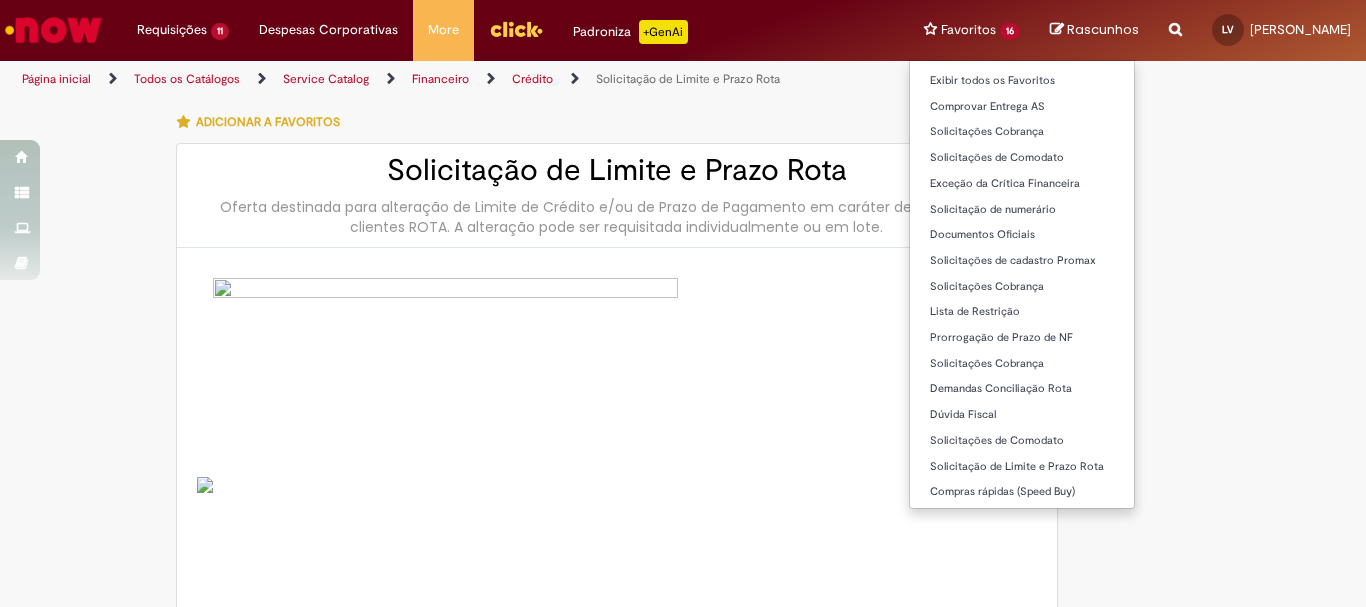 type on "**********" 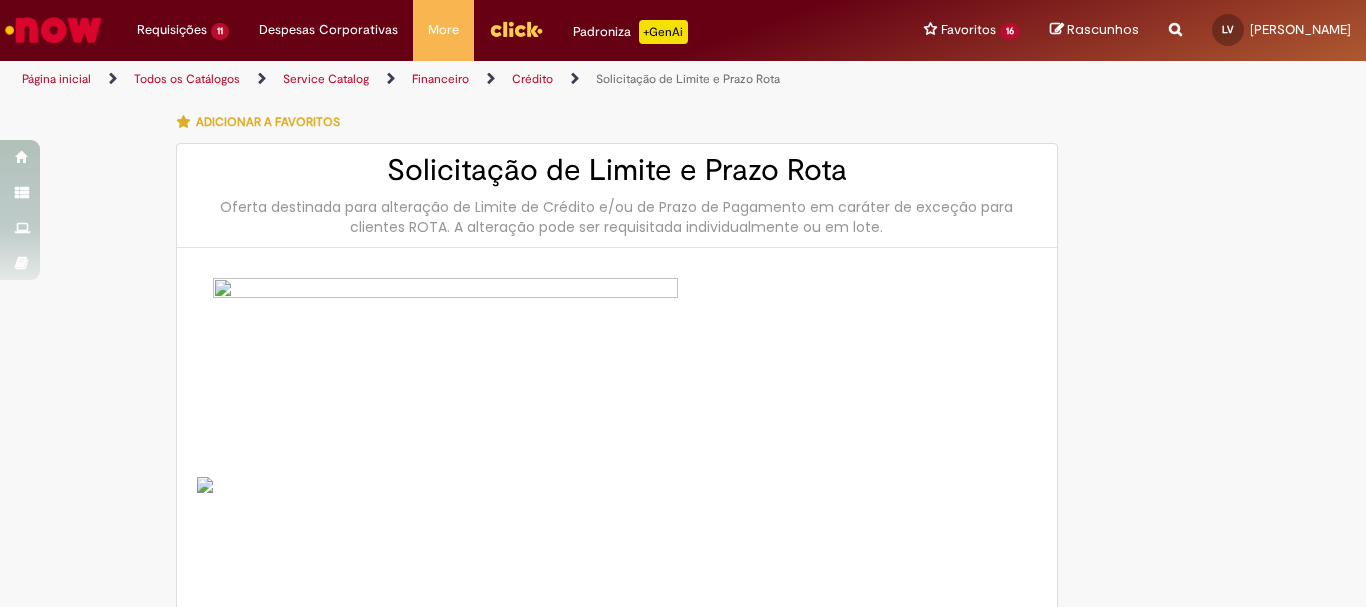 click on "**********" at bounding box center (683, 974) 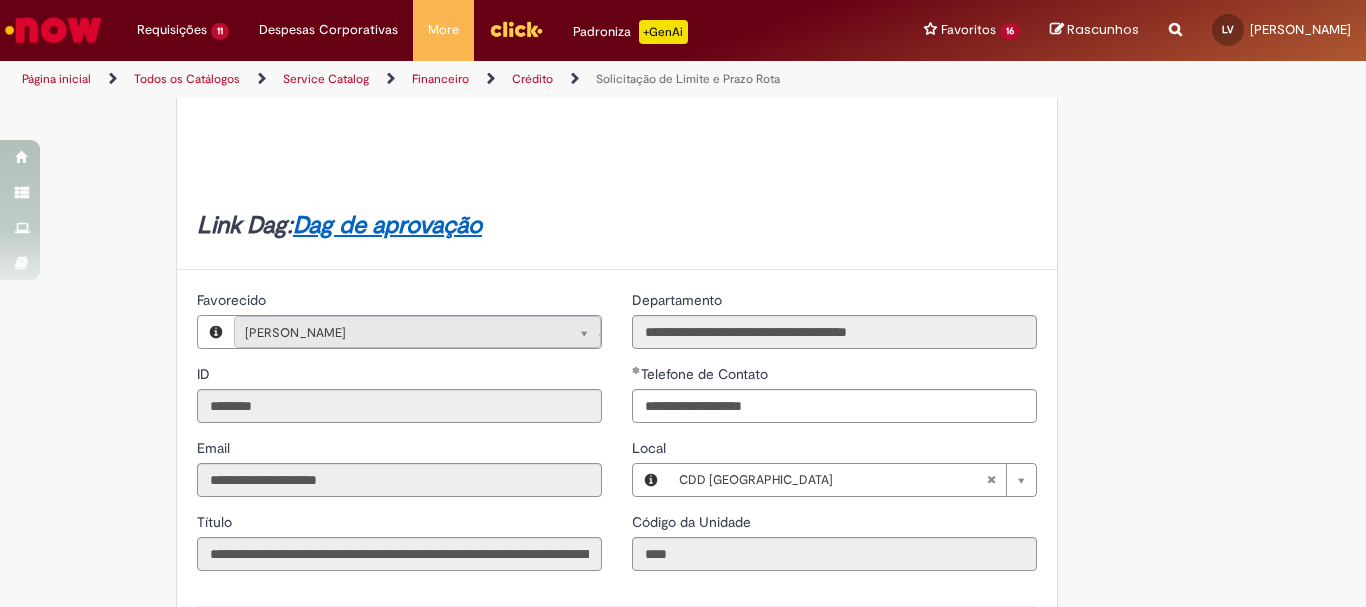 scroll, scrollTop: 900, scrollLeft: 0, axis: vertical 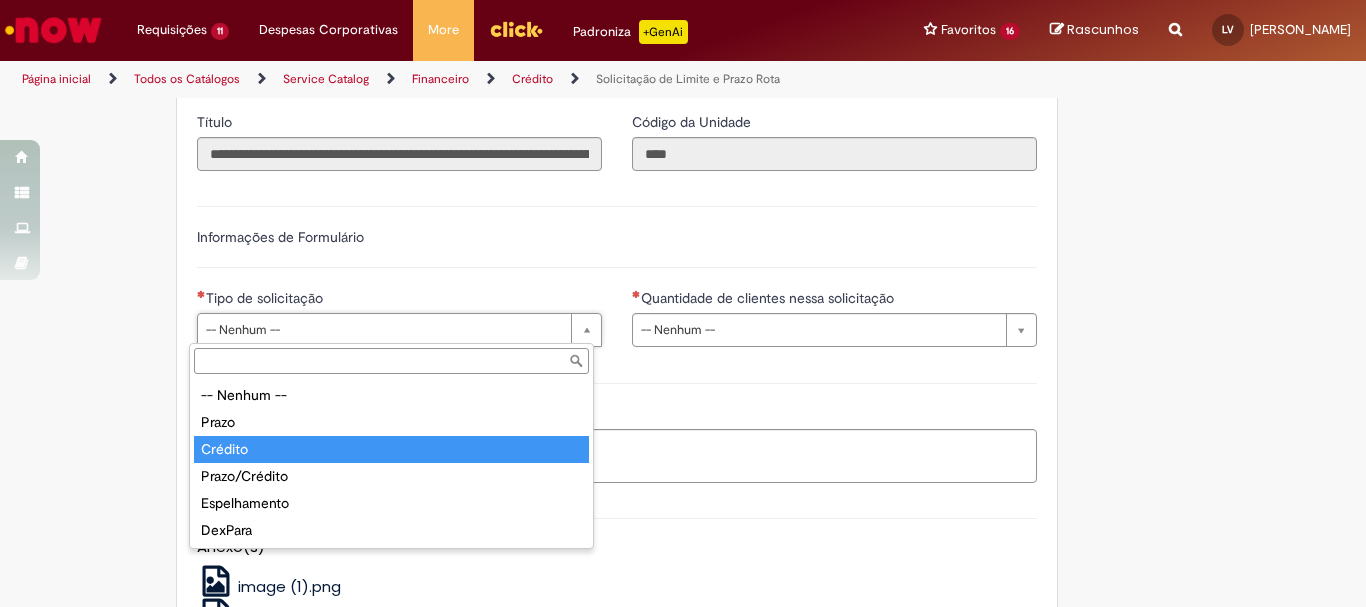 type on "*******" 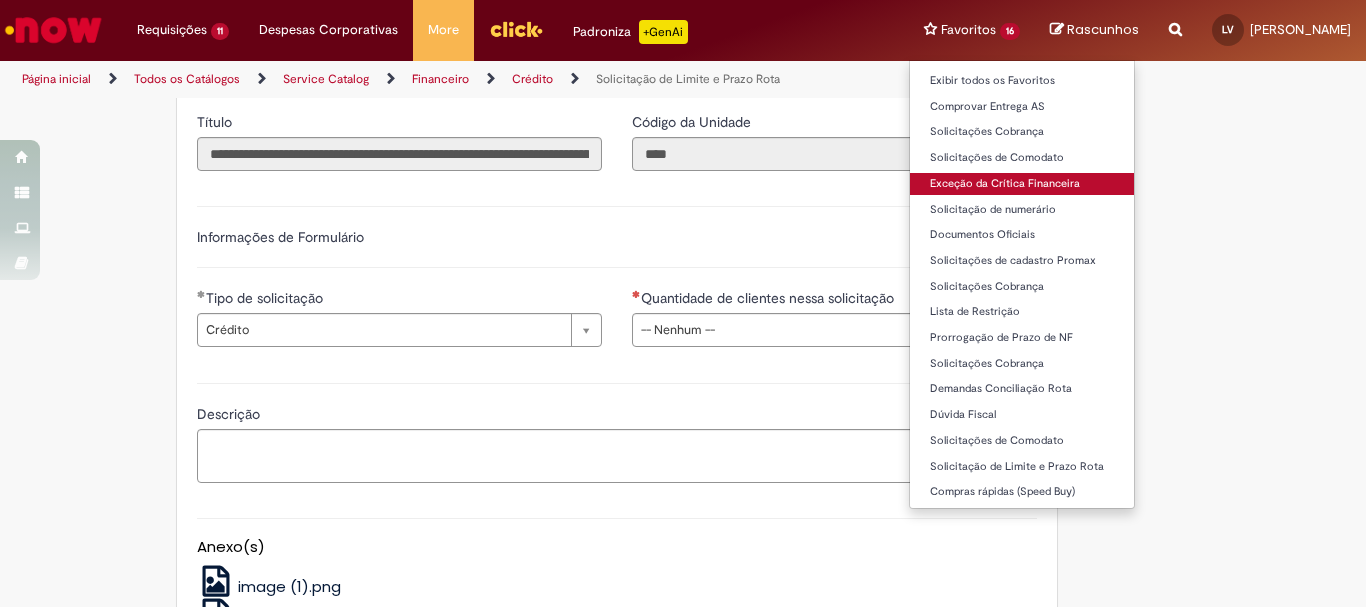 click on "Exceção da Crítica Financeira" at bounding box center [1022, 184] 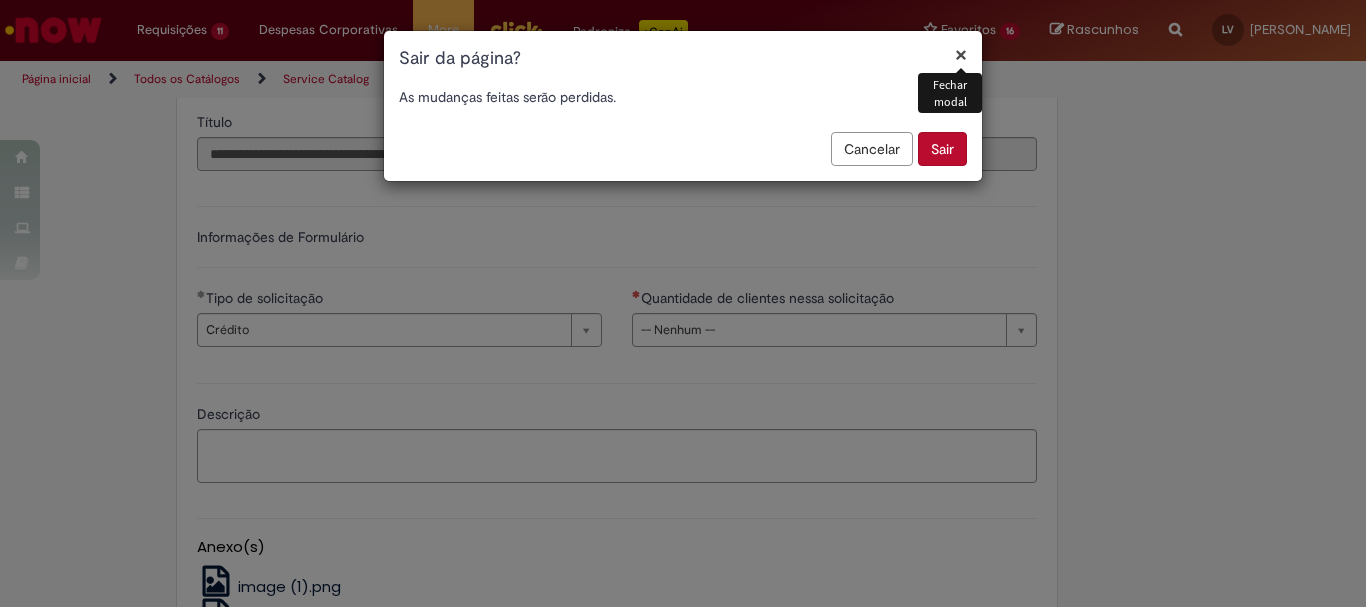 click on "Sair" at bounding box center [942, 149] 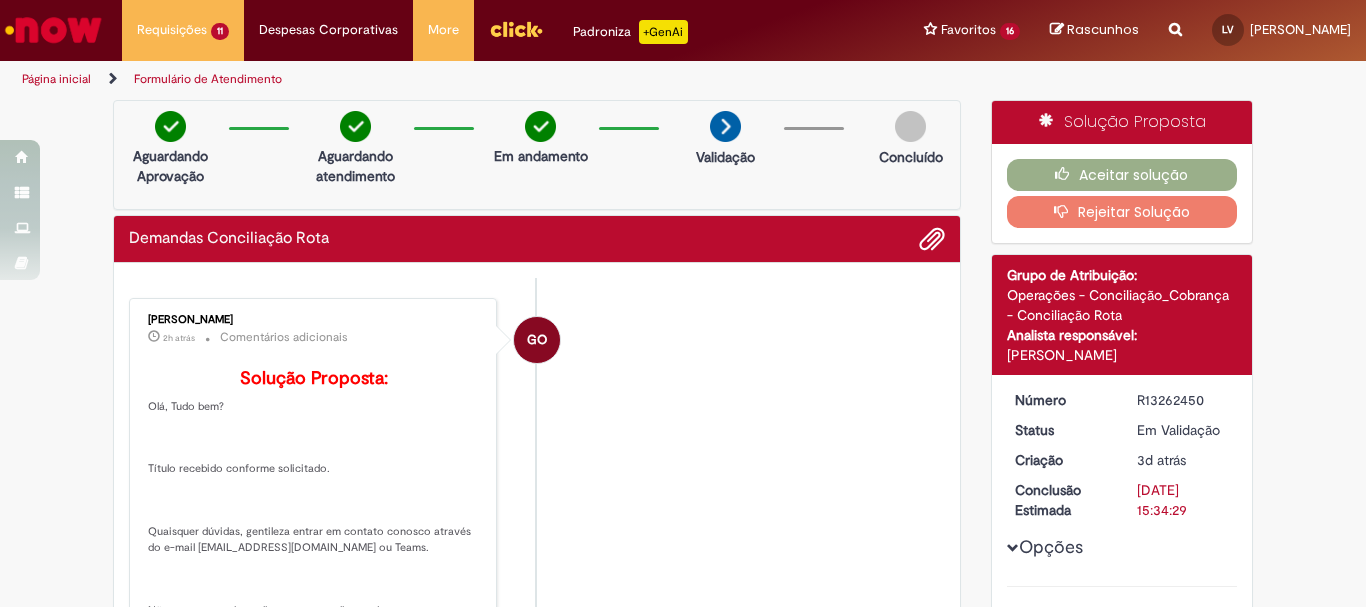 scroll, scrollTop: 0, scrollLeft: 0, axis: both 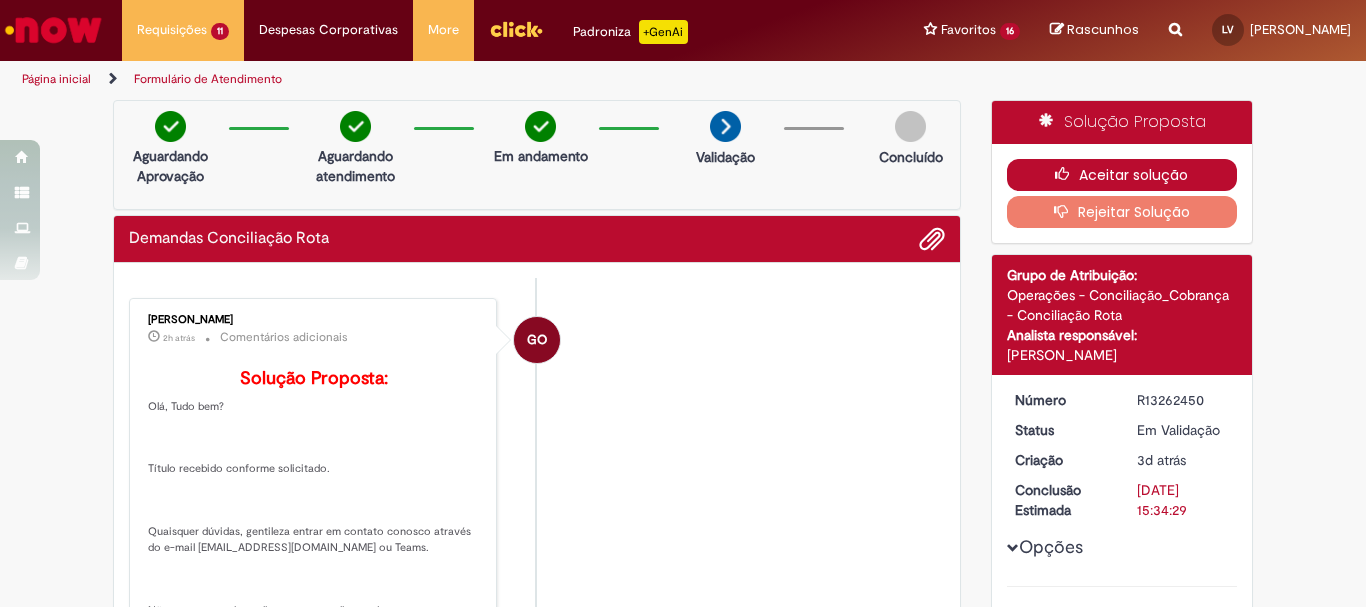 click at bounding box center [1067, 174] 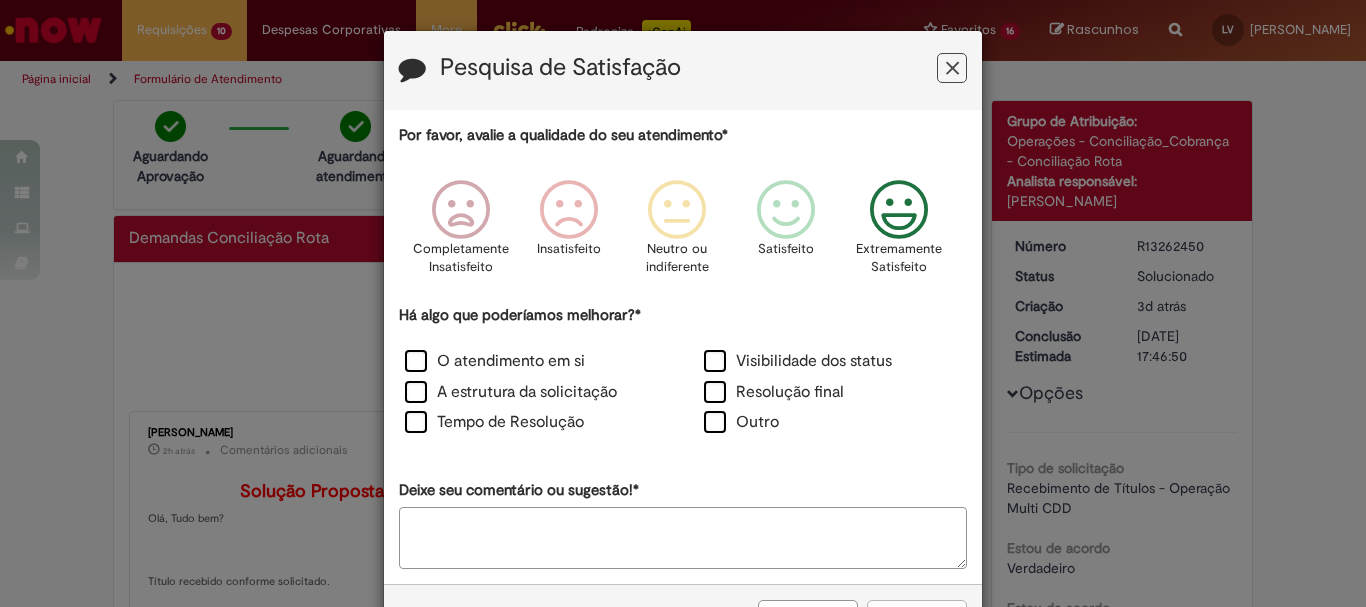 click at bounding box center [899, 210] 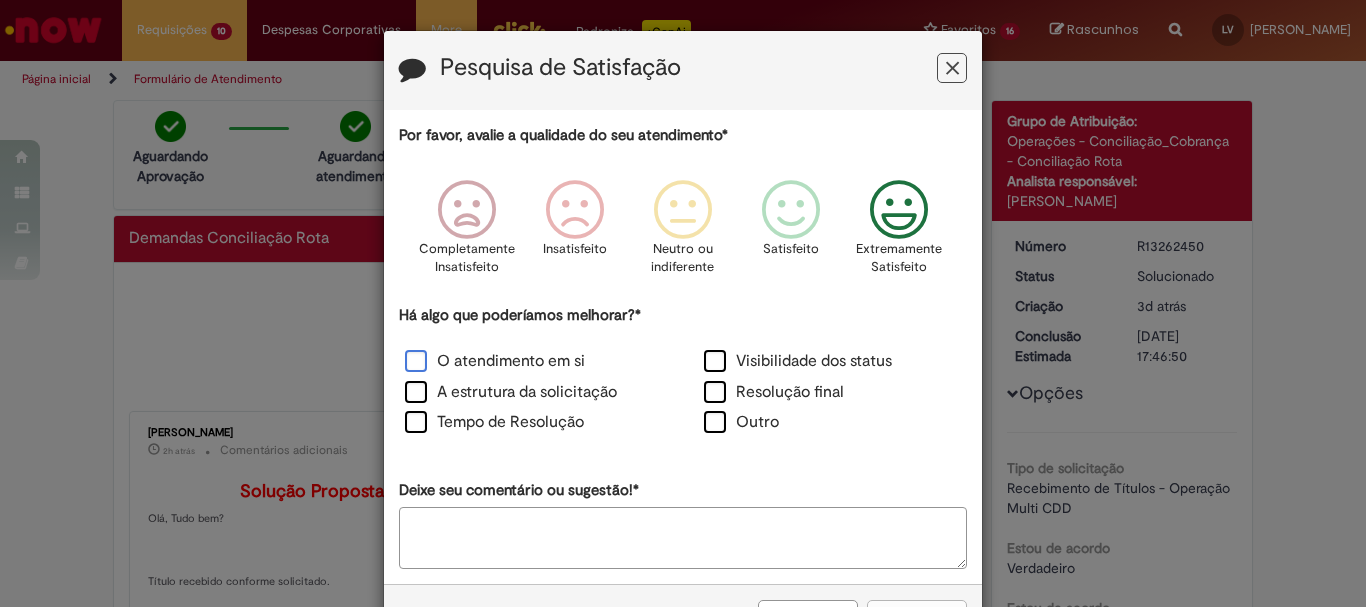 click on "O atendimento em si" at bounding box center [495, 361] 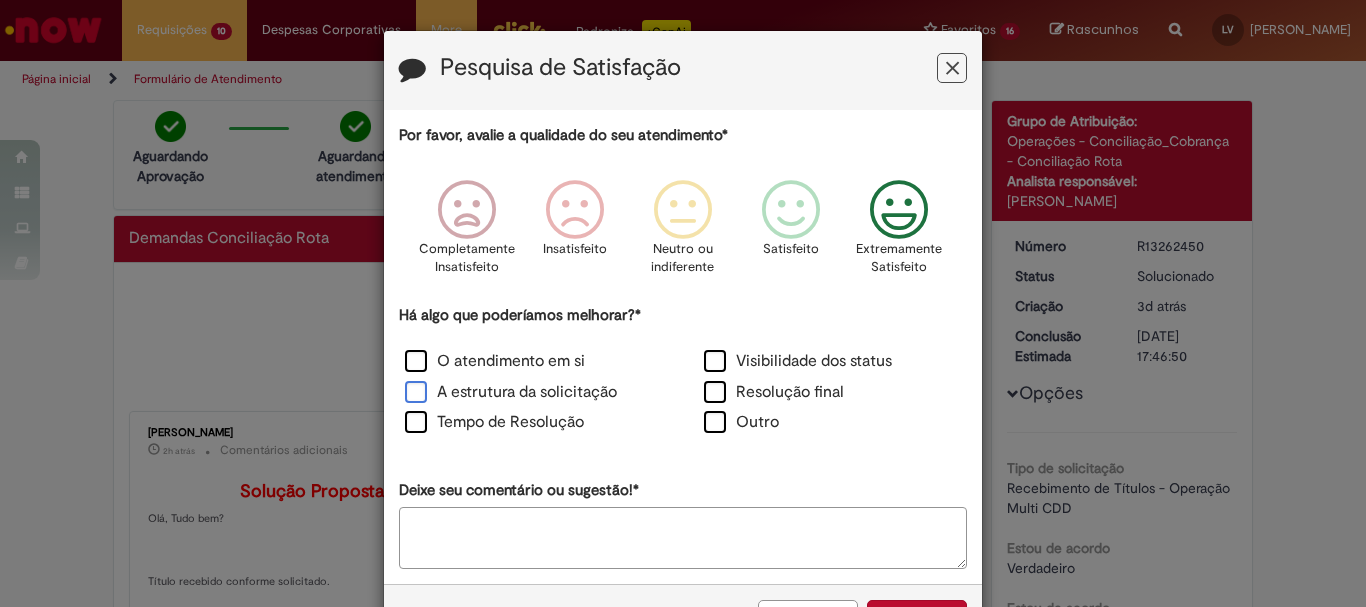 click on "A estrutura da solicitação" at bounding box center [511, 392] 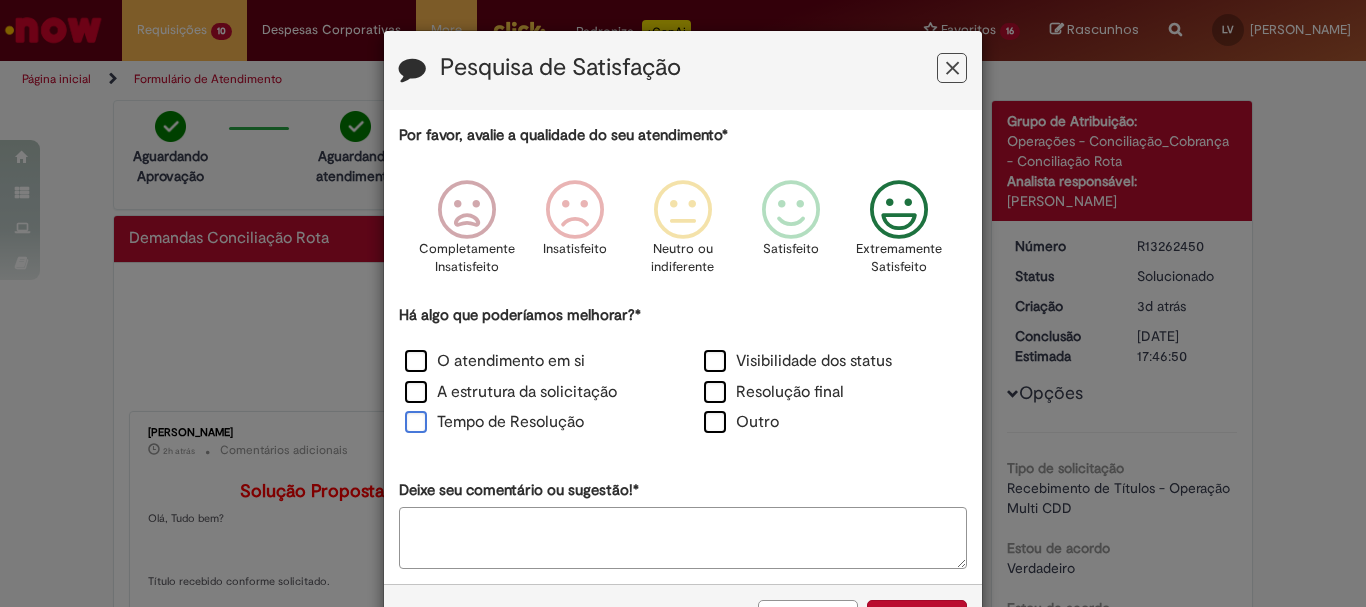 click on "Tempo de Resolução" at bounding box center (494, 422) 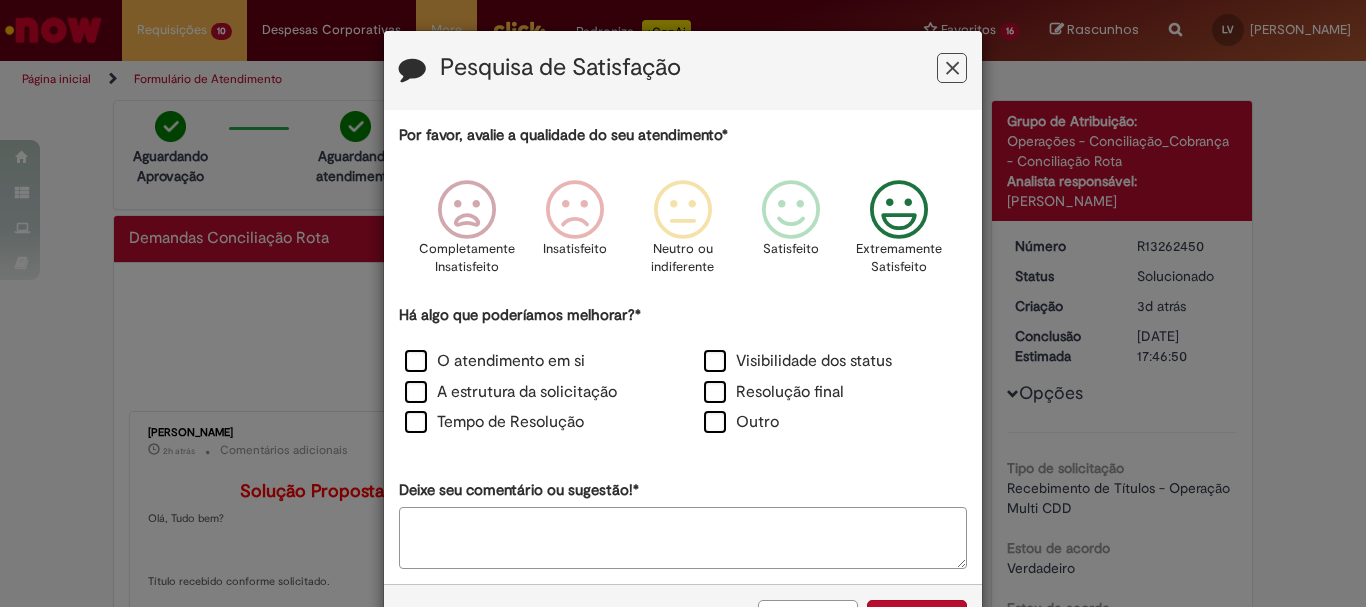 scroll, scrollTop: 73, scrollLeft: 0, axis: vertical 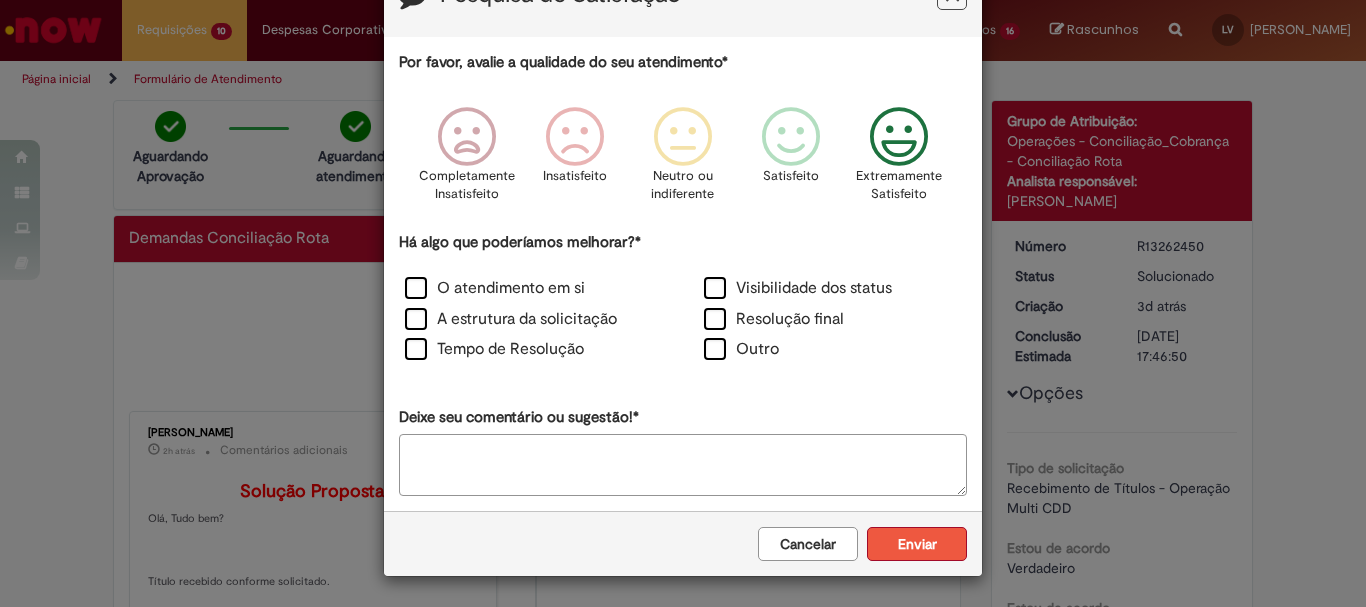 click on "Enviar" at bounding box center (917, 544) 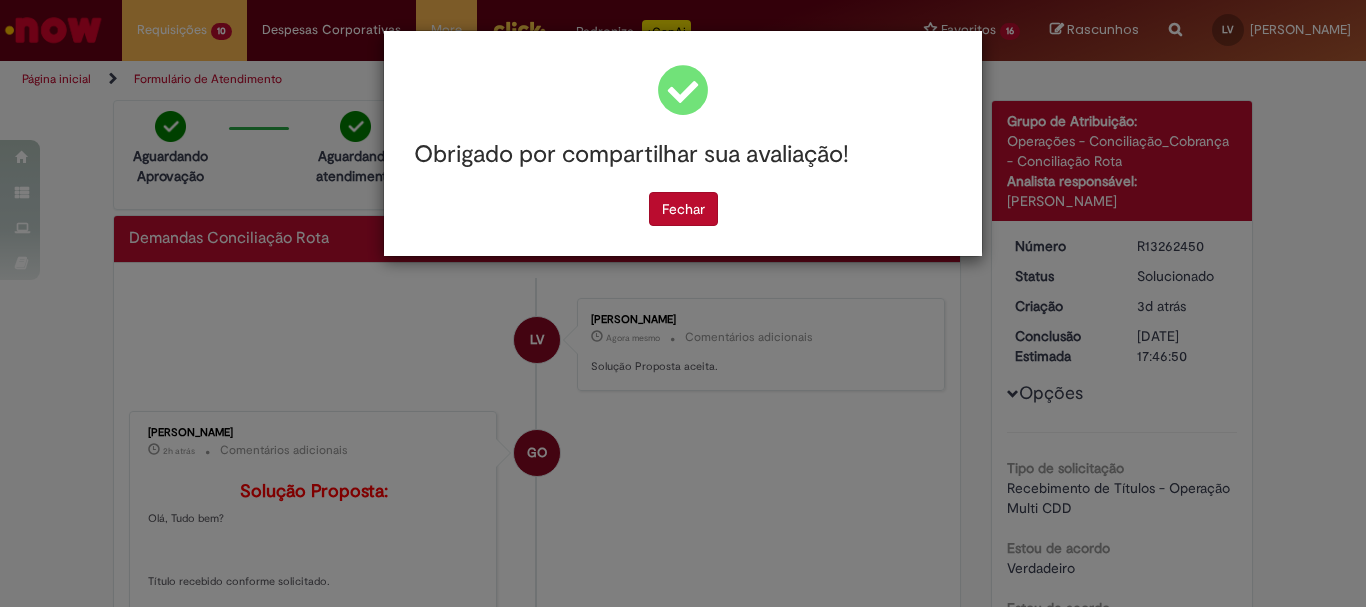 scroll, scrollTop: 0, scrollLeft: 0, axis: both 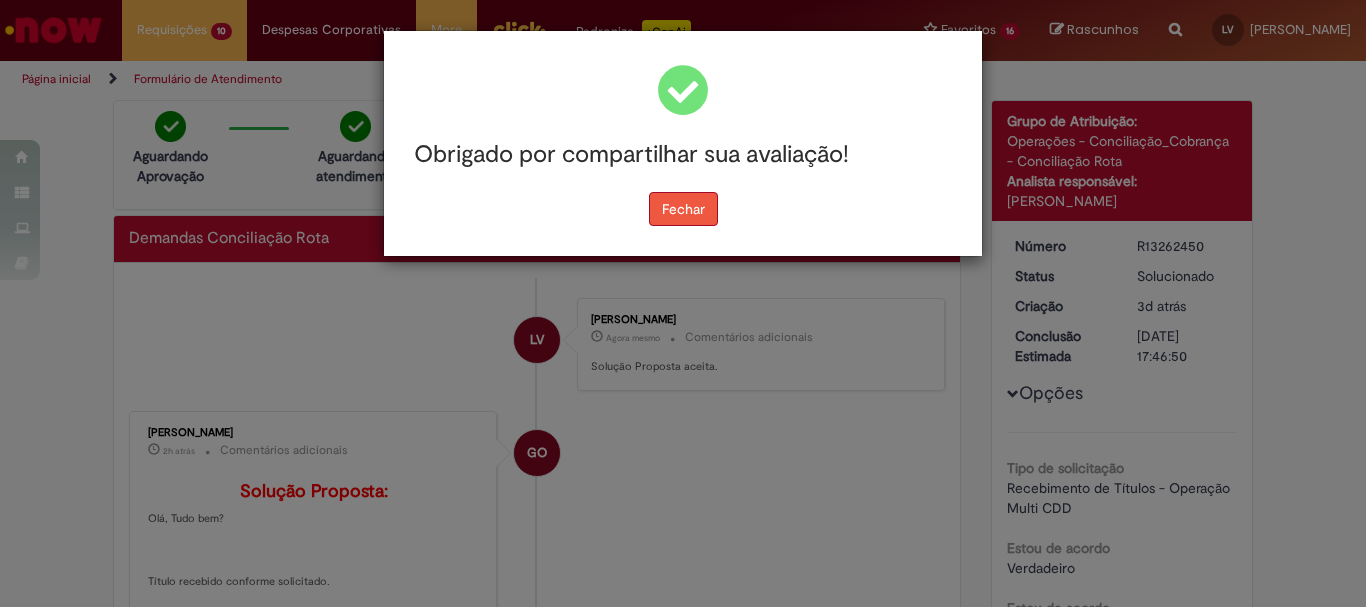 click on "Fechar" at bounding box center [683, 209] 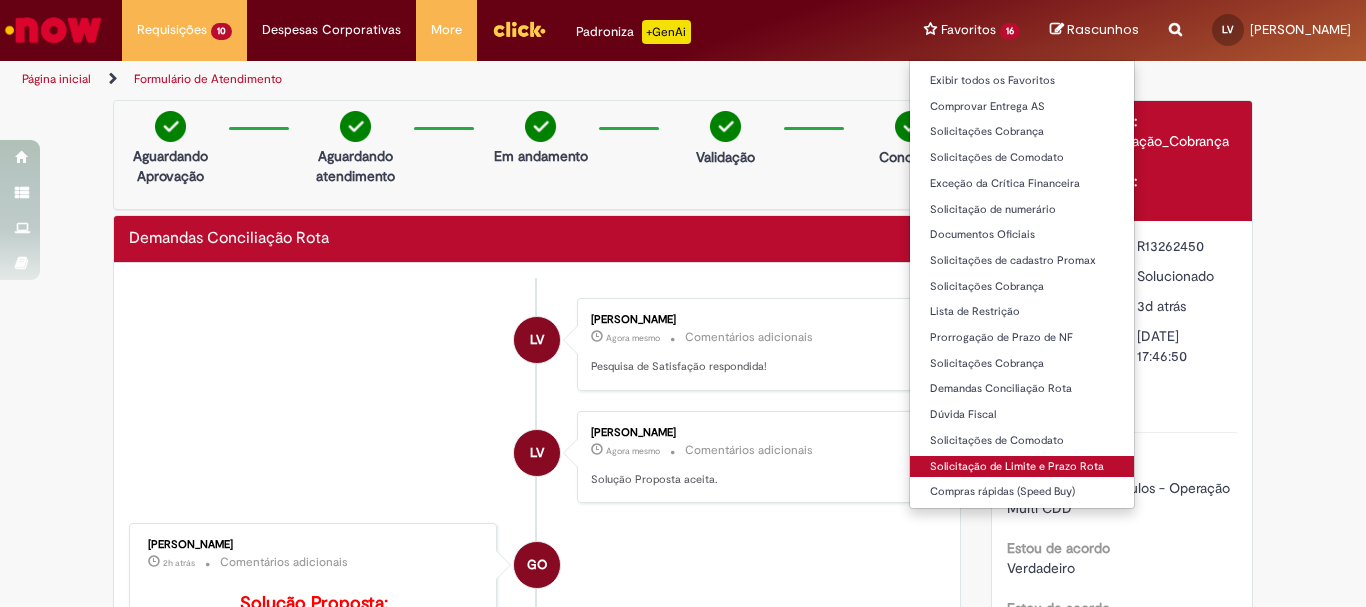 click on "Solicitação de Limite e Prazo Rota" at bounding box center (1022, 467) 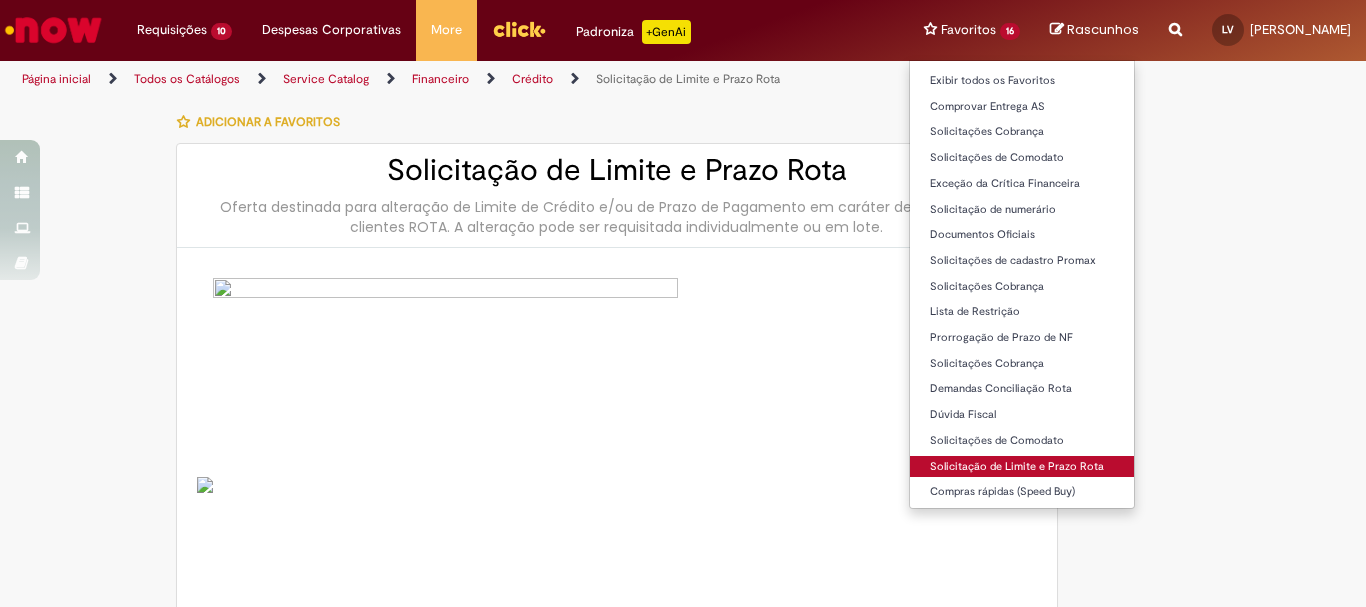 type on "********" 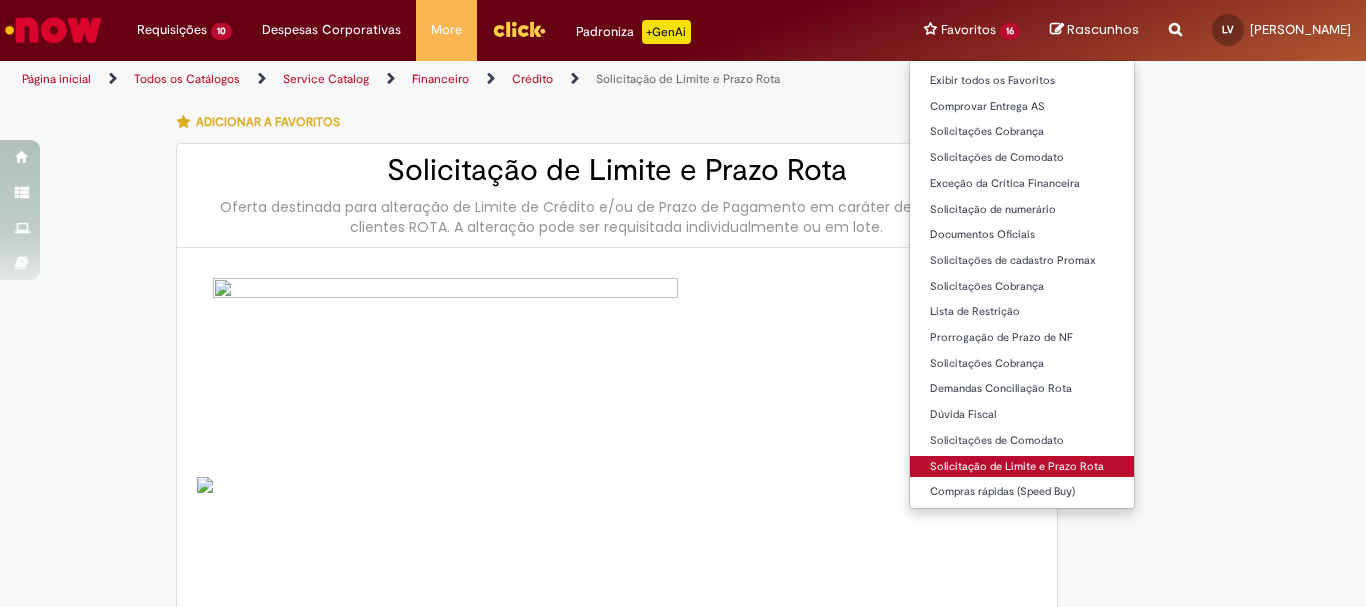 type on "**********" 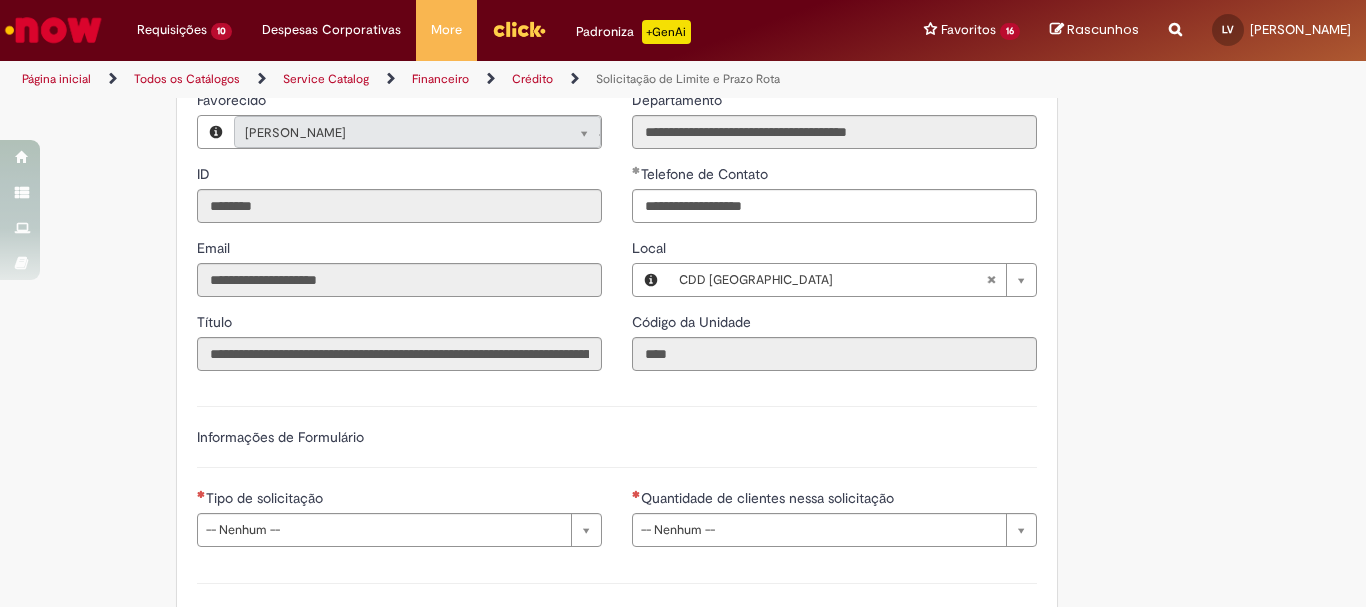scroll, scrollTop: 800, scrollLeft: 0, axis: vertical 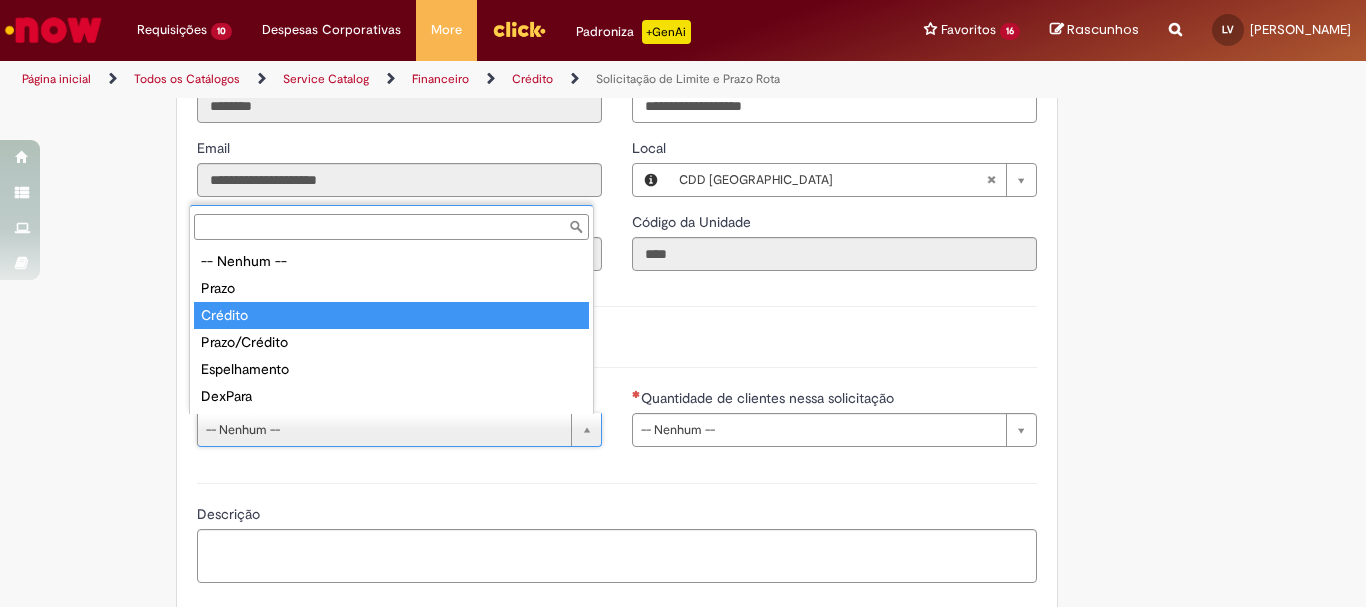type on "*******" 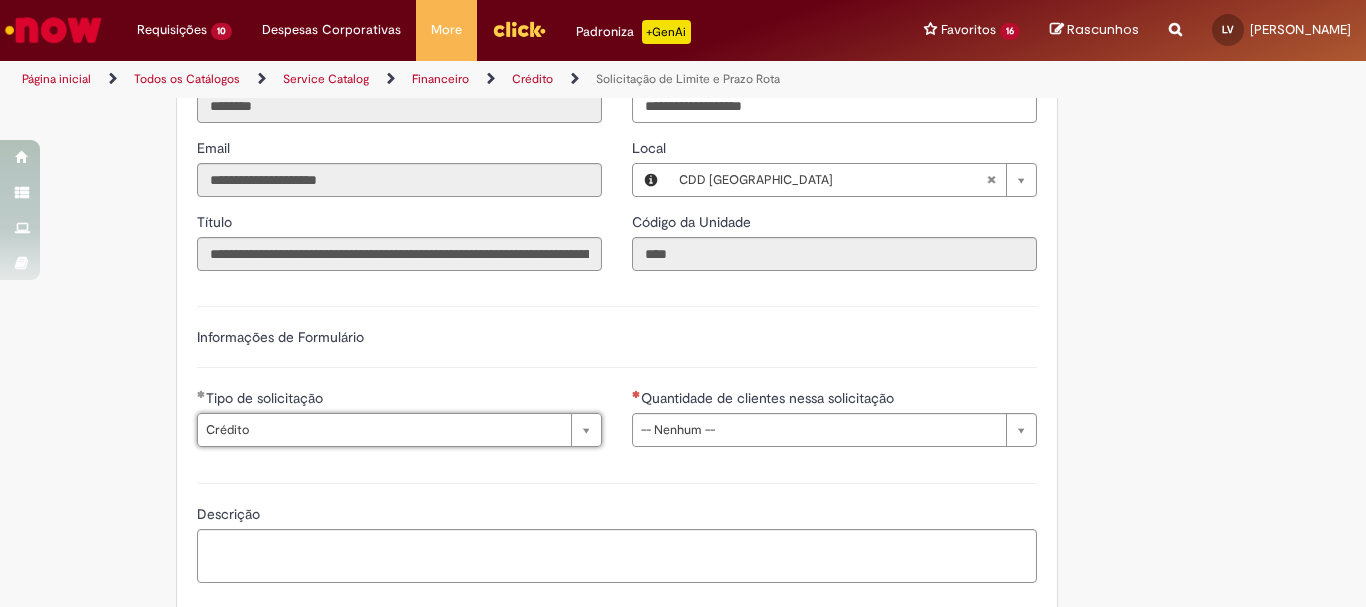 click on "Informações de Formulário" at bounding box center [617, 347] 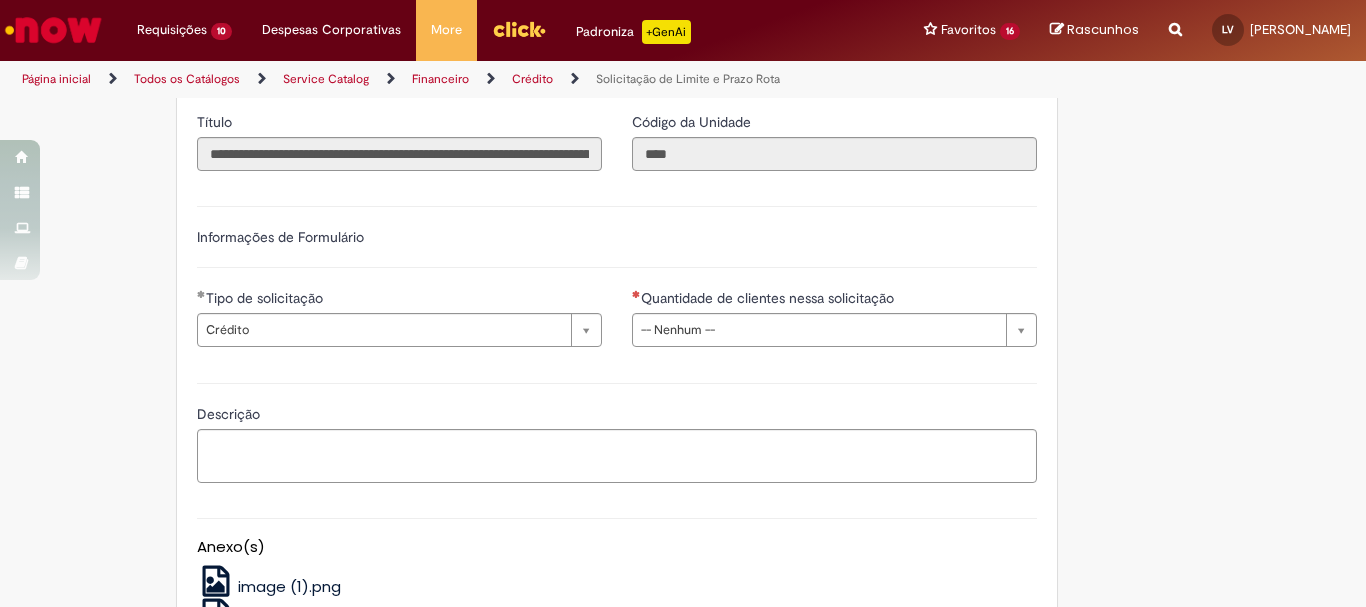 scroll, scrollTop: 1000, scrollLeft: 0, axis: vertical 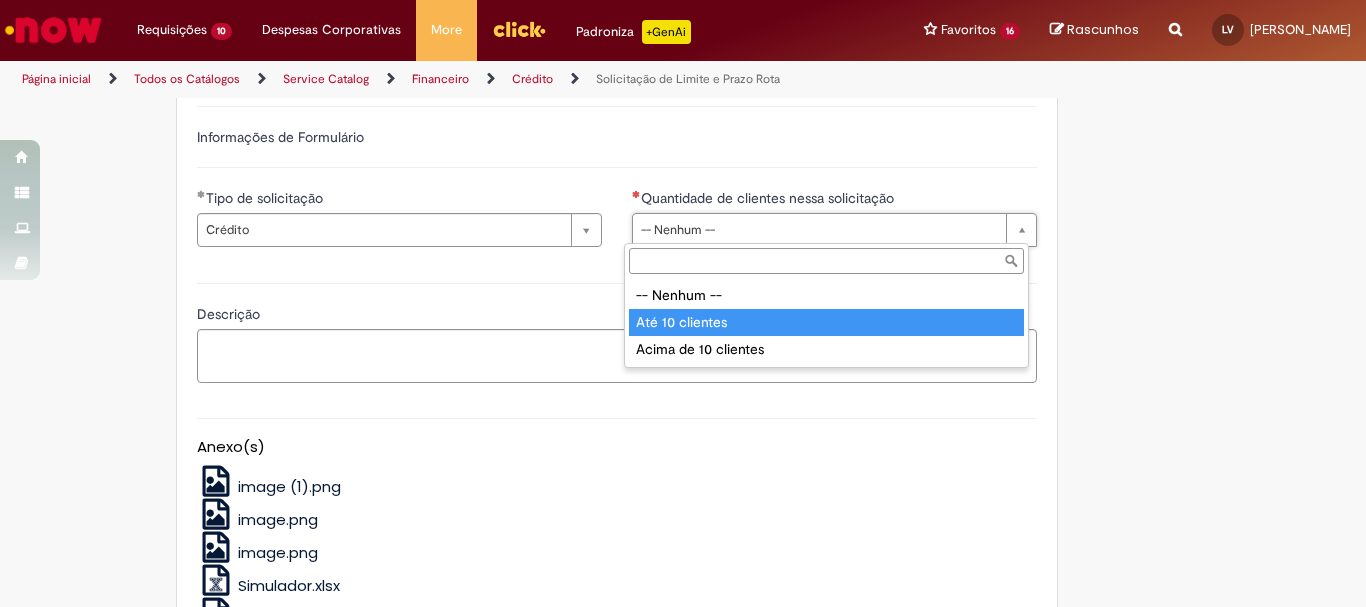 type on "**********" 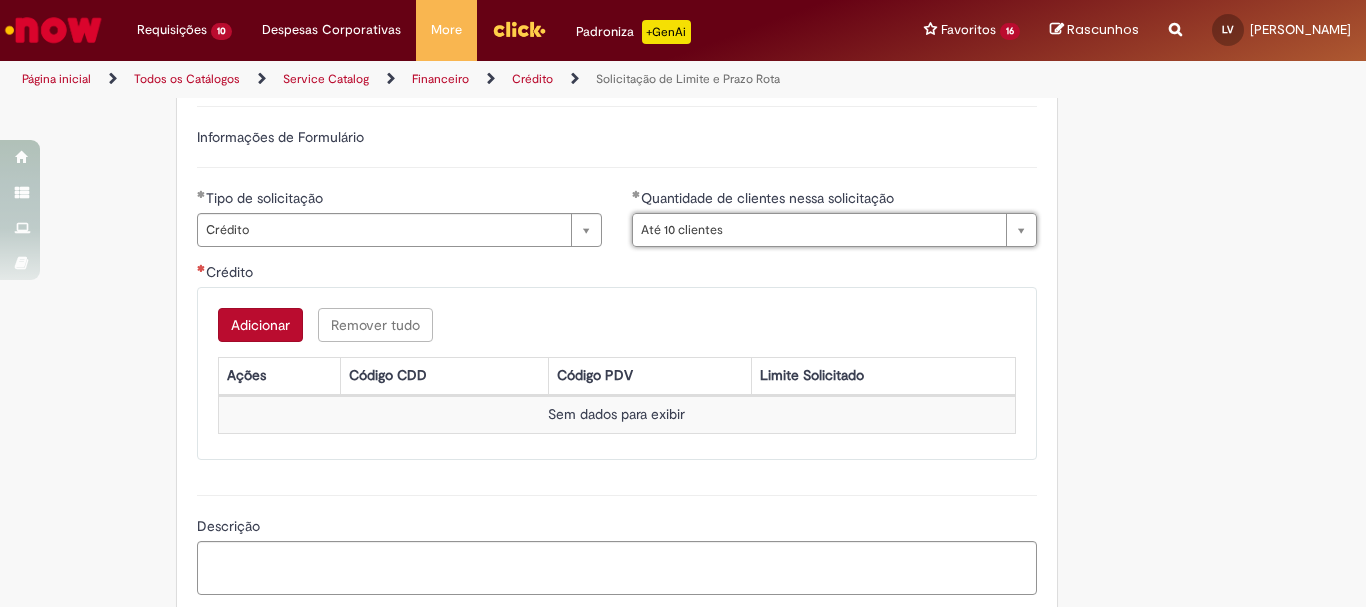 click on "Adicionar" at bounding box center [260, 325] 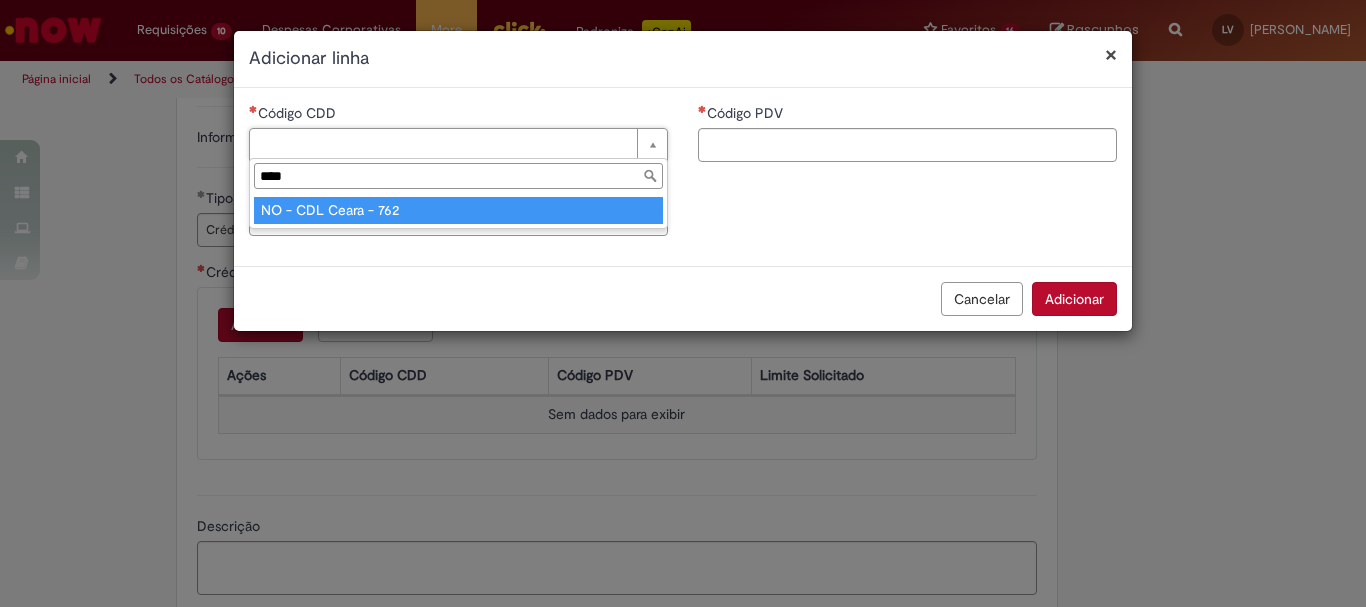type on "****" 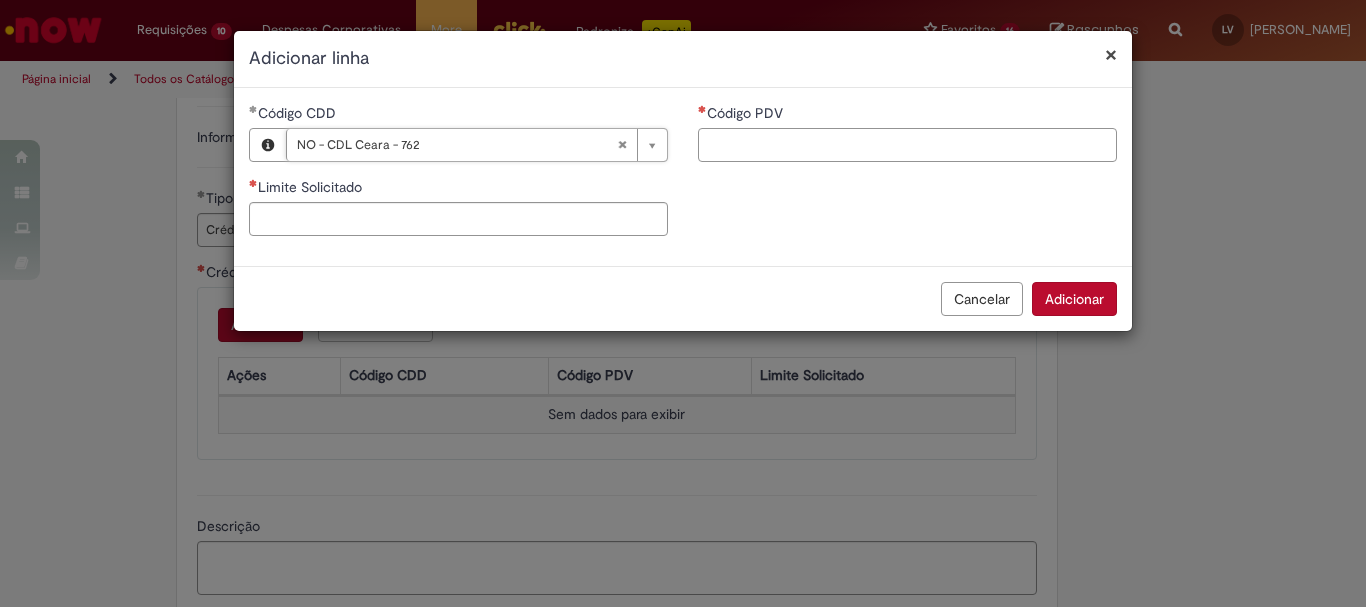 click on "Código PDV" at bounding box center [907, 145] 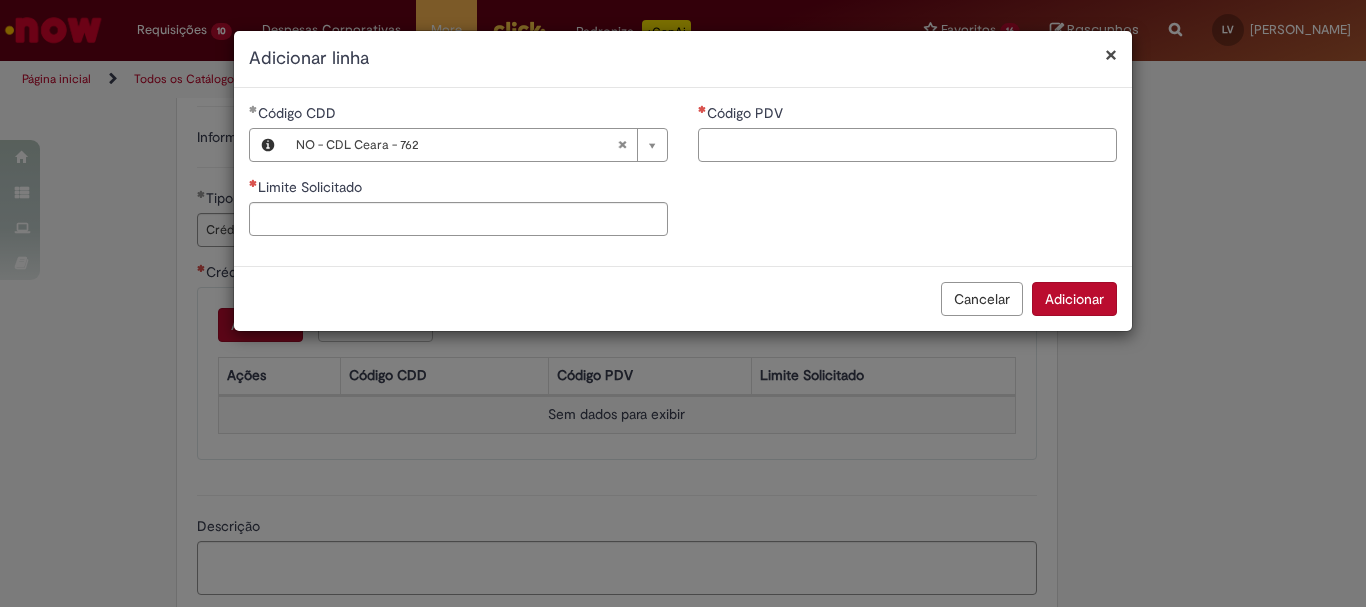 paste on "****" 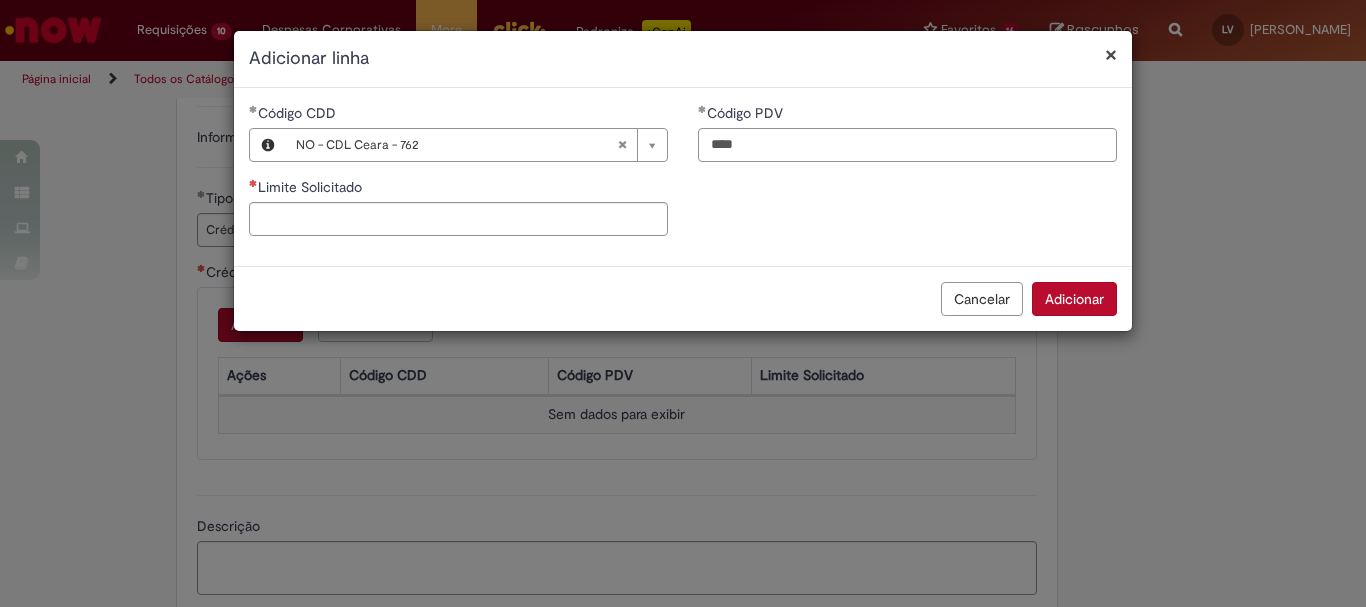 type on "****" 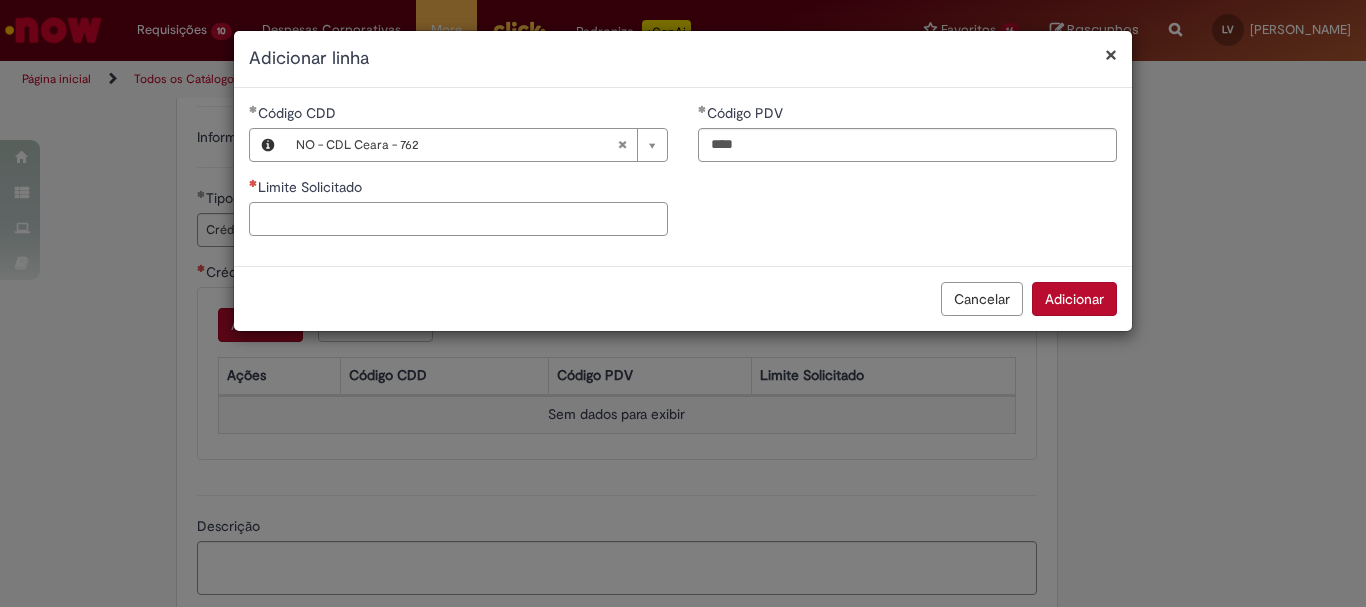 click on "Limite Solicitado" at bounding box center [458, 219] 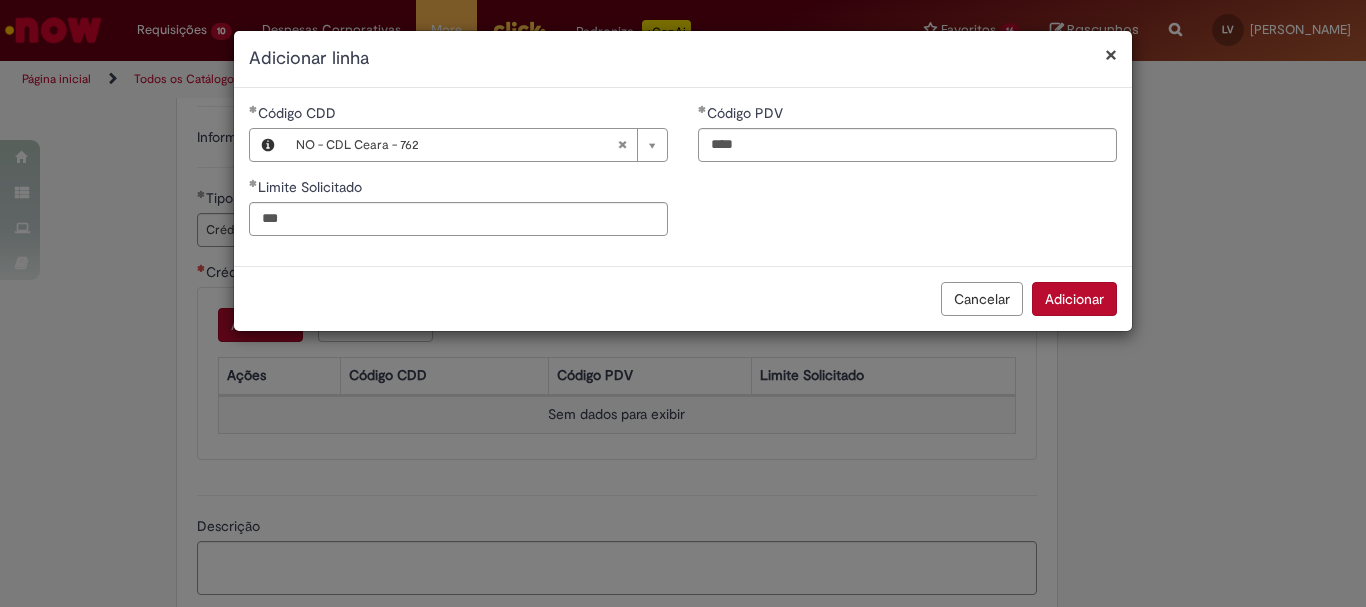 type on "******" 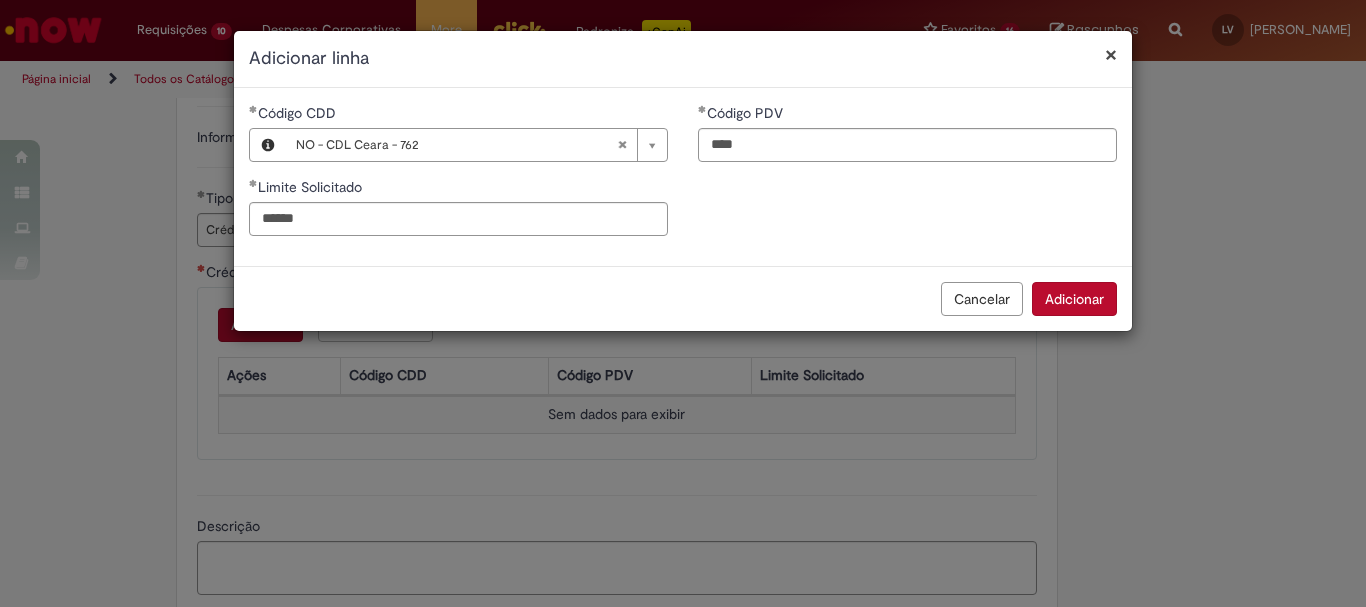 click on "Adicionar" at bounding box center (1074, 299) 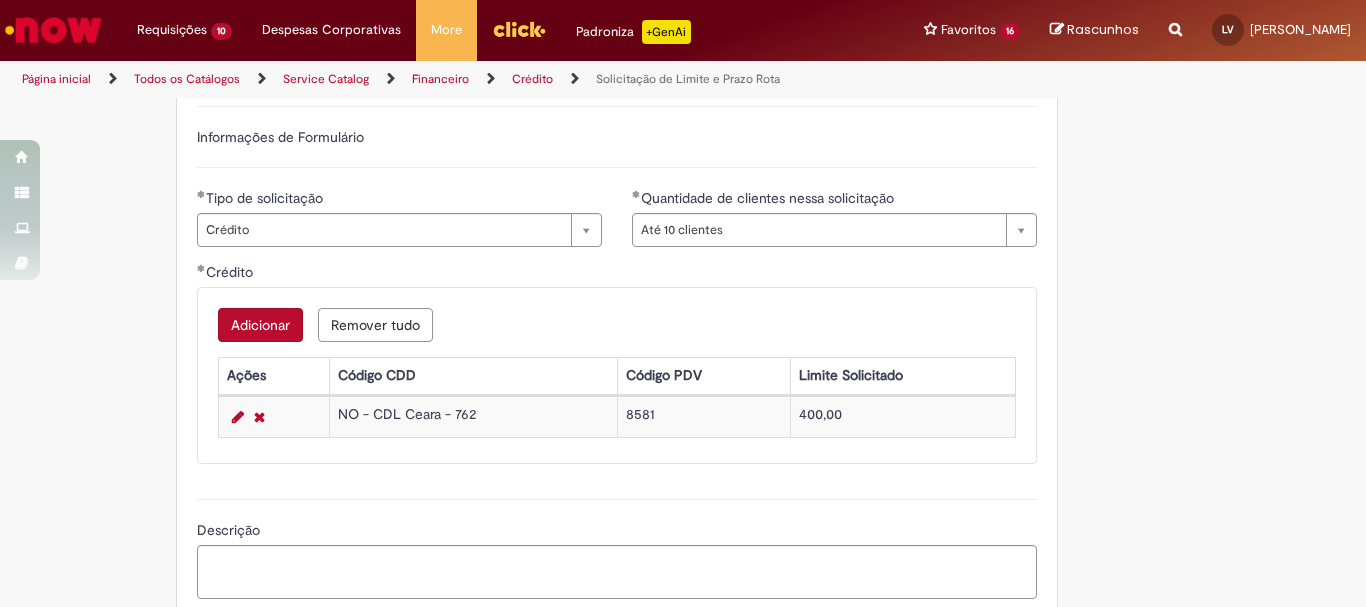 scroll, scrollTop: 1200, scrollLeft: 0, axis: vertical 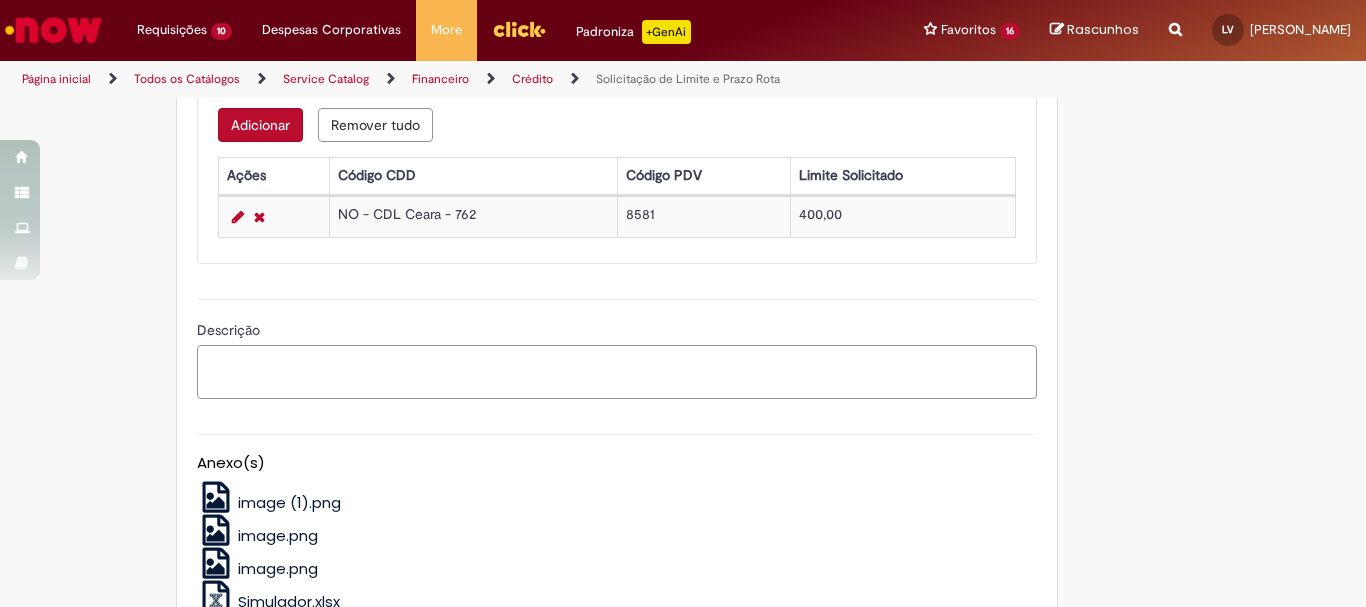 click on "Descrição" at bounding box center (617, 372) 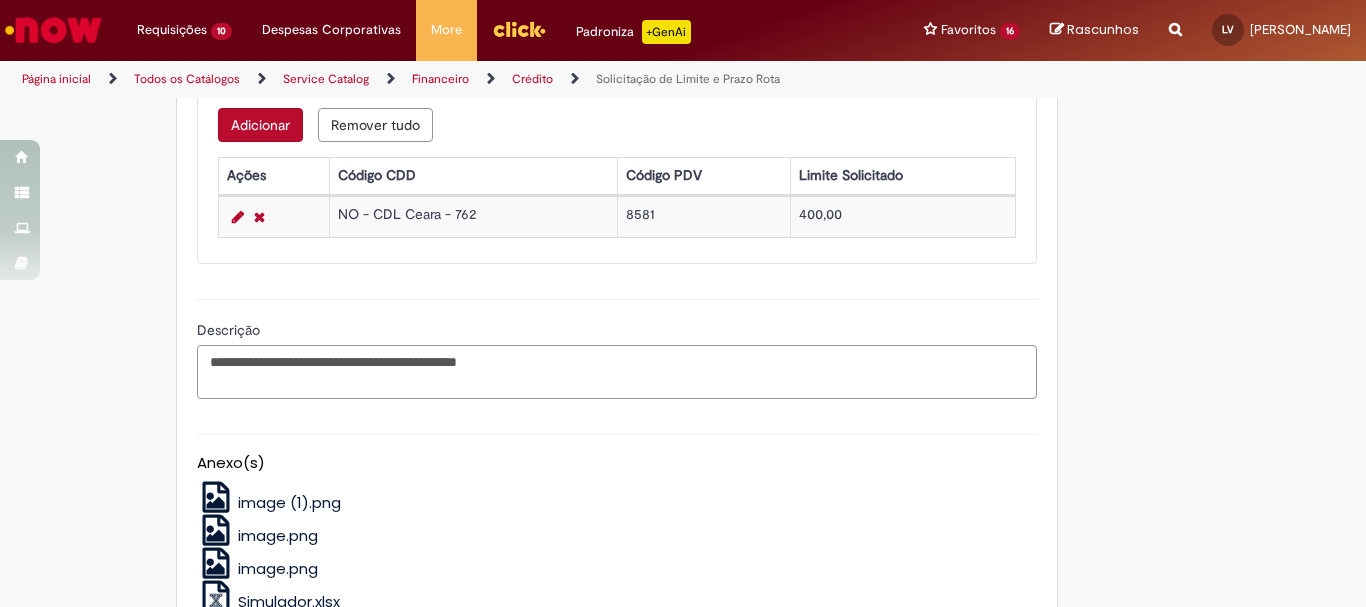 paste on "*****" 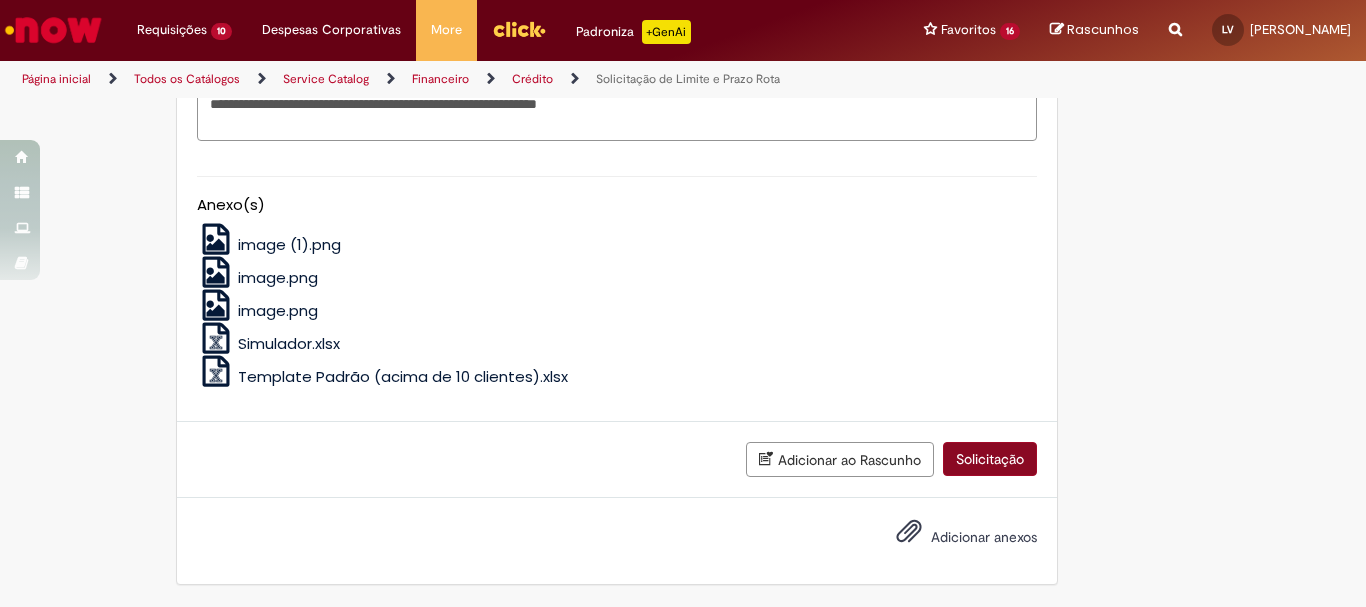 type on "**********" 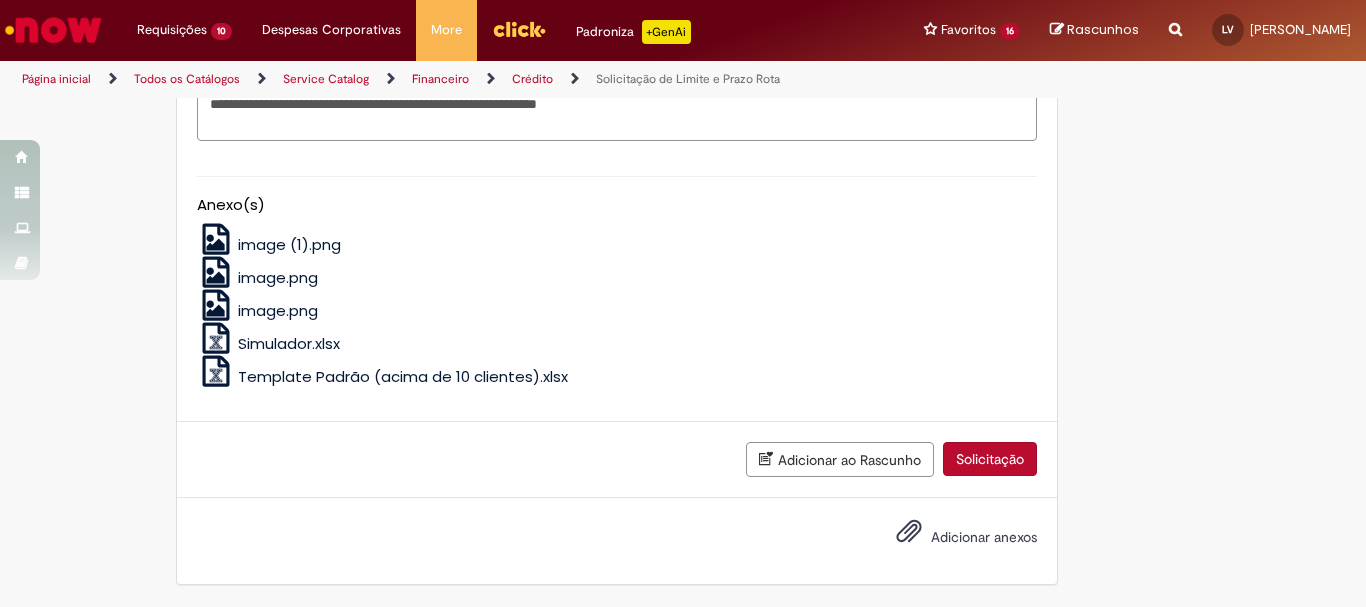click on "Solicitação" at bounding box center (990, 459) 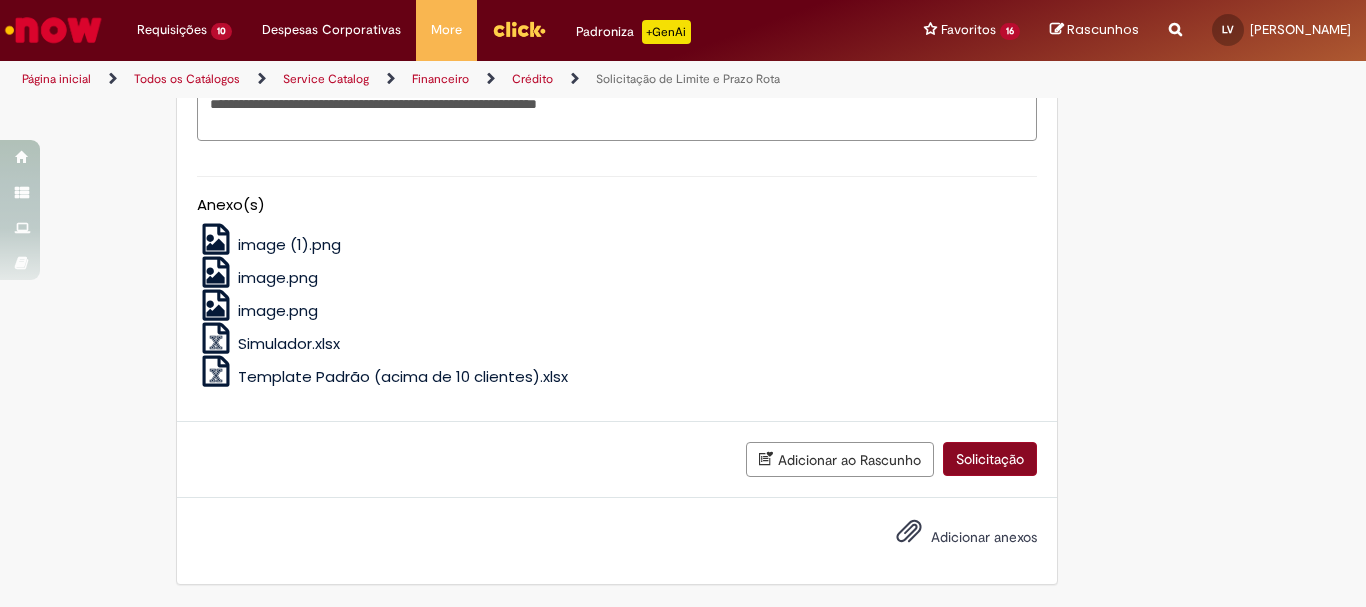 scroll, scrollTop: 1412, scrollLeft: 0, axis: vertical 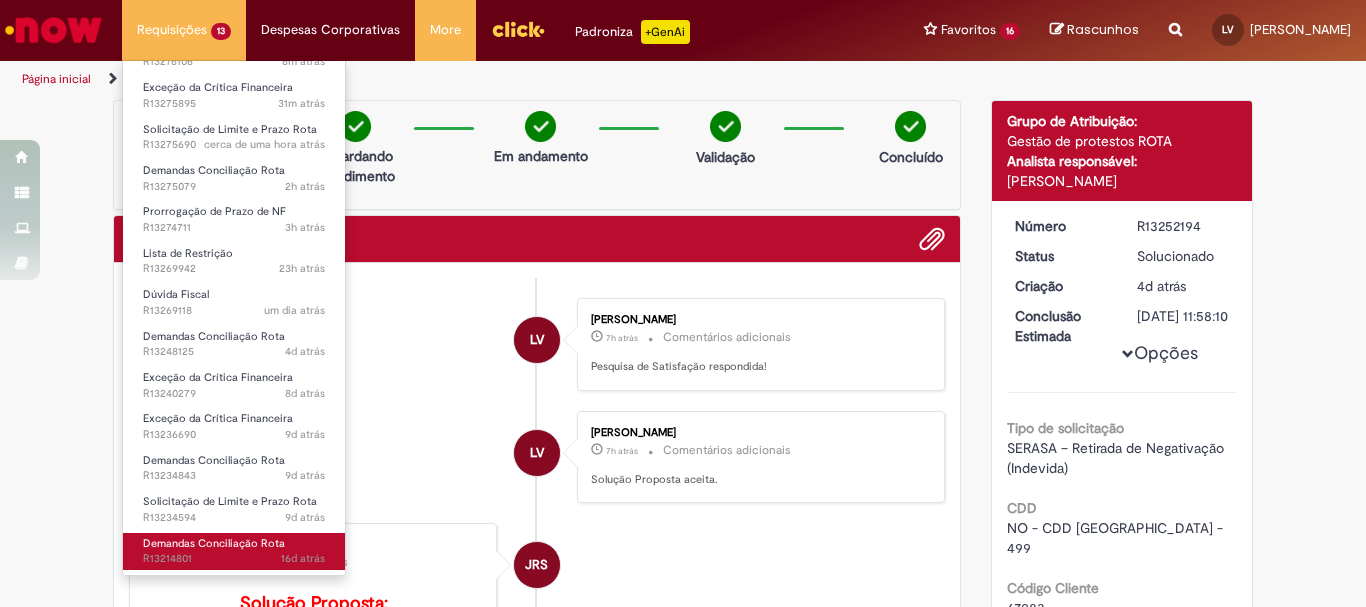click on "Demandas Conciliação Rota" at bounding box center (214, 543) 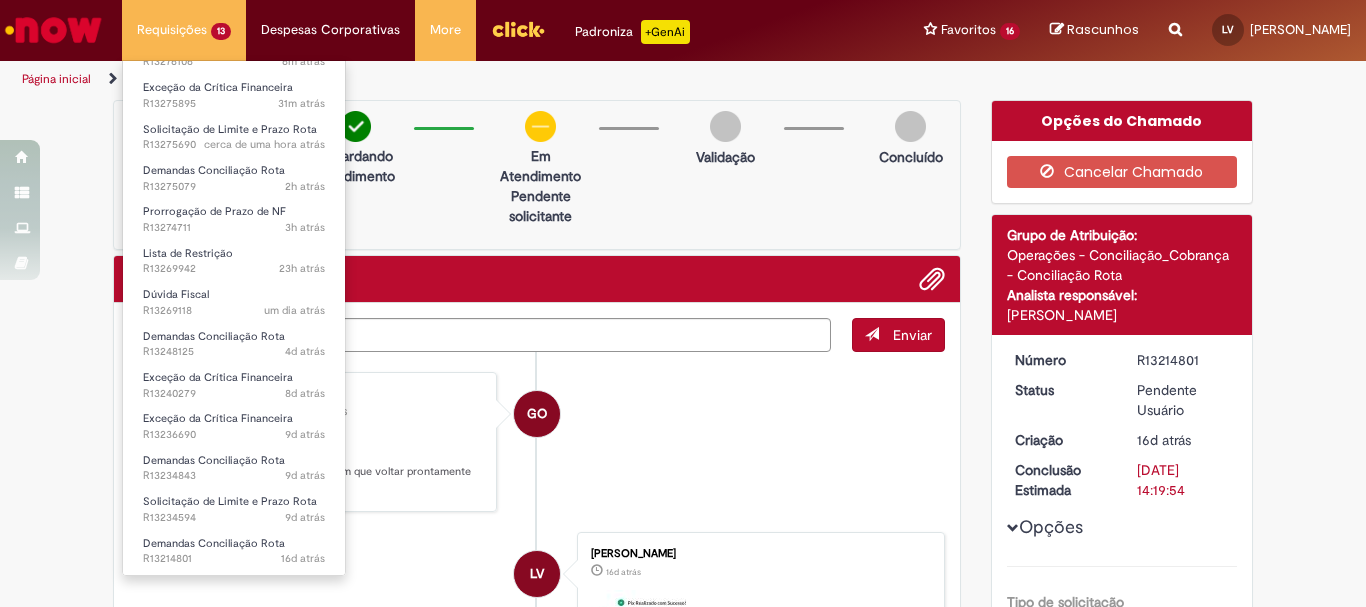 click on "Requisições   13
Exibir Todas as Solicitações
Exceção da Crítica Financeira
6m atrás 6 minutos atrás  R13276106
Exceção da Crítica Financeira
31m atrás 31 minutos atrás  R13275895
Solicitação de Limite e Prazo Rota
cerca de uma hora atrás cerca de uma hora atrás  R13275690
Demandas Conciliação Rota
2h atrás 2 horas atrás  R13275079
Prorrogação de Prazo de NF
3h atrás 3 horas atrás  R13274711
Lista de Restrição
23h atrás 23 horas atrás  R13269942
Dúvida Fiscal
um dia atrás um dia atrás  R13269118
Demandas Conciliação Rota
4d atrás 4 dias atrás  R13248125
Exceção da Crítica Financeira
8d atrás 8 dias atrás  R13240279
Exceção da Crítica Financeira
9d atrás 9 dias atrás  R13236690" at bounding box center [184, 30] 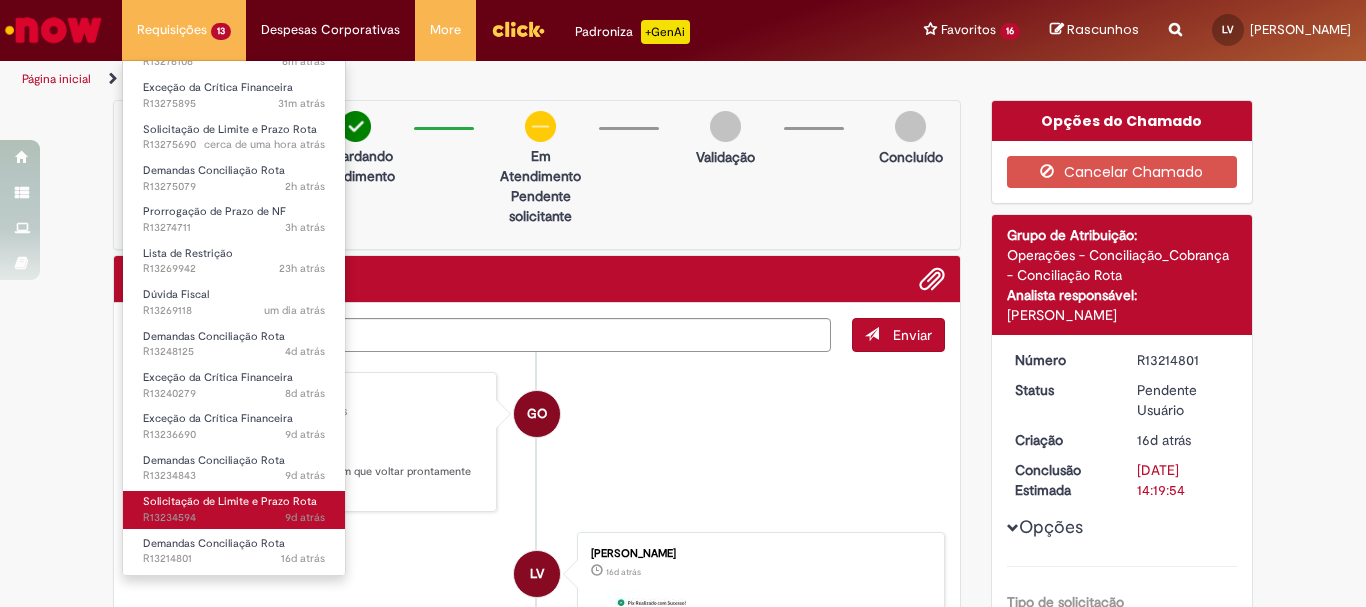 click on "9d atrás 9 dias atrás  R13234594" at bounding box center [234, 518] 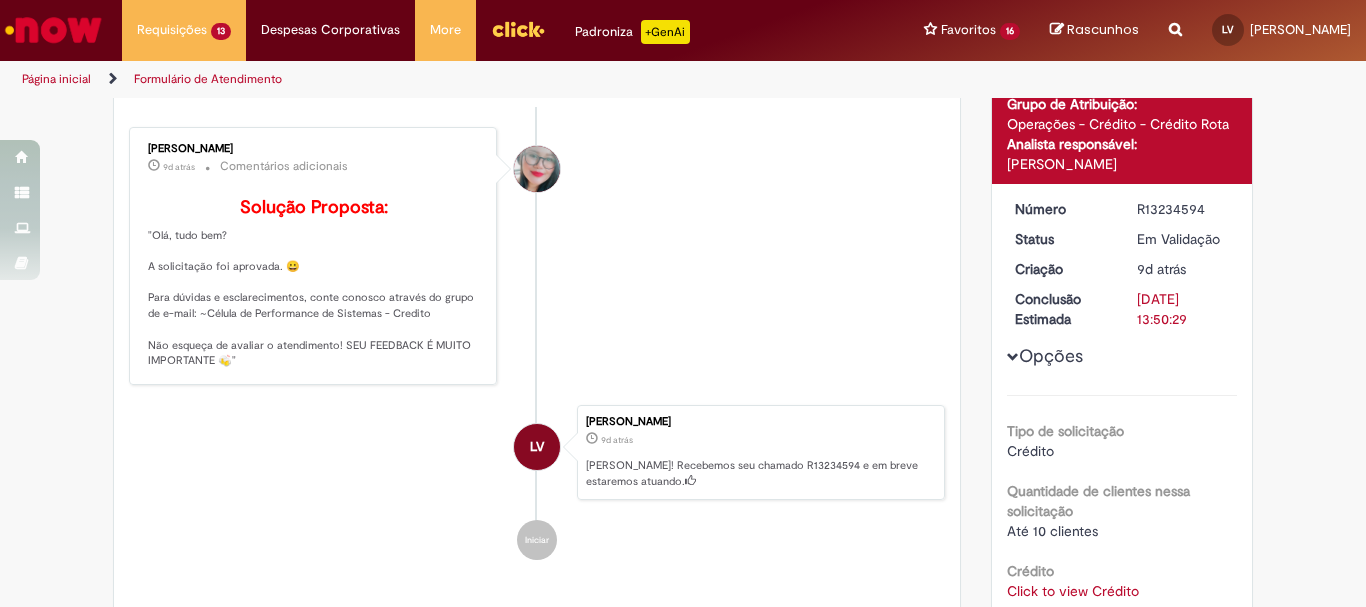 scroll, scrollTop: 0, scrollLeft: 0, axis: both 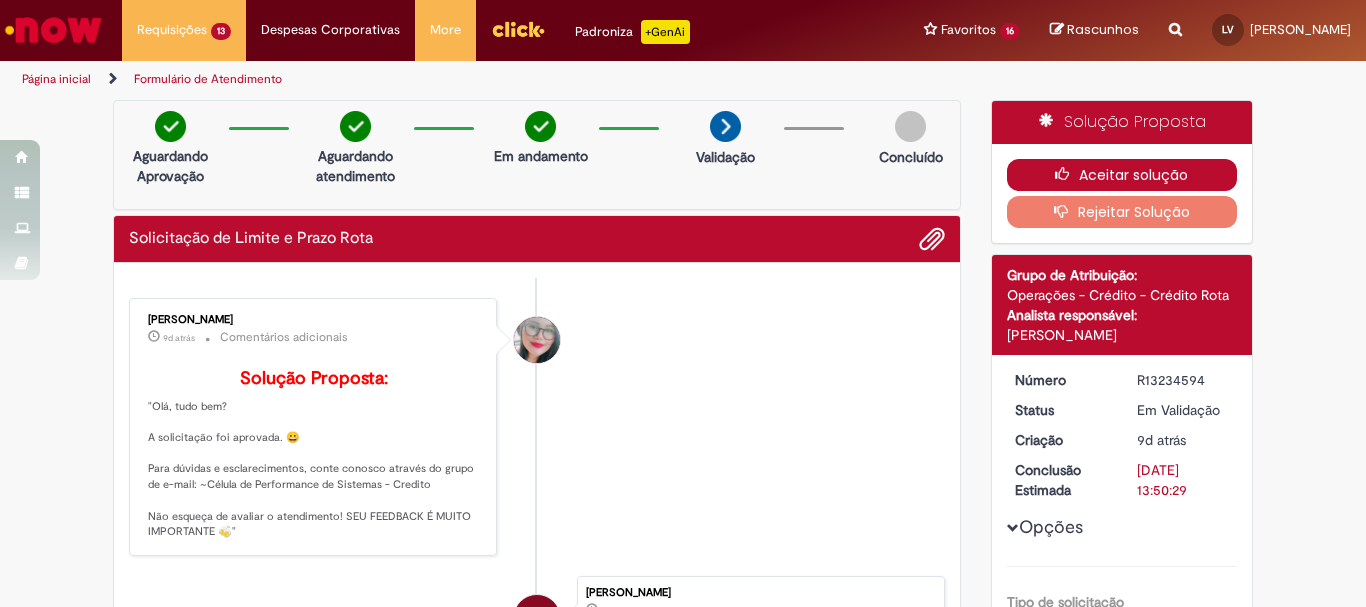 click on "Aceitar solução" at bounding box center [1122, 175] 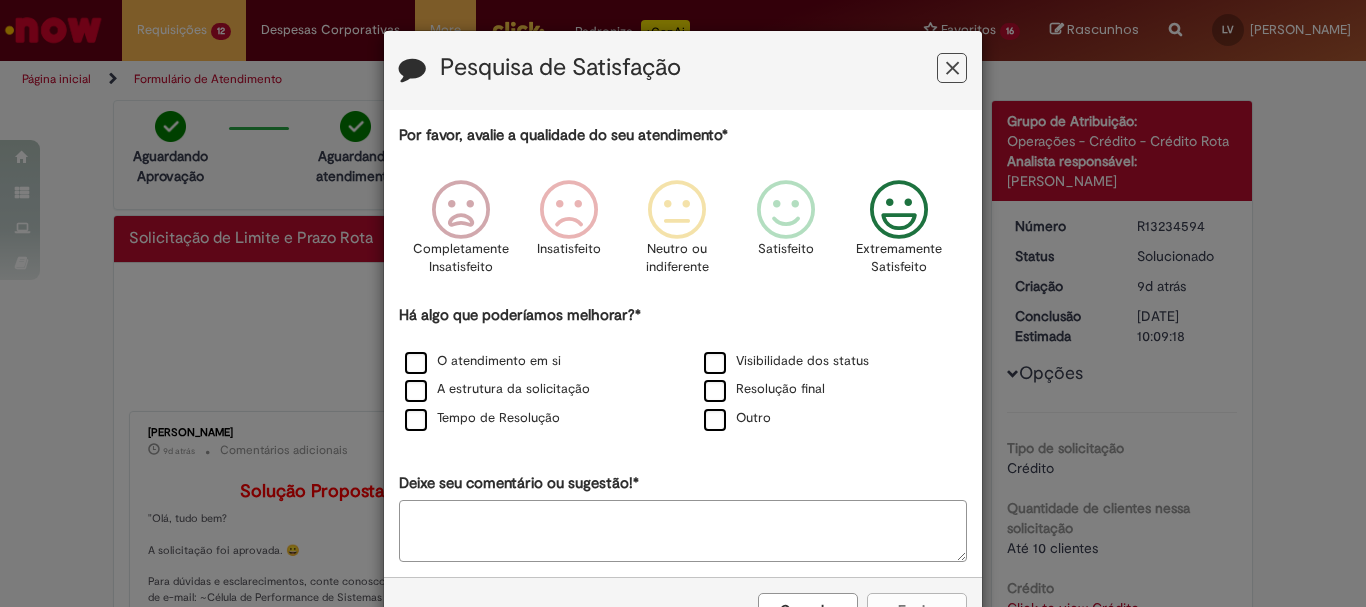 click at bounding box center [899, 210] 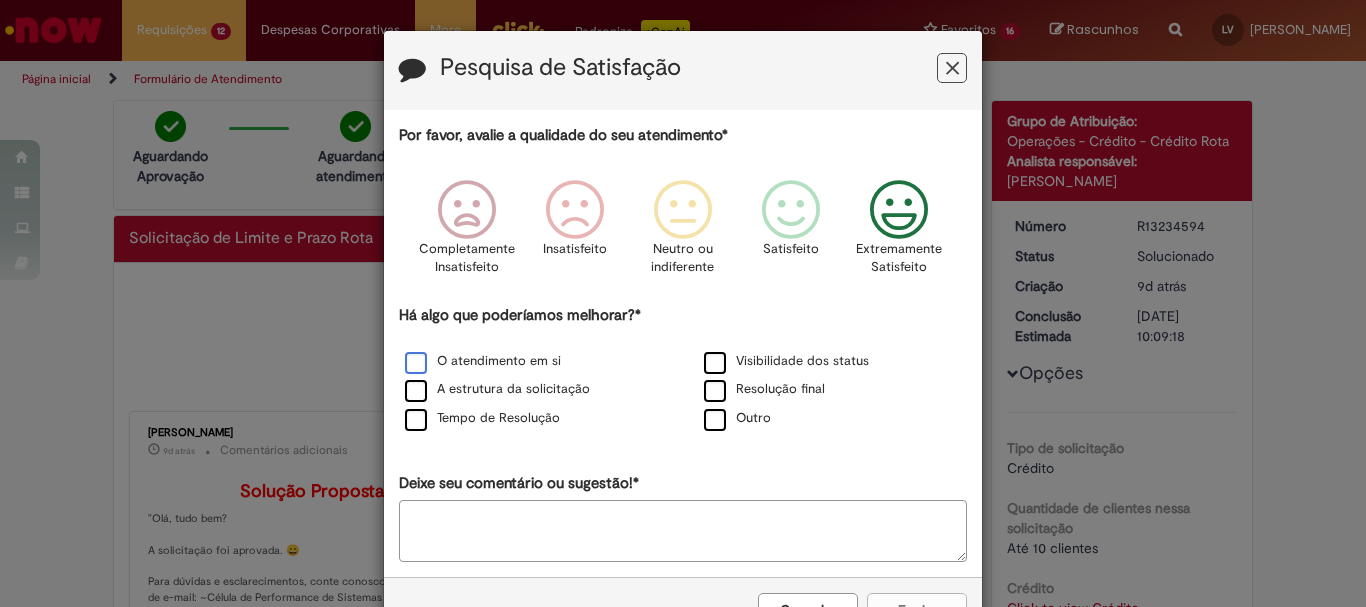 click on "O atendimento em si" at bounding box center [483, 361] 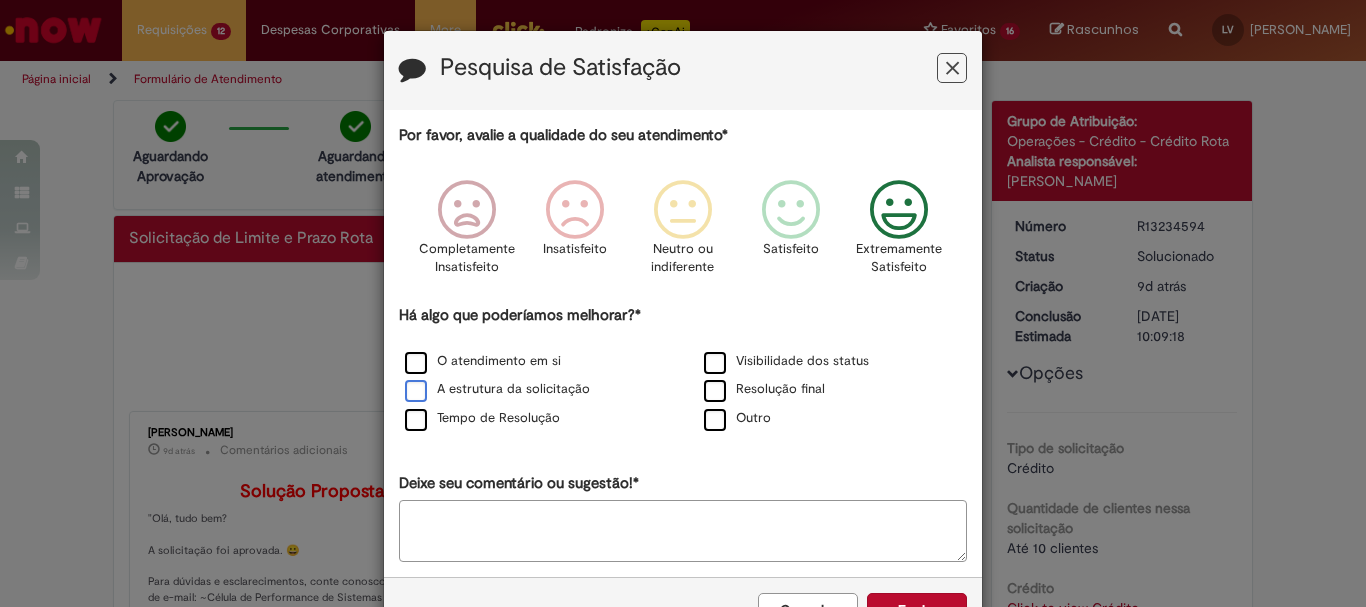 click on "A estrutura da solicitação" at bounding box center (497, 389) 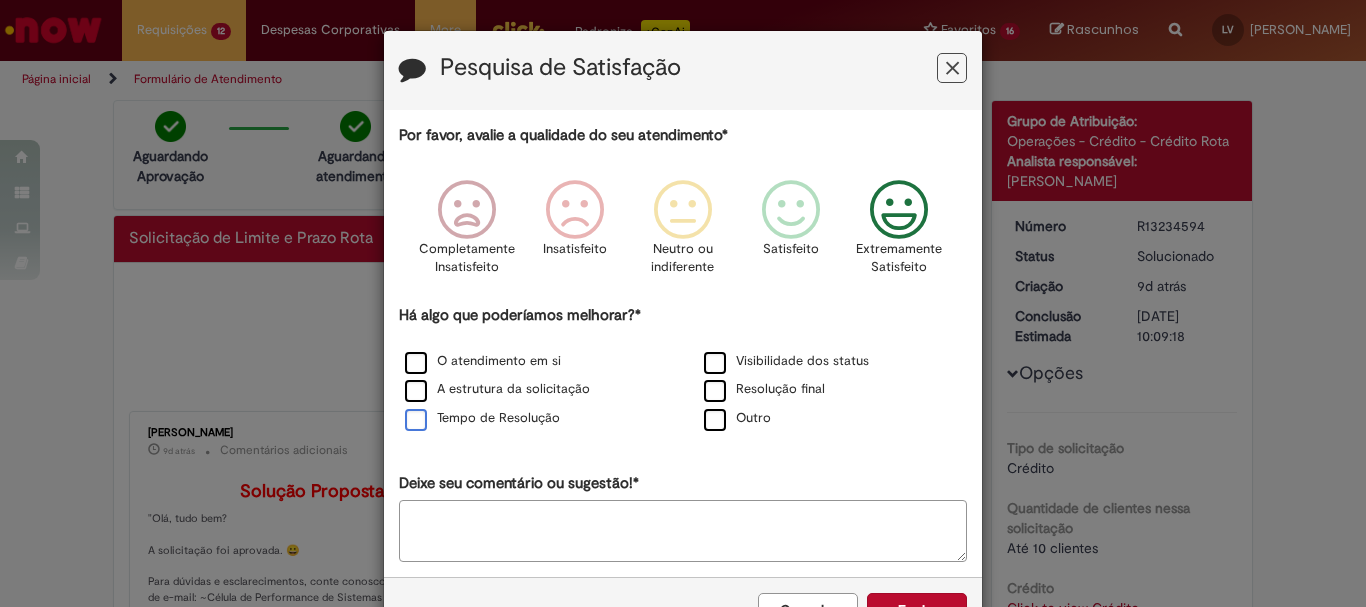 click on "Tempo de Resolução" at bounding box center [482, 418] 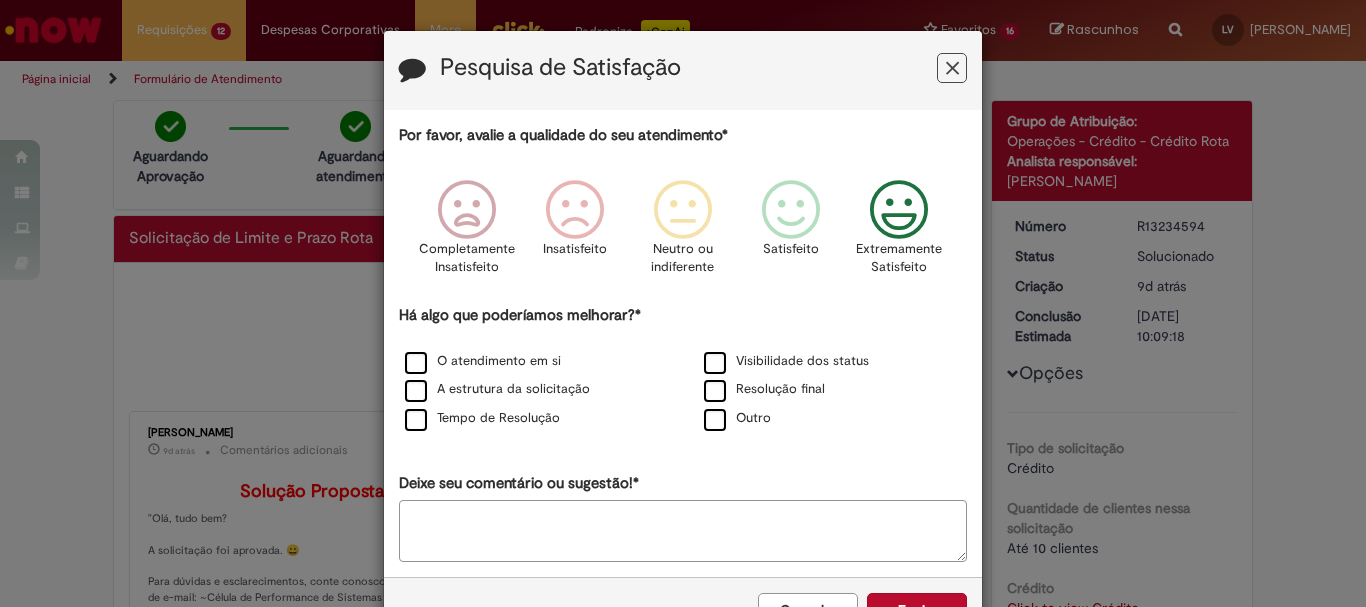 scroll, scrollTop: 66, scrollLeft: 0, axis: vertical 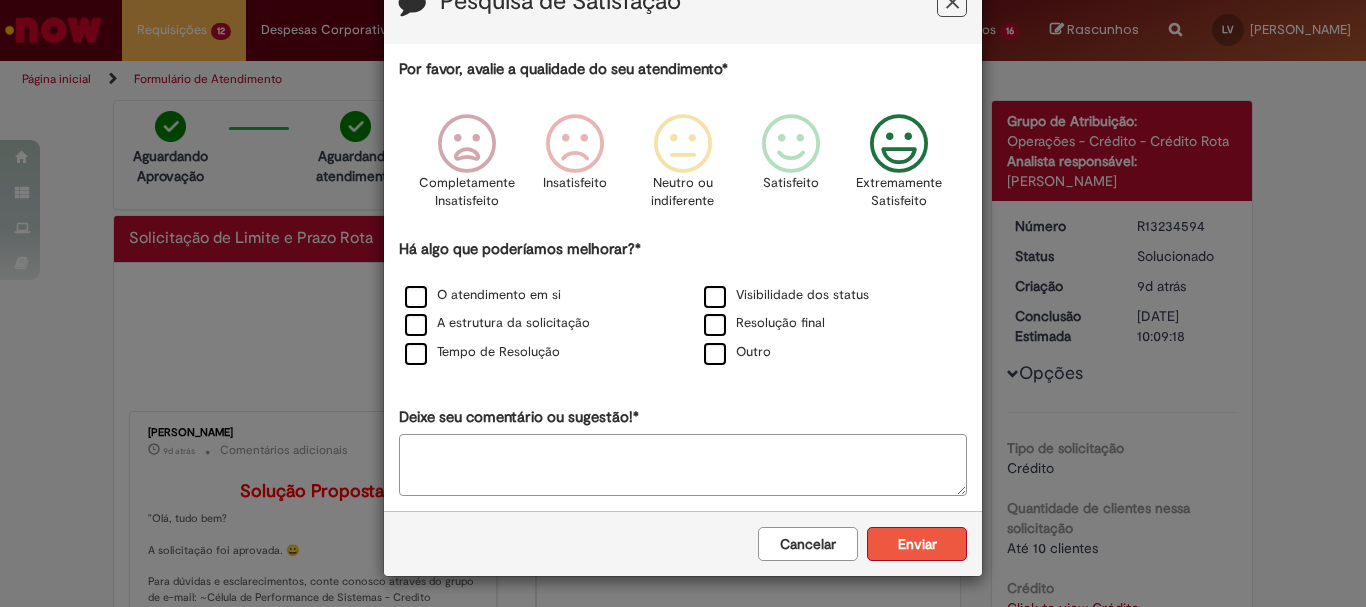 click on "Enviar" at bounding box center [917, 544] 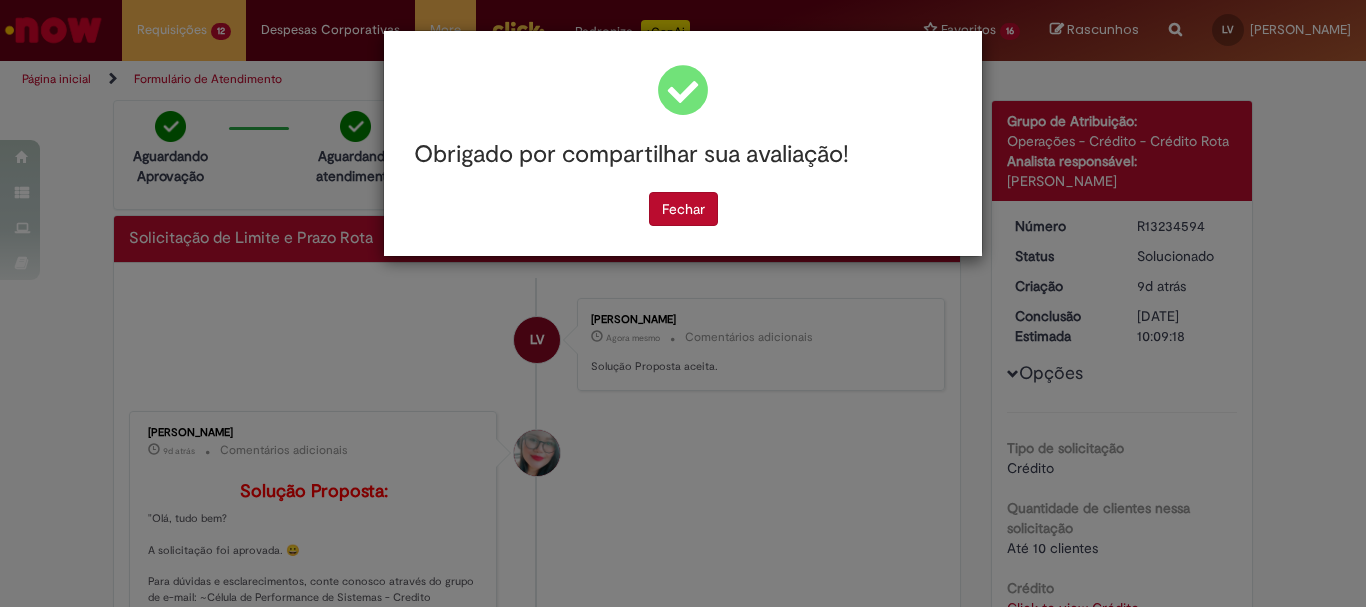 scroll, scrollTop: 0, scrollLeft: 0, axis: both 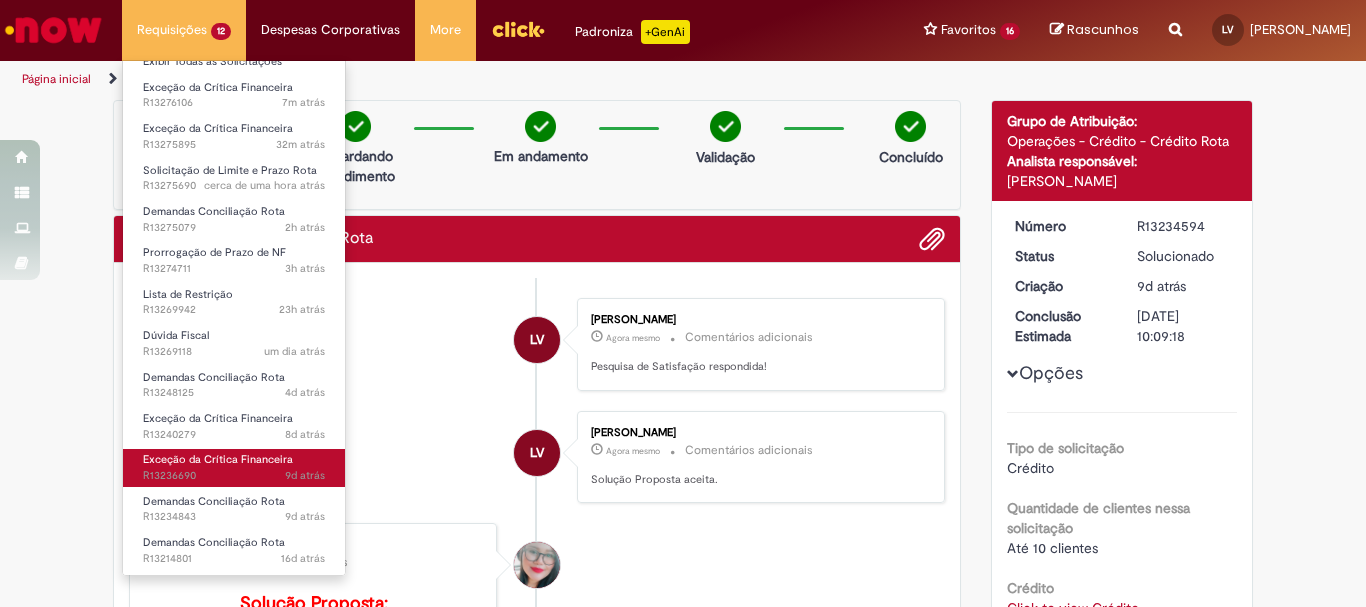 click on "Exceção da Crítica Financeira" at bounding box center (218, 459) 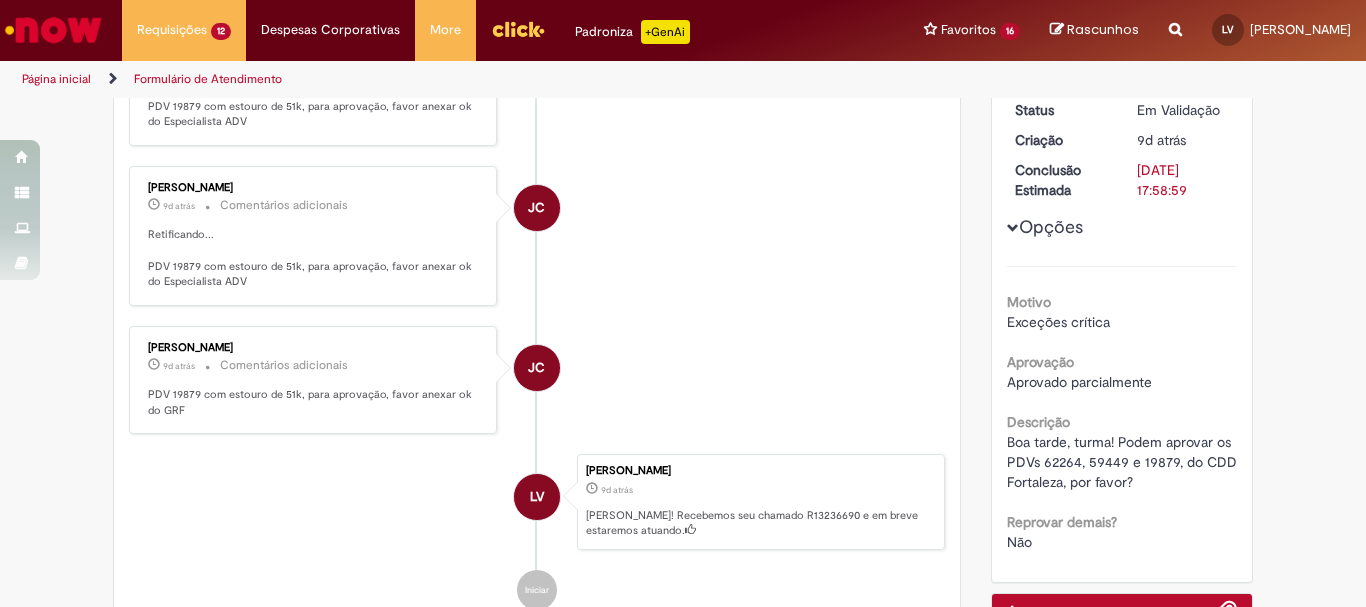 scroll, scrollTop: 0, scrollLeft: 0, axis: both 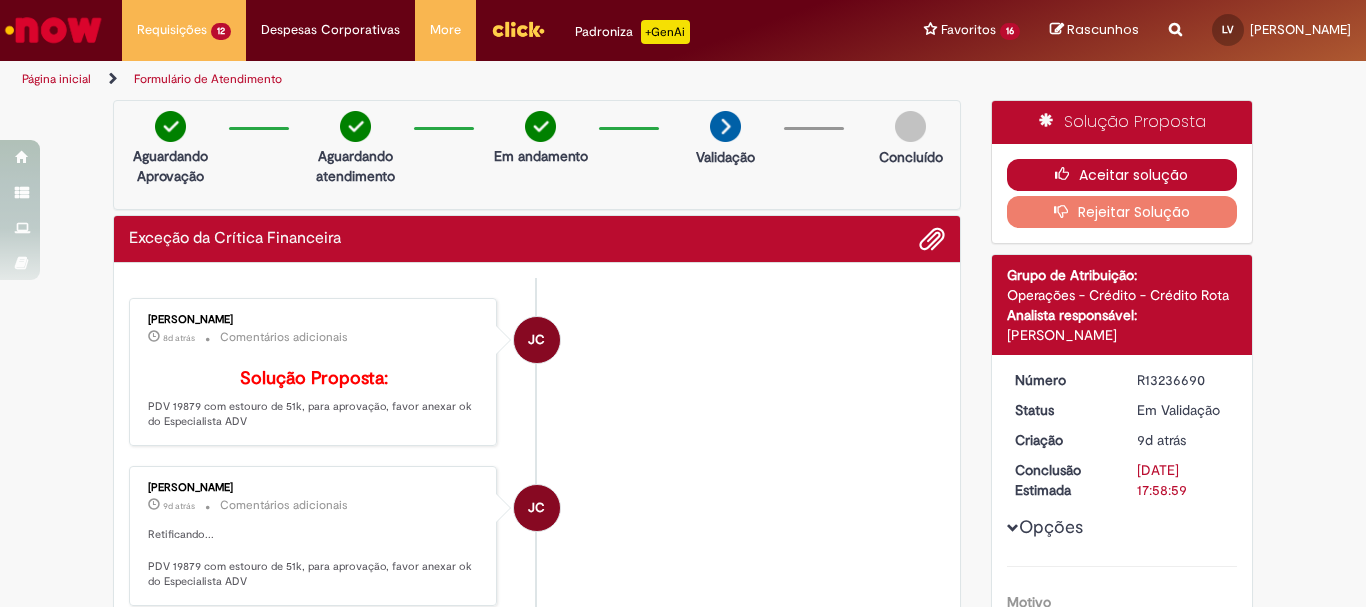 click on "Aceitar solução" at bounding box center [1122, 175] 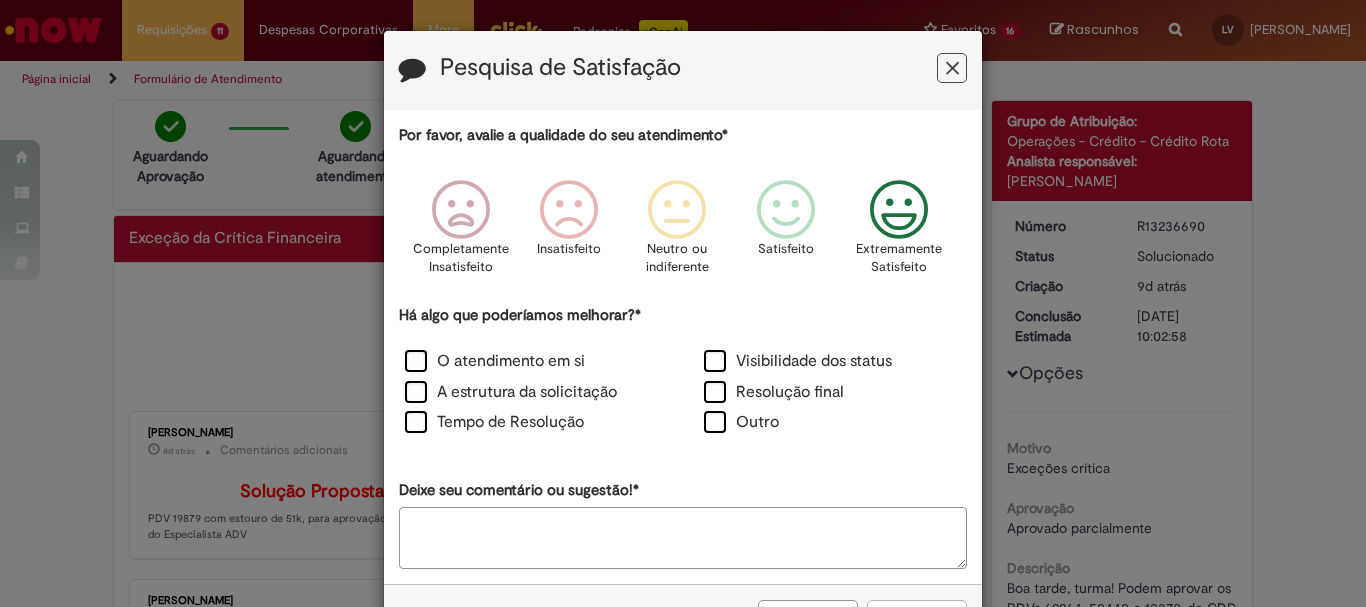 click at bounding box center [899, 210] 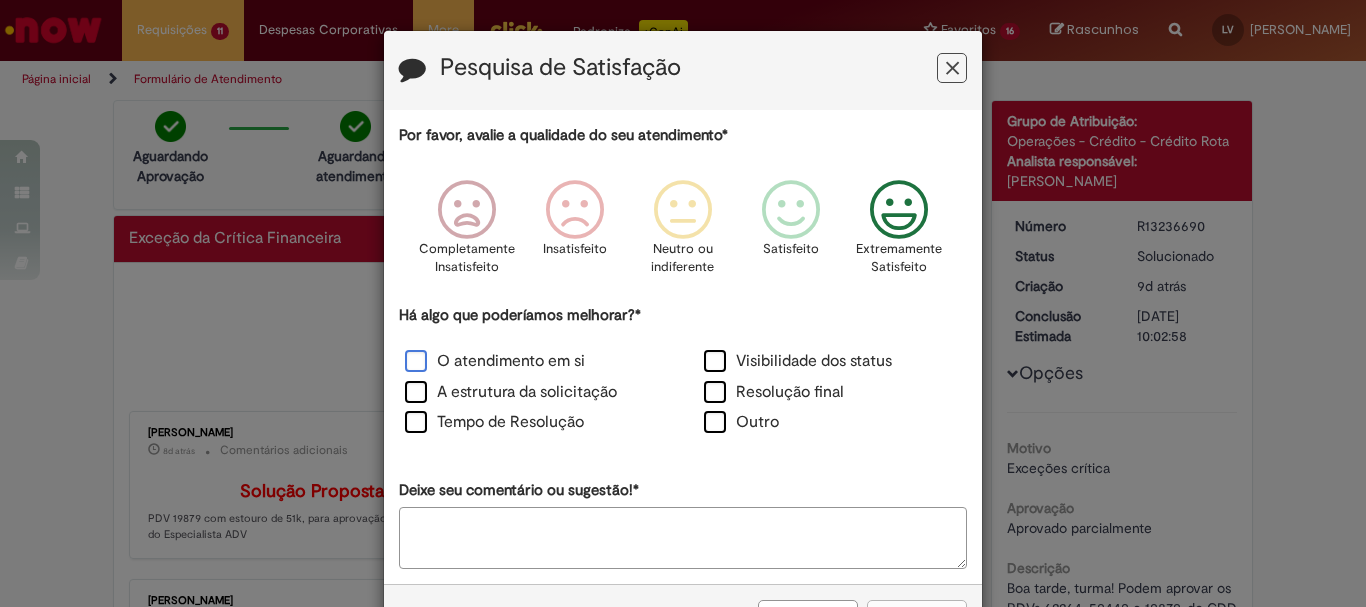 click on "O atendimento em si" at bounding box center (495, 361) 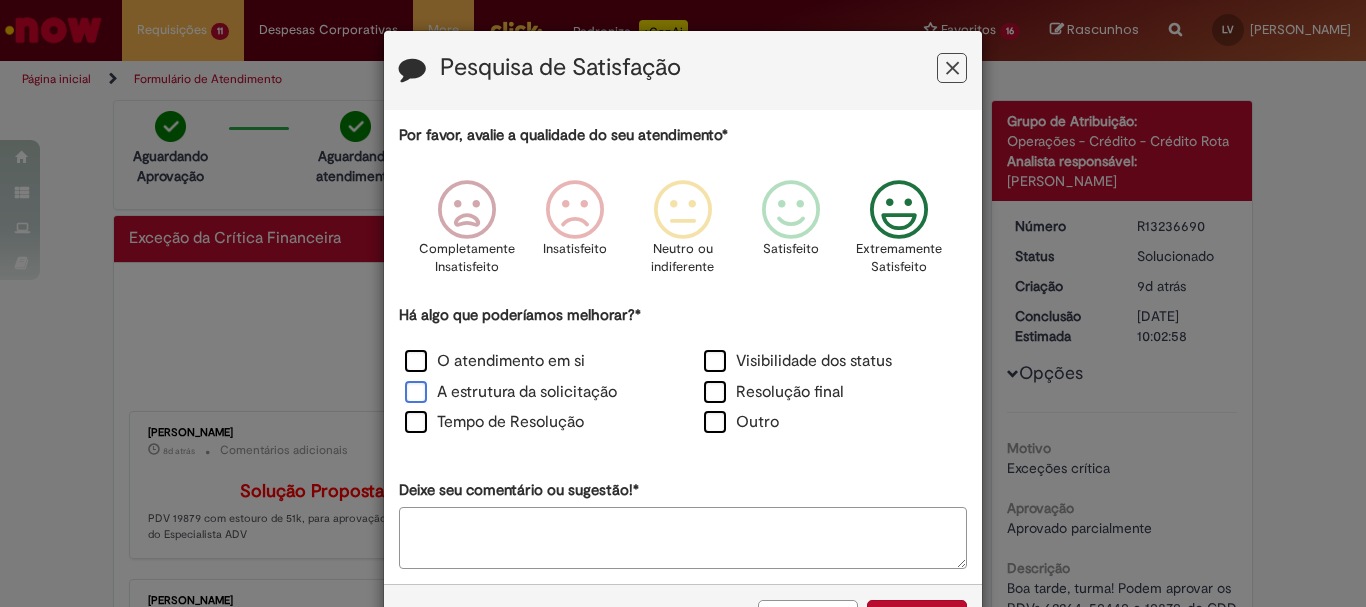 click on "A estrutura da solicitação" at bounding box center [511, 392] 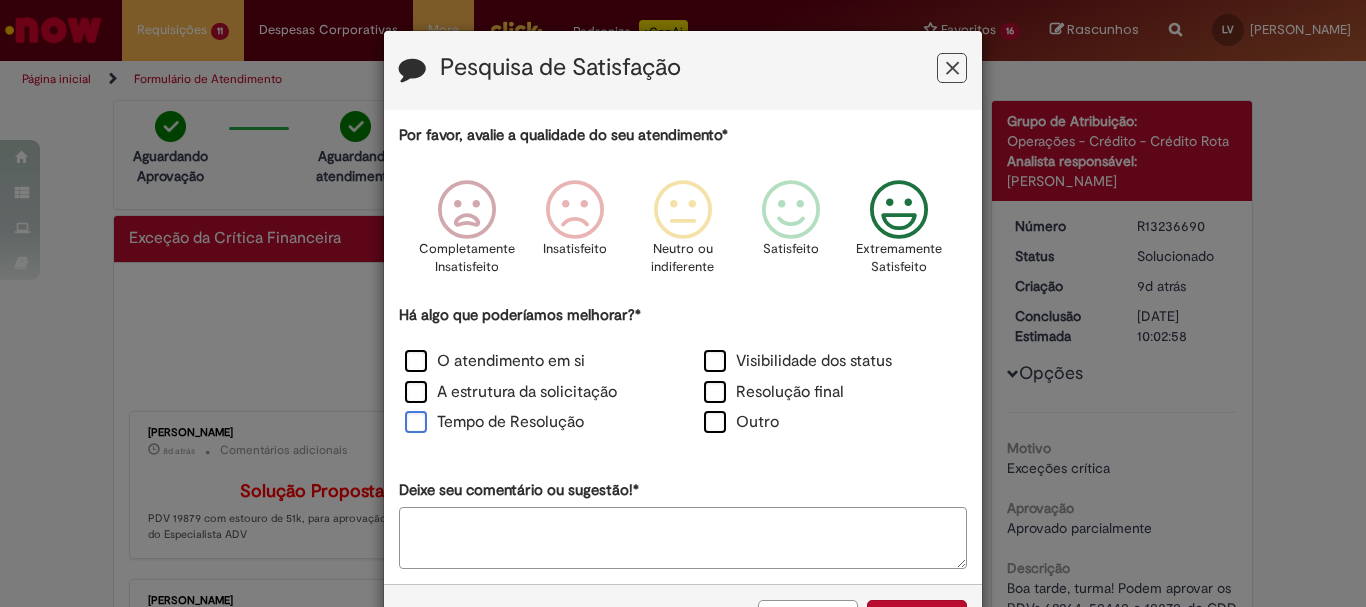 click on "Tempo de Resolução" at bounding box center [494, 422] 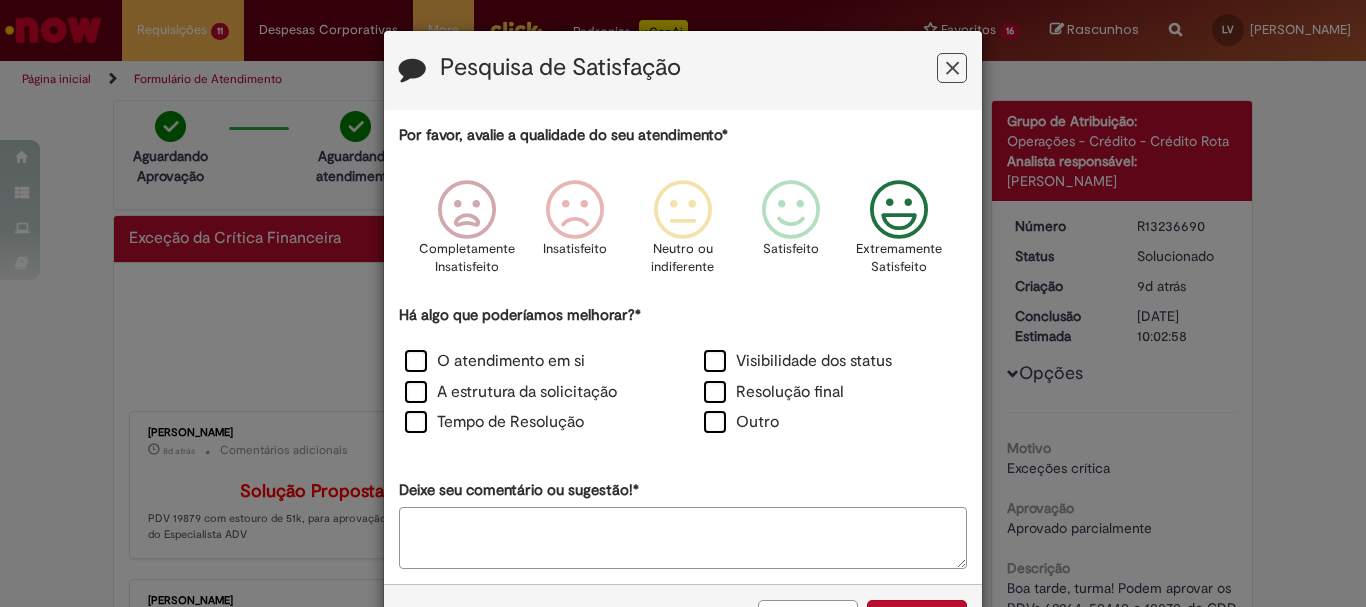 scroll, scrollTop: 73, scrollLeft: 0, axis: vertical 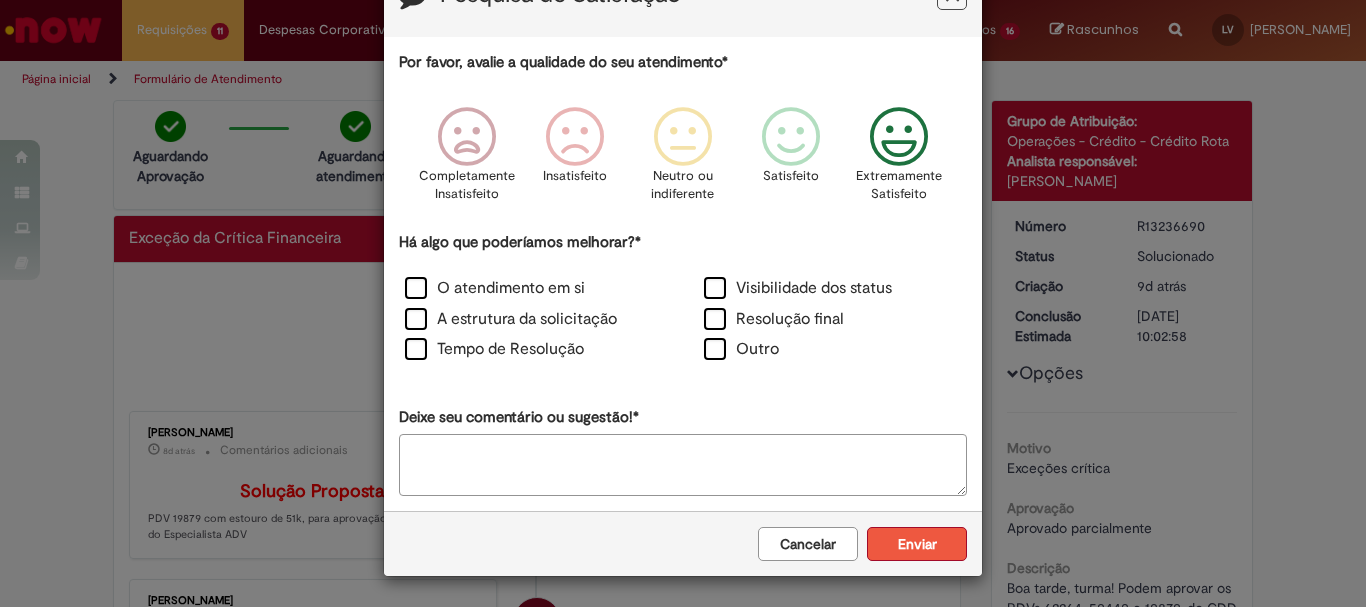 click on "Enviar" at bounding box center [917, 544] 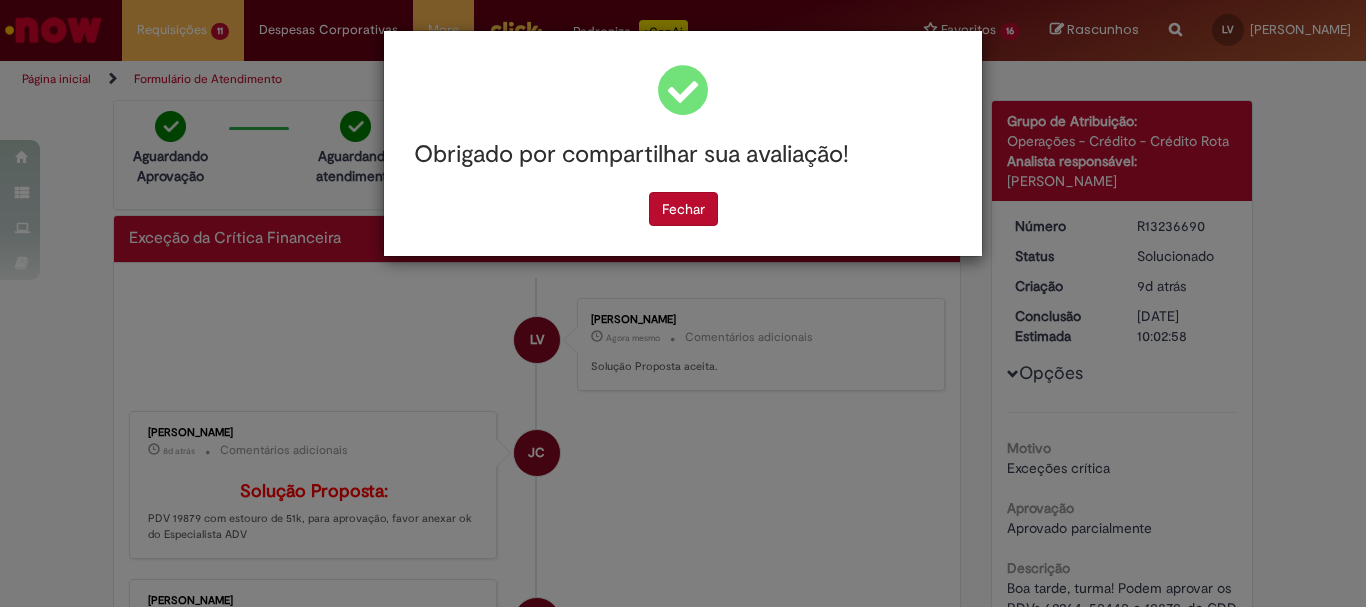 scroll, scrollTop: 0, scrollLeft: 0, axis: both 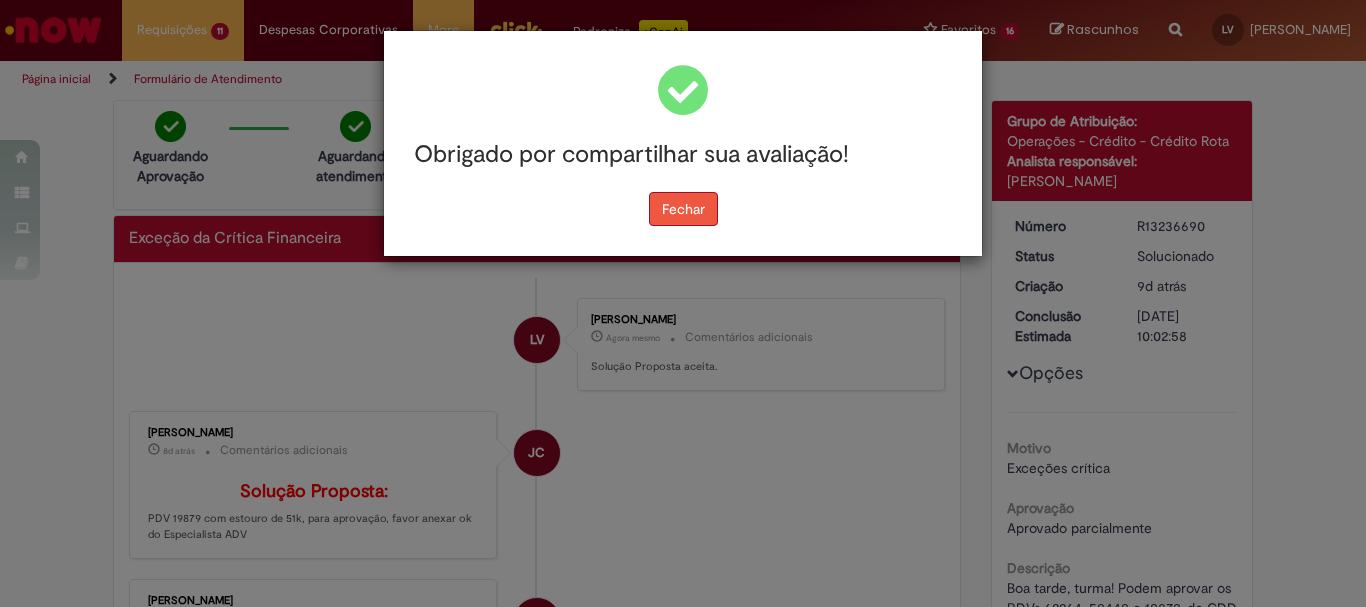 click on "Fechar" at bounding box center [683, 209] 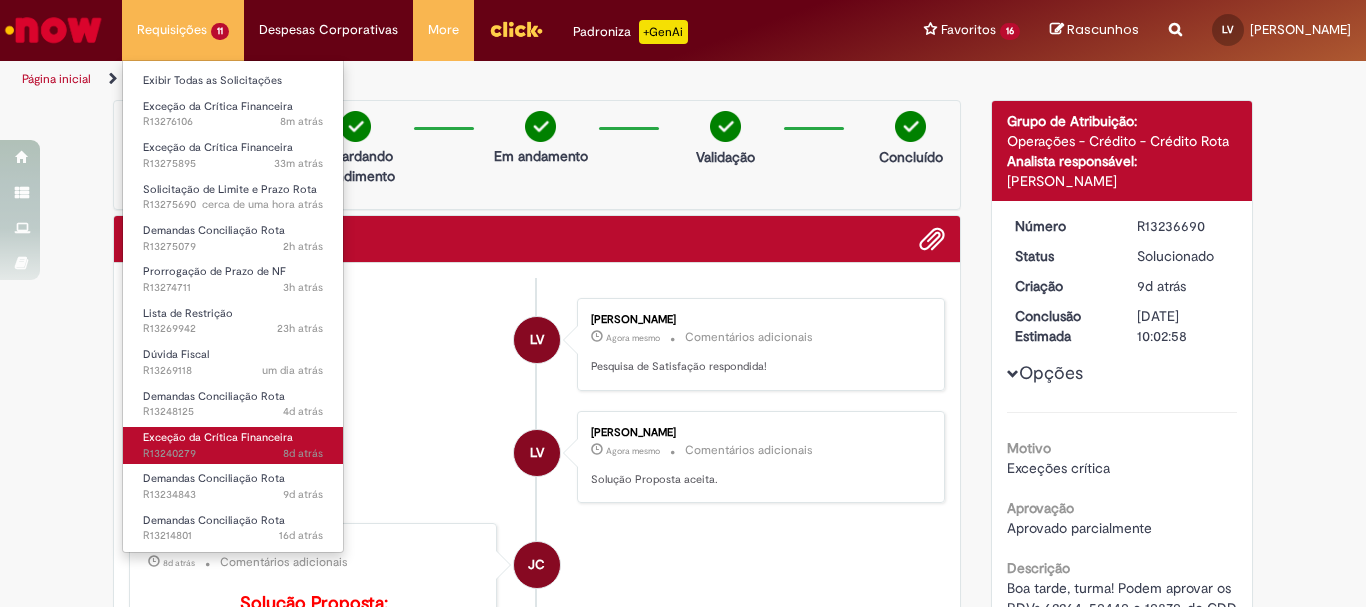 click on "8d atrás 8 dias atrás  R13240279" at bounding box center [233, 454] 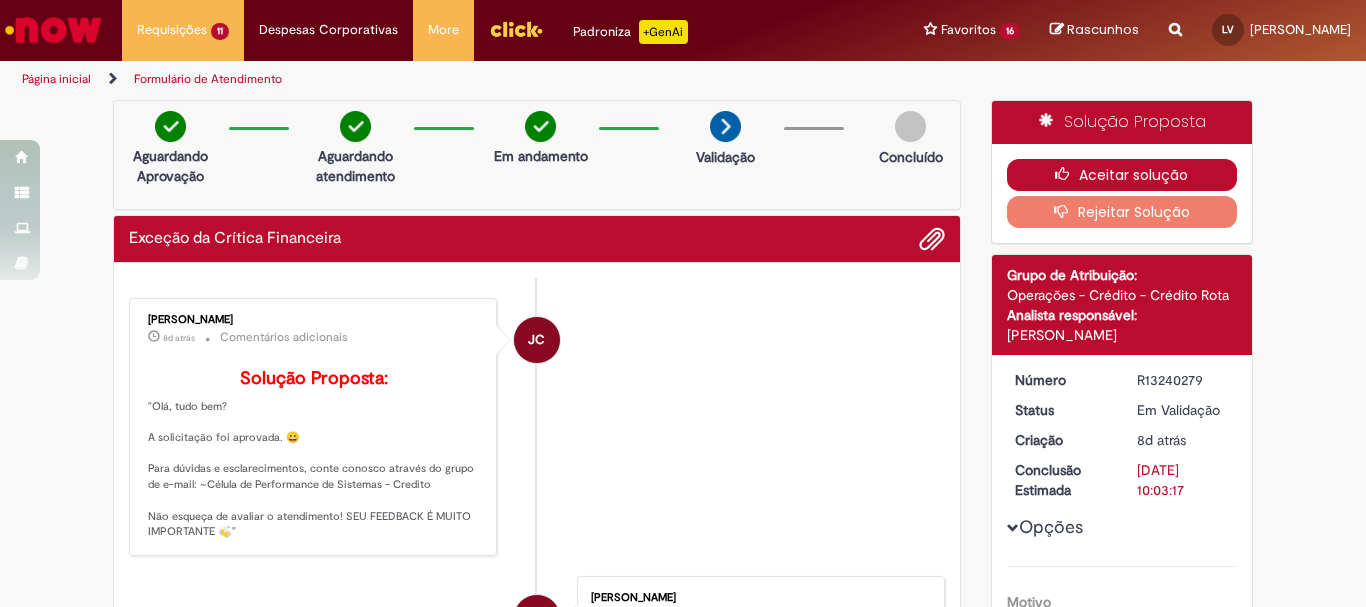 click on "Aceitar solução" at bounding box center [1122, 175] 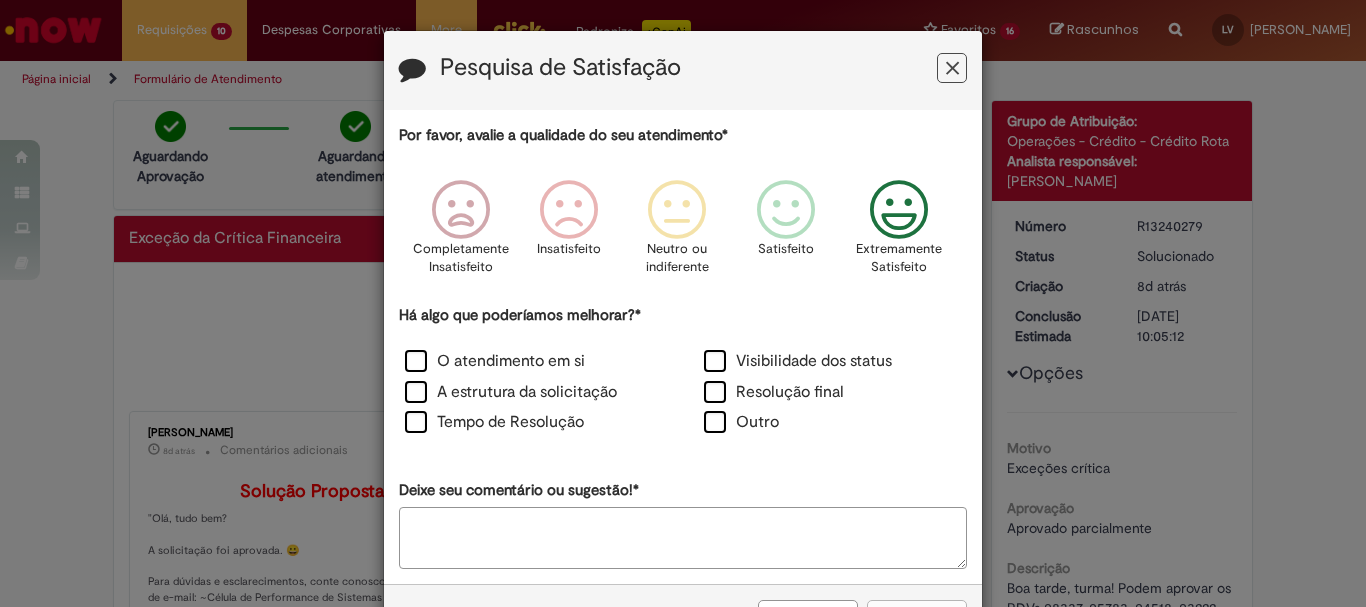 click at bounding box center (899, 210) 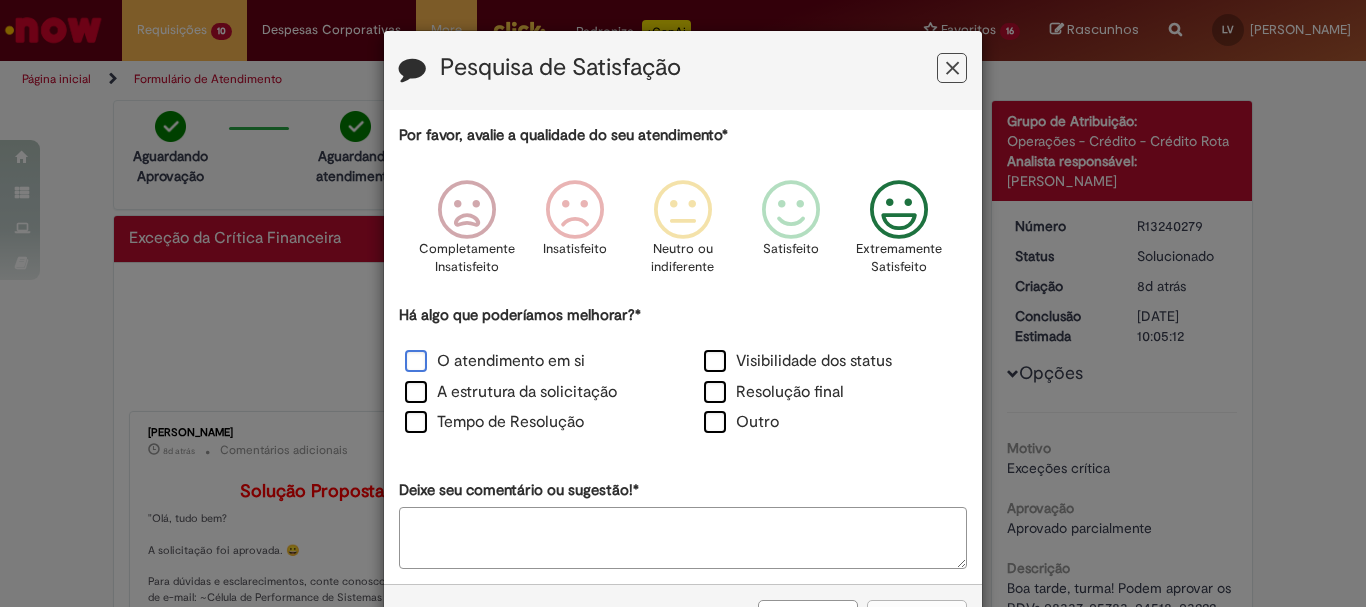 click on "O atendimento em si" at bounding box center (495, 361) 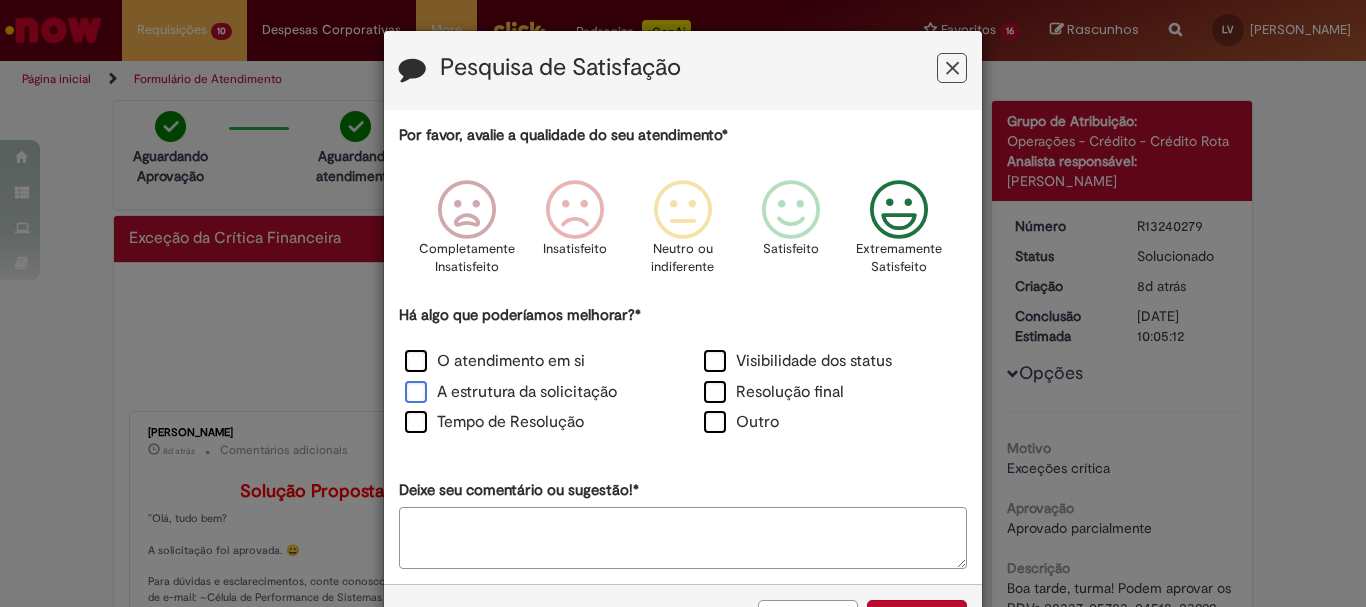 click on "A estrutura da solicitação" at bounding box center (511, 392) 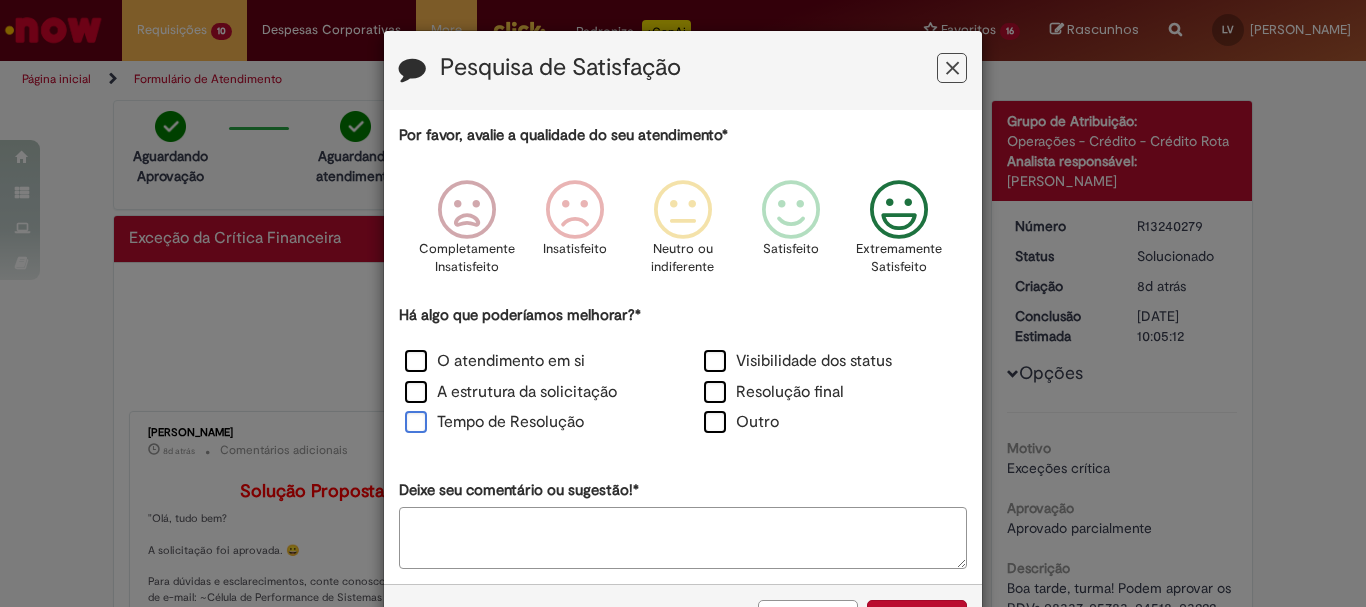 click on "Tempo de Resolução" at bounding box center (494, 422) 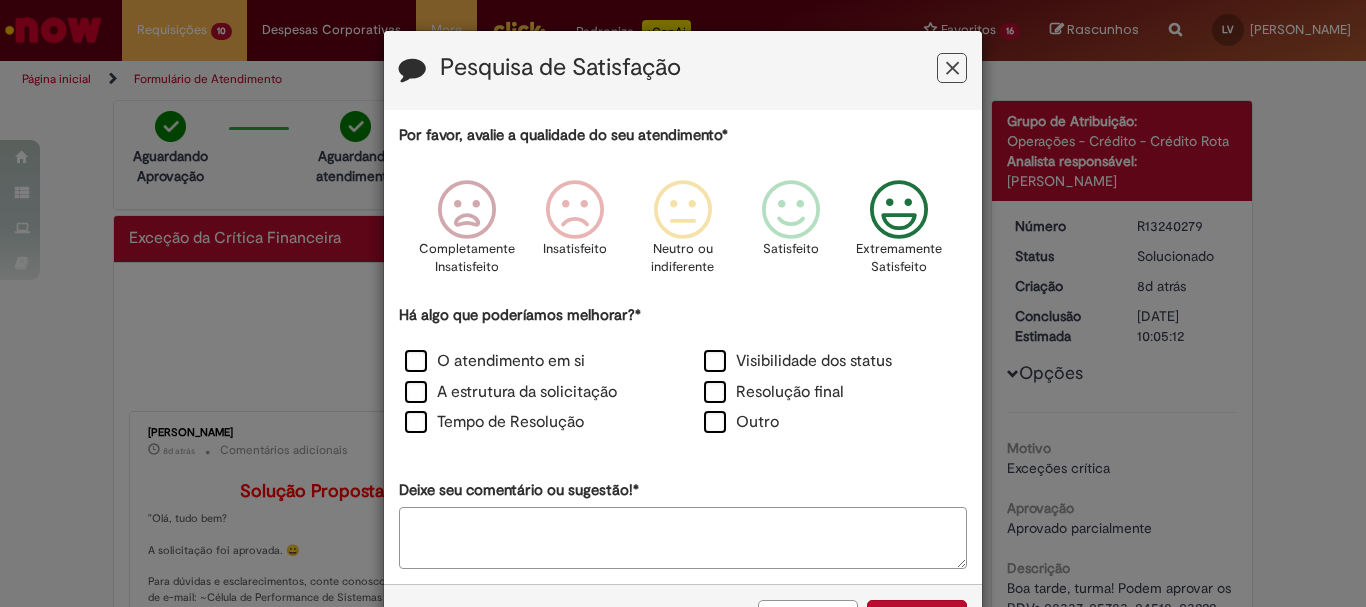 scroll, scrollTop: 73, scrollLeft: 0, axis: vertical 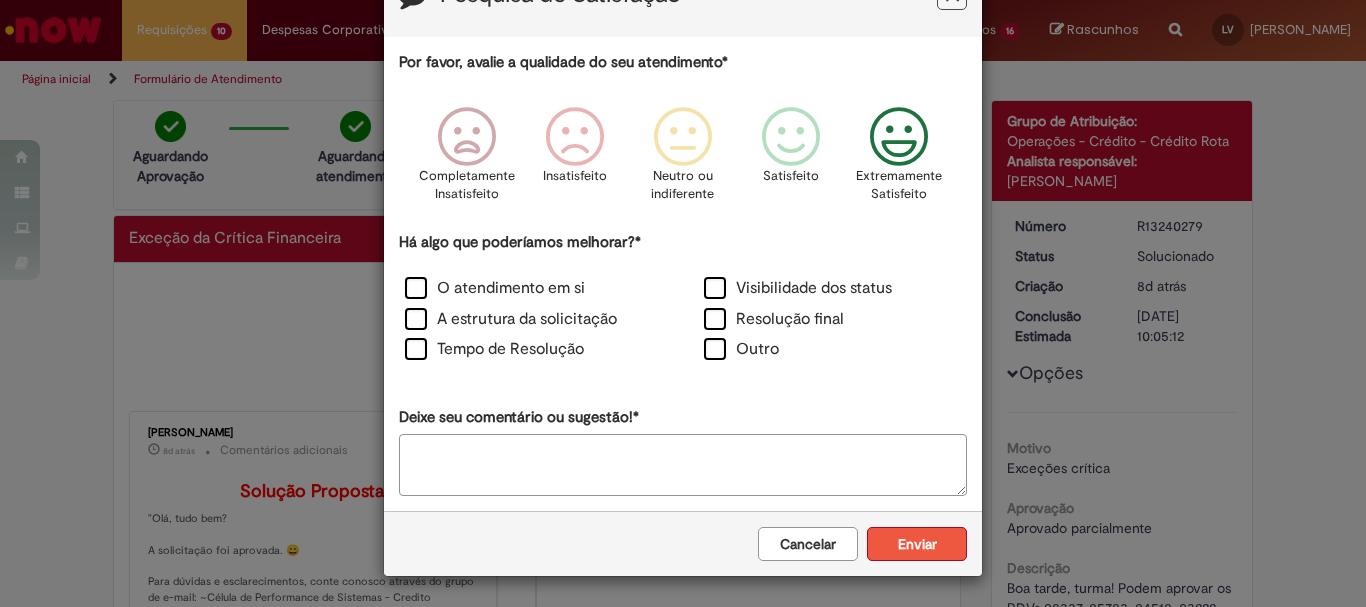 click on "Enviar" at bounding box center (917, 544) 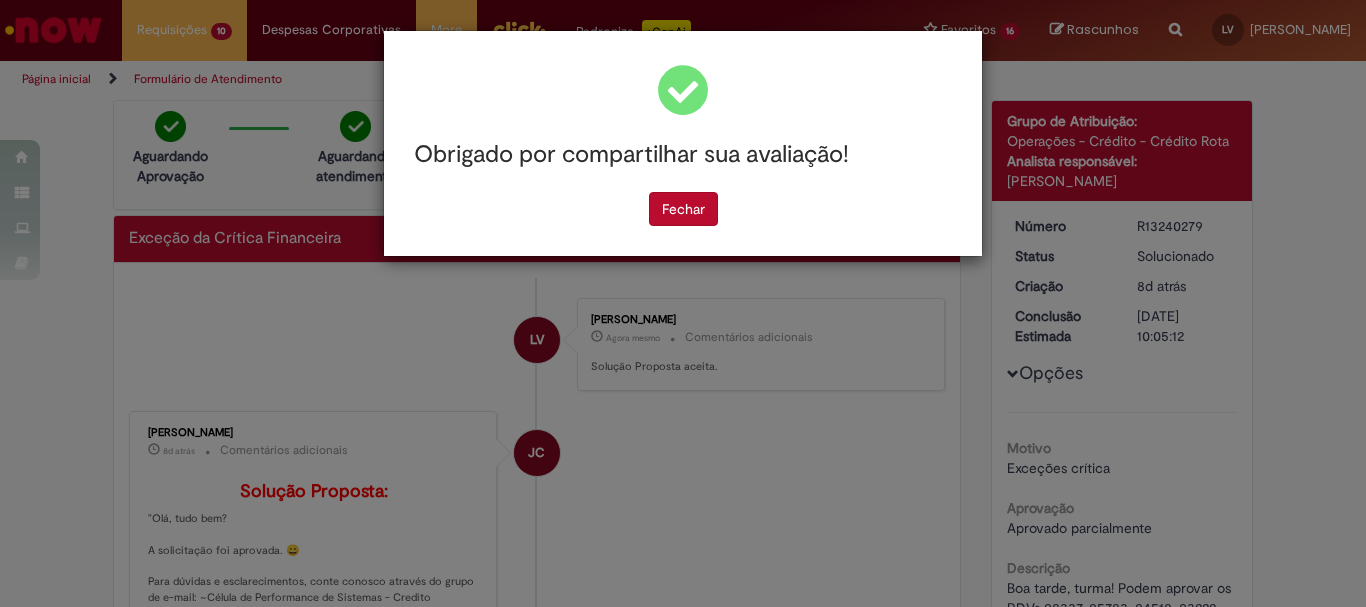 scroll, scrollTop: 0, scrollLeft: 0, axis: both 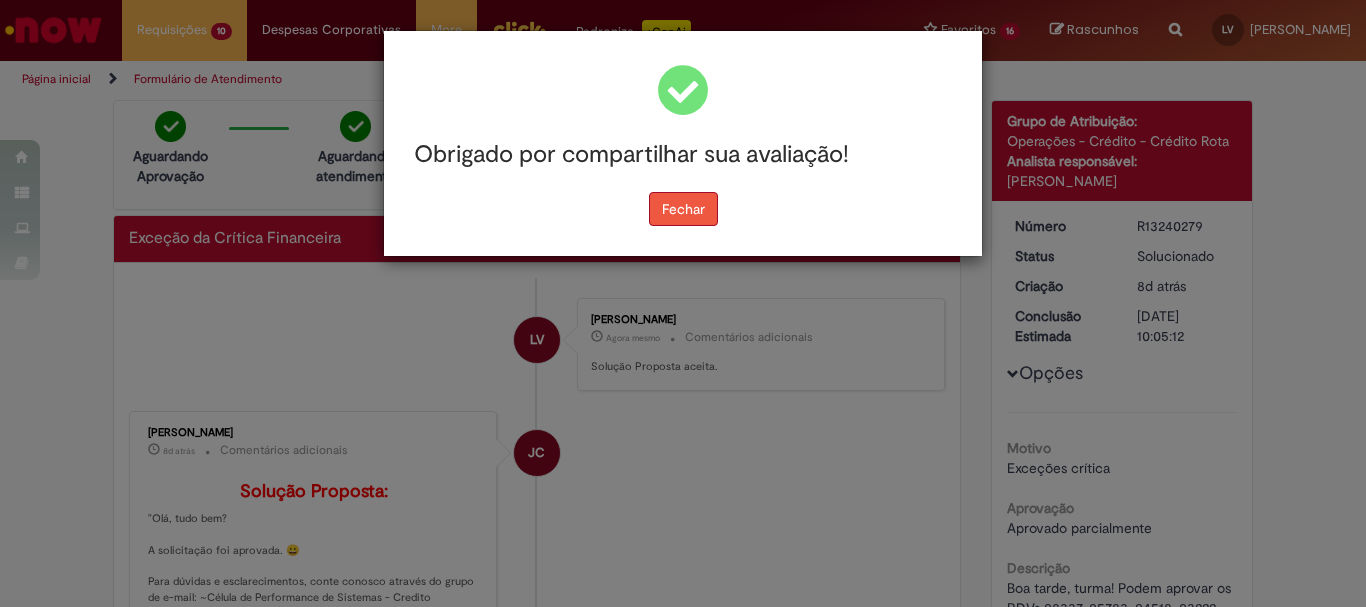 click on "Fechar" at bounding box center (683, 209) 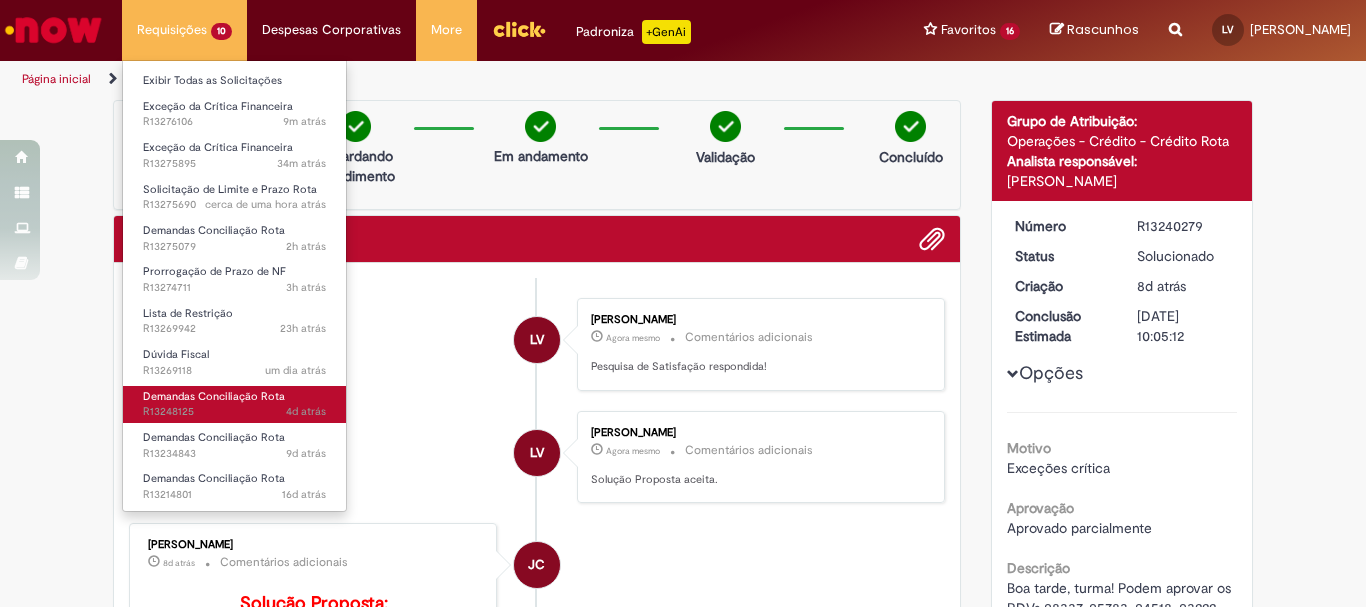 click on "4d atrás 4 dias atrás  R13248125" at bounding box center [234, 412] 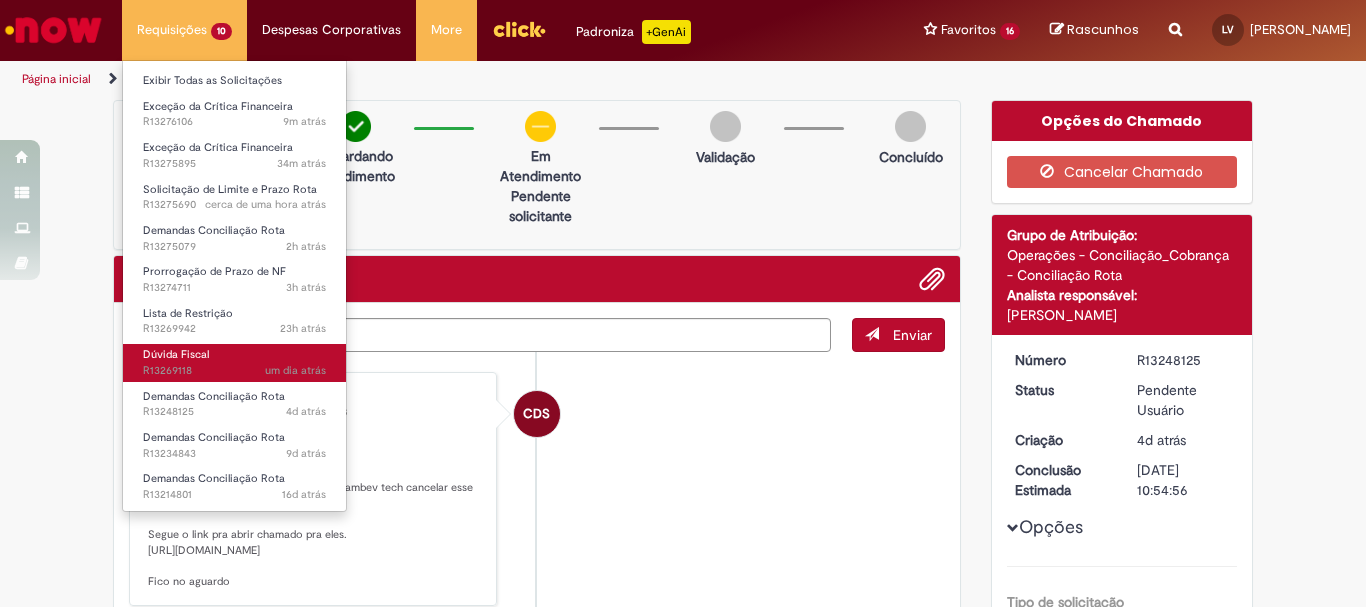 click on "um dia atrás um dia atrás  R13269118" at bounding box center (234, 371) 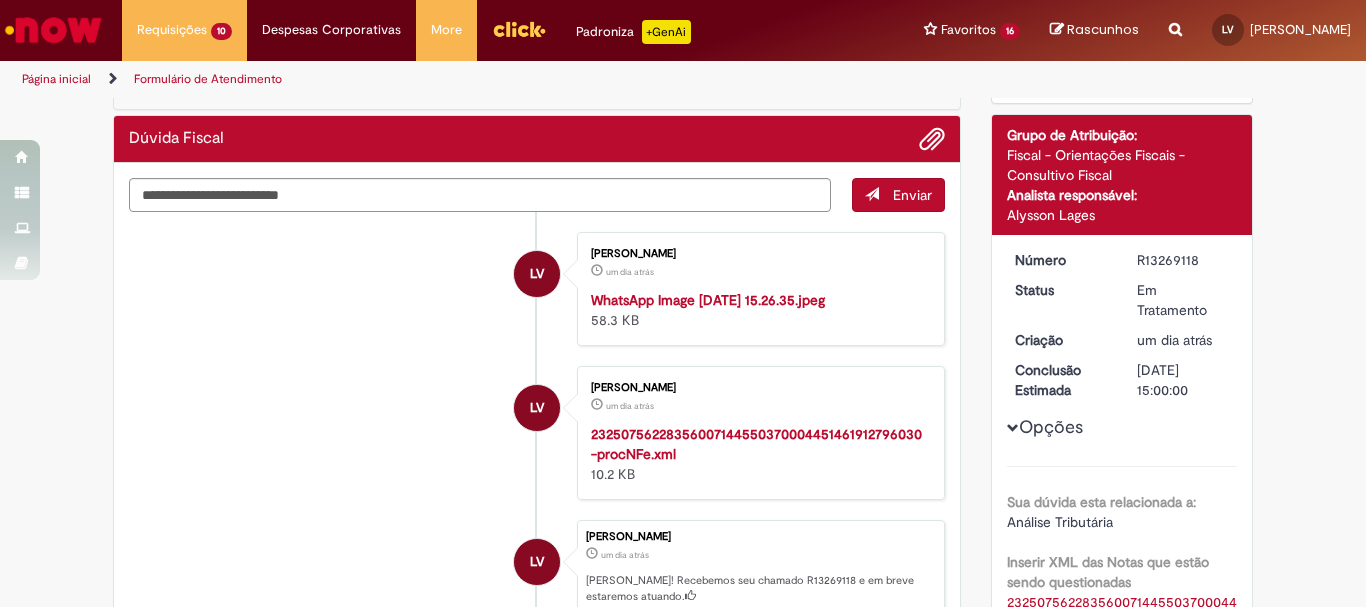 scroll, scrollTop: 0, scrollLeft: 0, axis: both 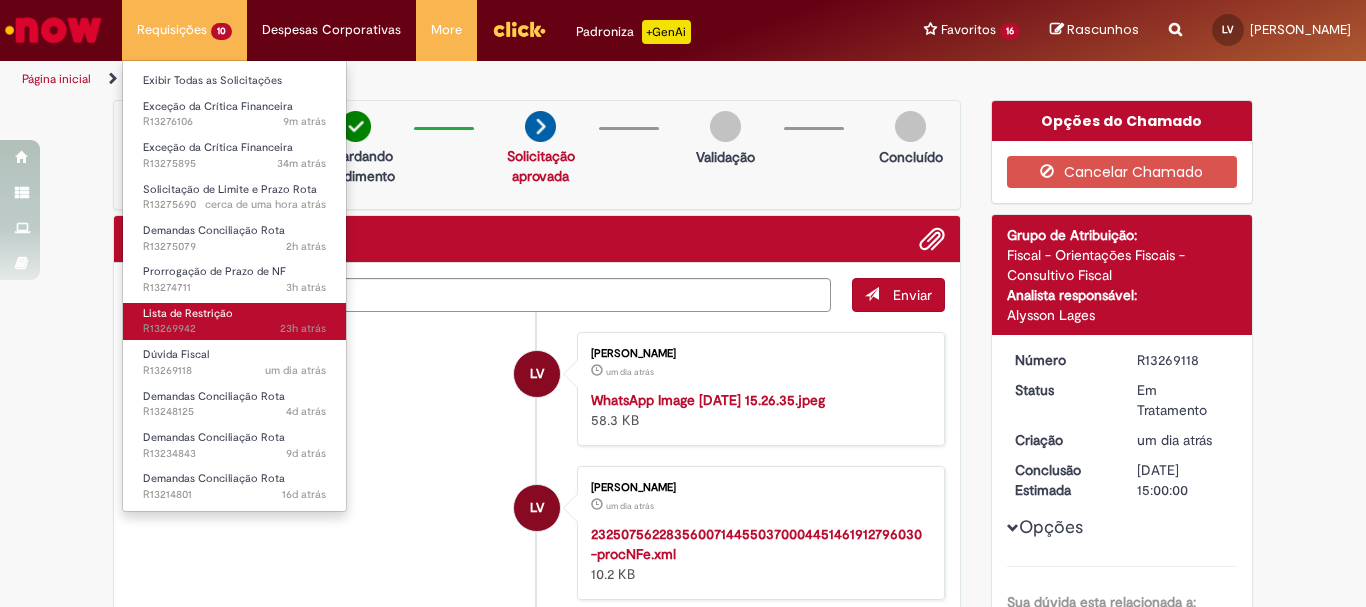 click on "23h atrás 23 horas atrás  R13269942" at bounding box center [234, 329] 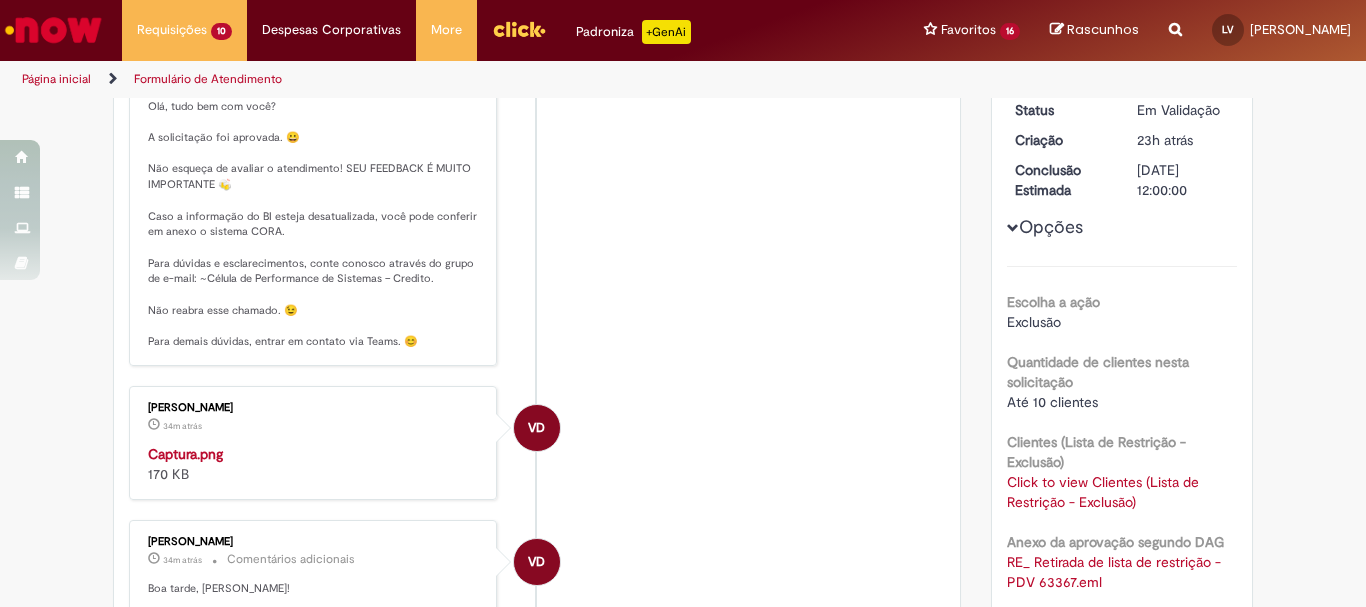 scroll, scrollTop: 600, scrollLeft: 0, axis: vertical 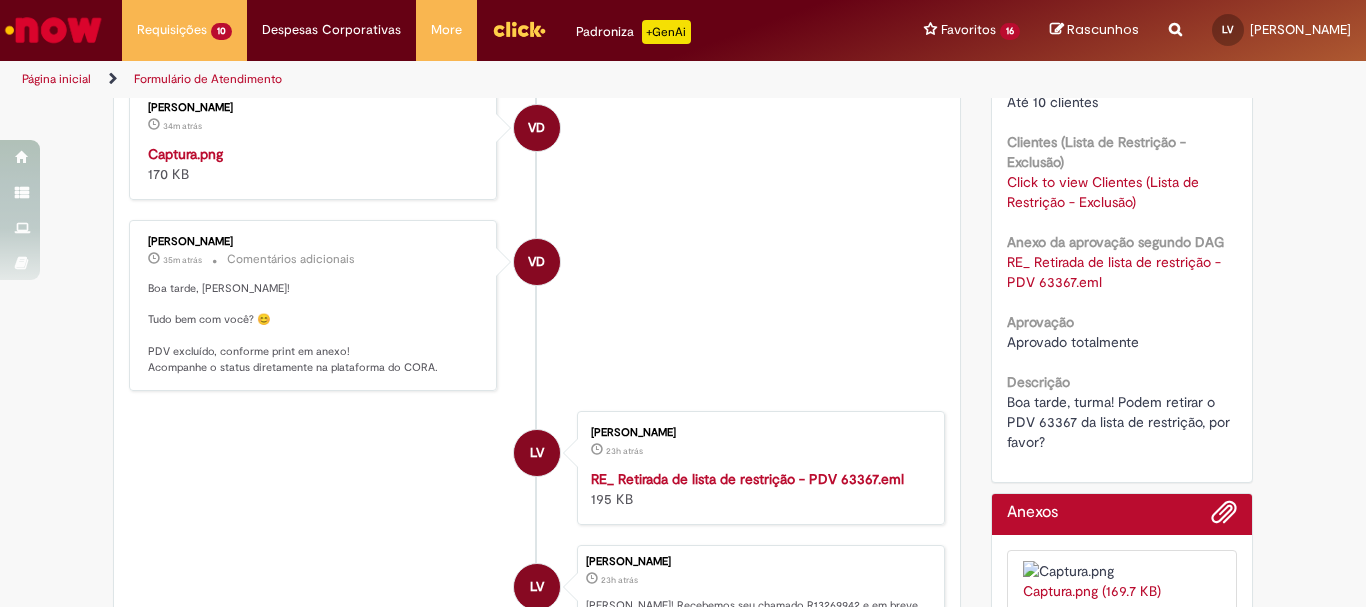 click on "Boa tarde, turma! Podem retirar o PDV 63367 da lista de restrição, por favor?" at bounding box center (1120, 422) 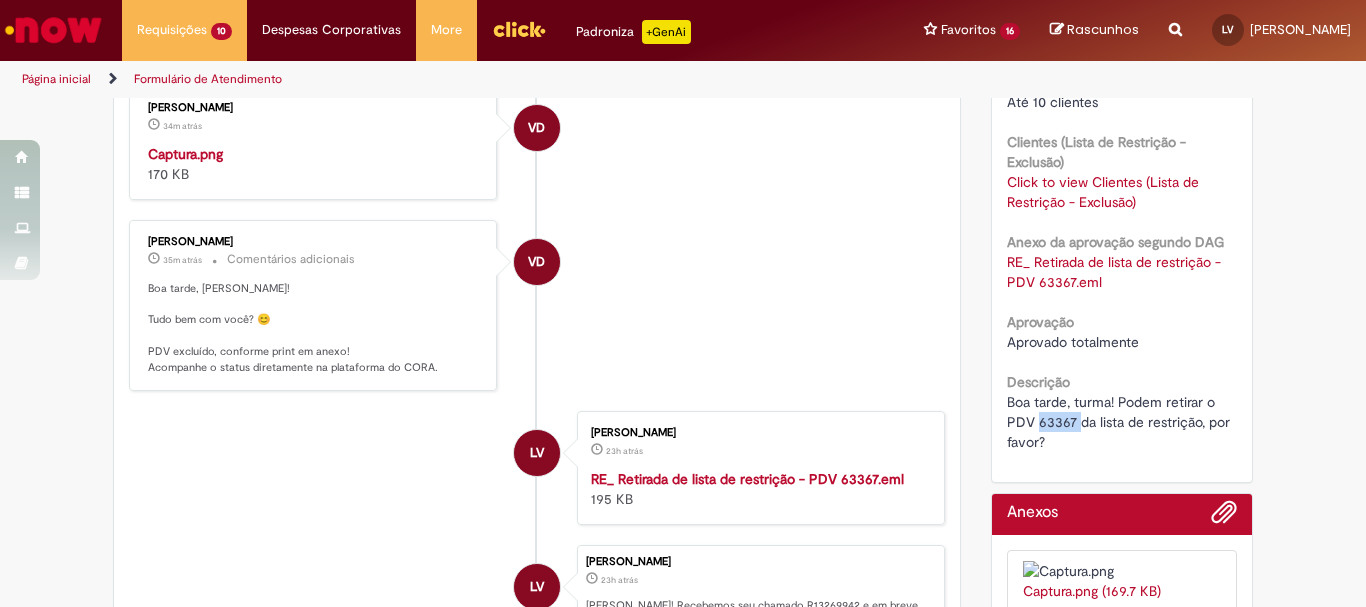 click on "Boa tarde, turma! Podem retirar o PDV 63367 da lista de restrição, por favor?" at bounding box center (1120, 422) 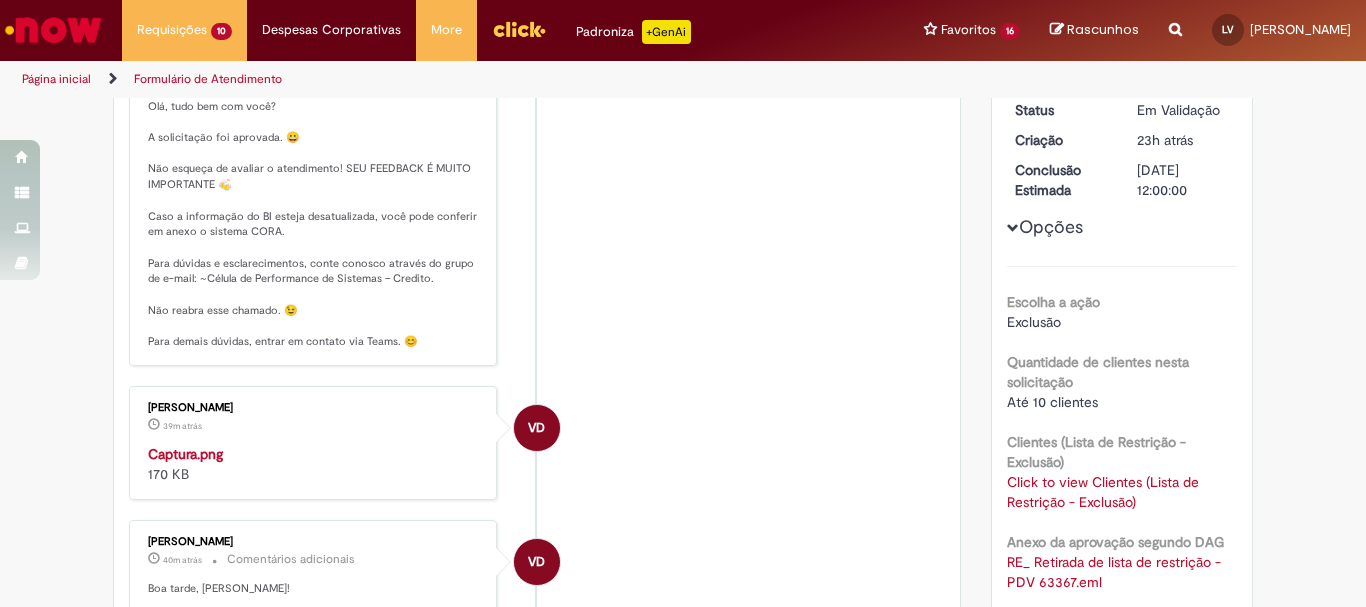 scroll, scrollTop: 0, scrollLeft: 0, axis: both 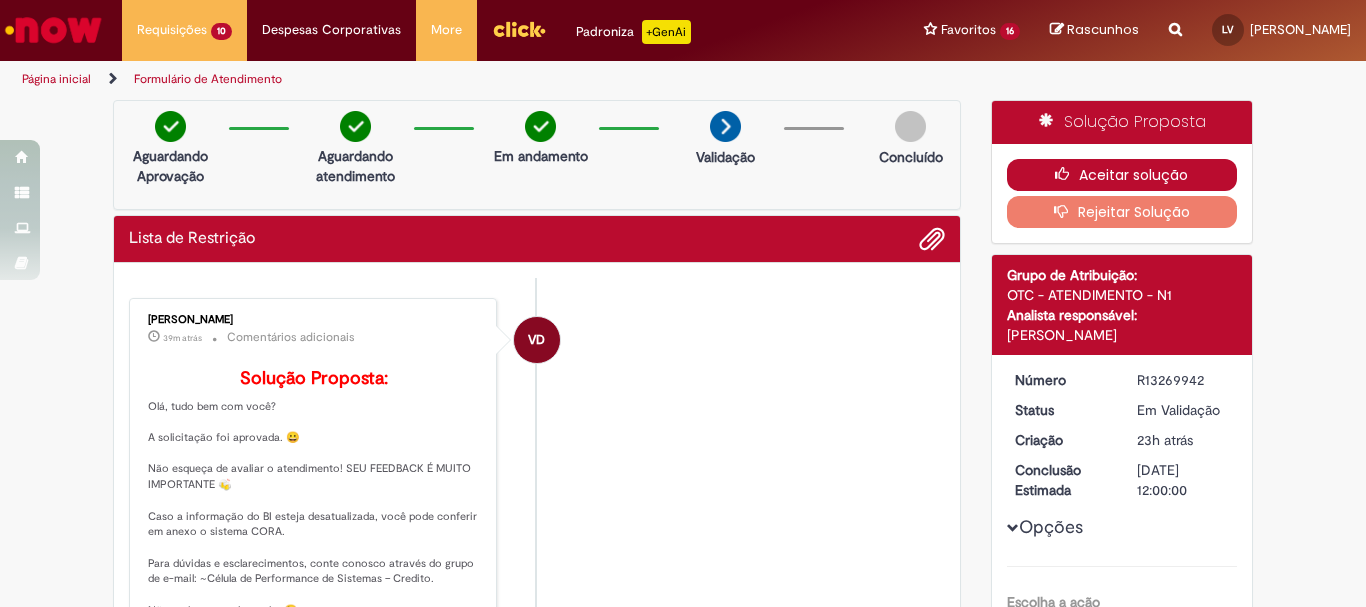 click on "Aceitar solução" at bounding box center [1122, 175] 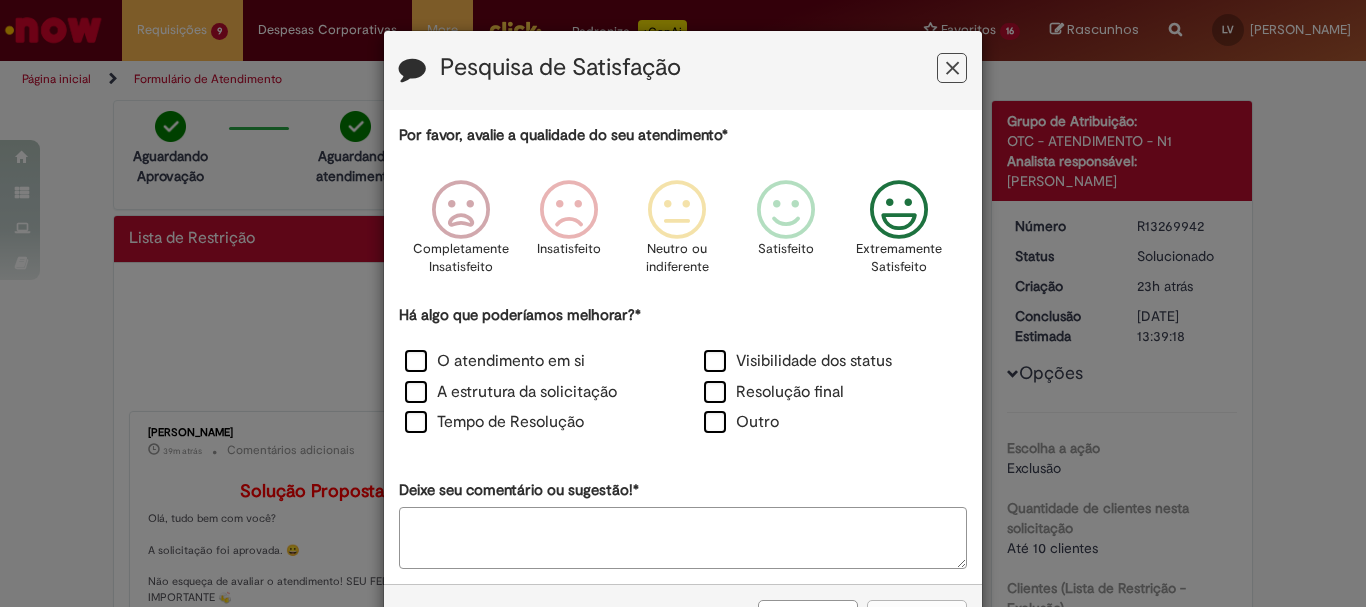 click at bounding box center (899, 210) 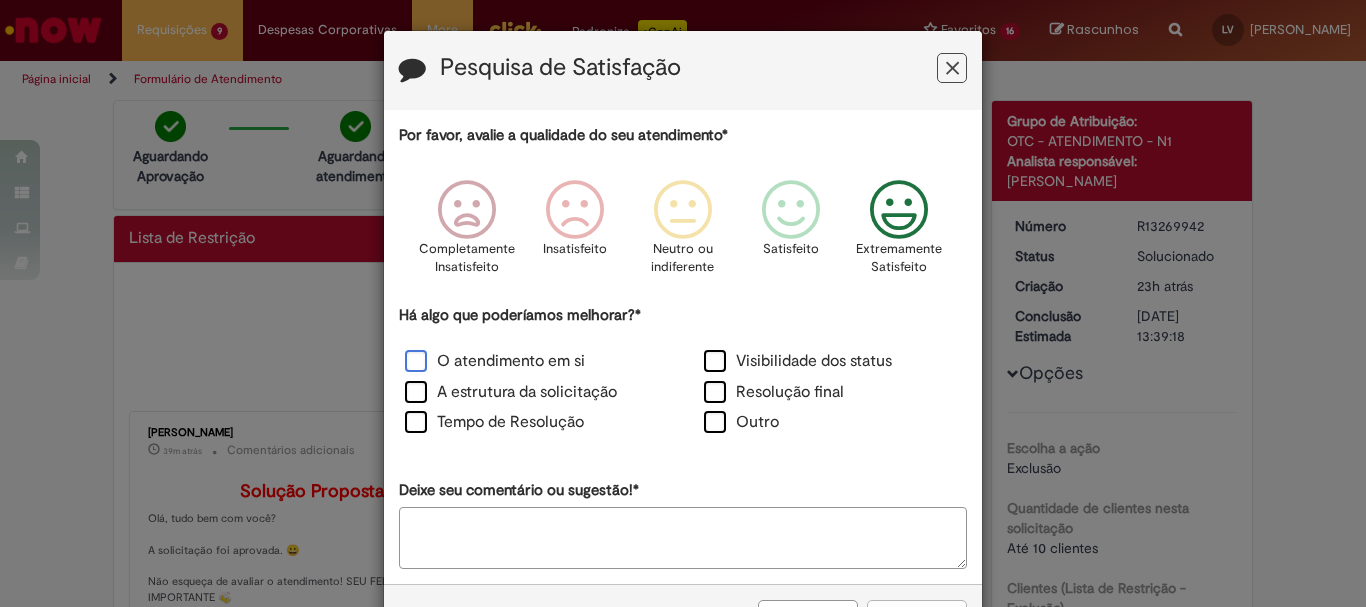 click on "O atendimento em si" at bounding box center [495, 361] 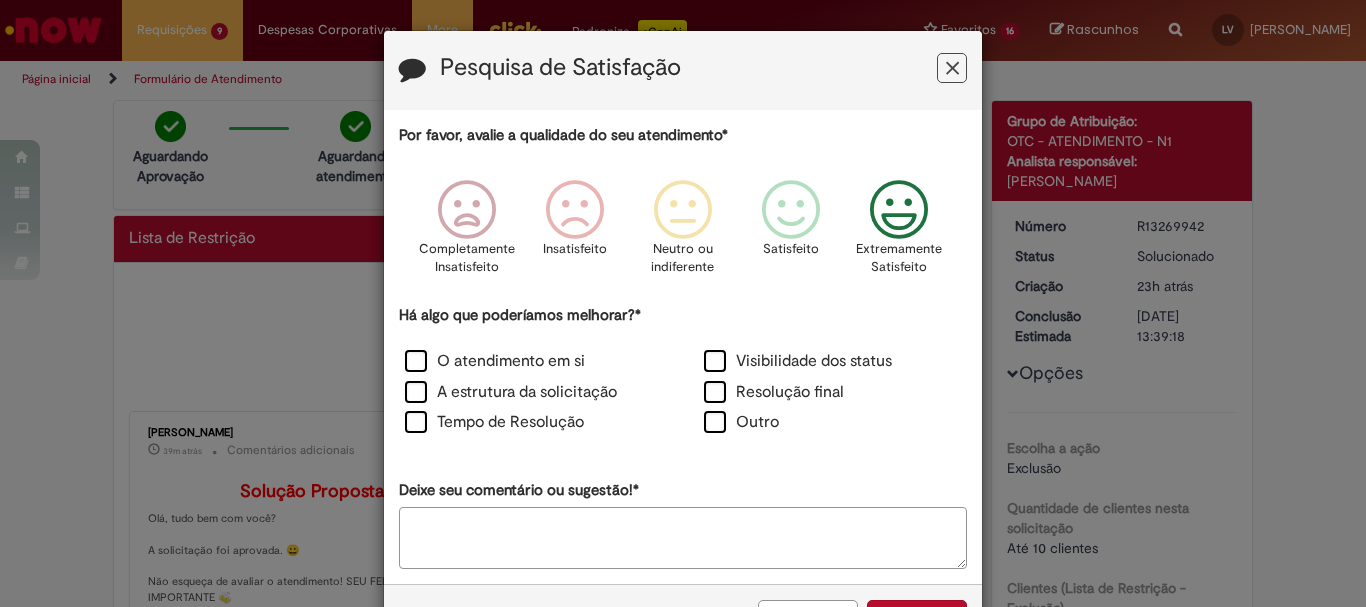 click on "A estrutura da solicitação" at bounding box center (533, 394) 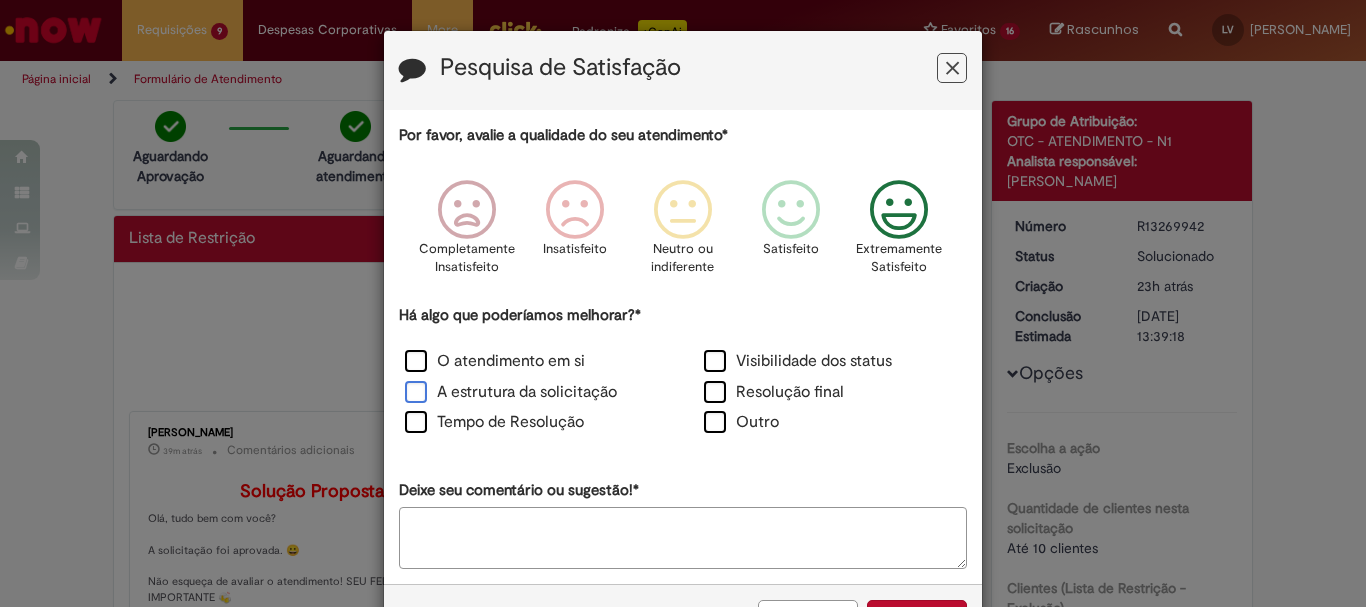 click on "A estrutura da solicitação" at bounding box center (511, 392) 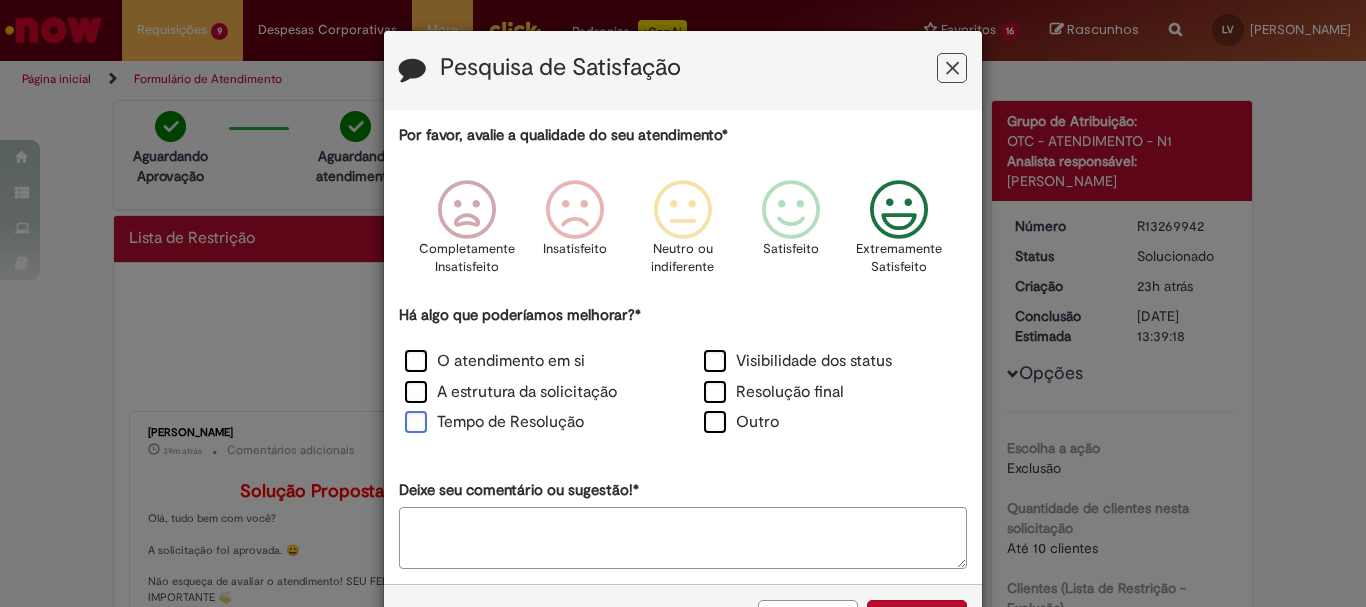 click on "Tempo de Resolução" at bounding box center (494, 422) 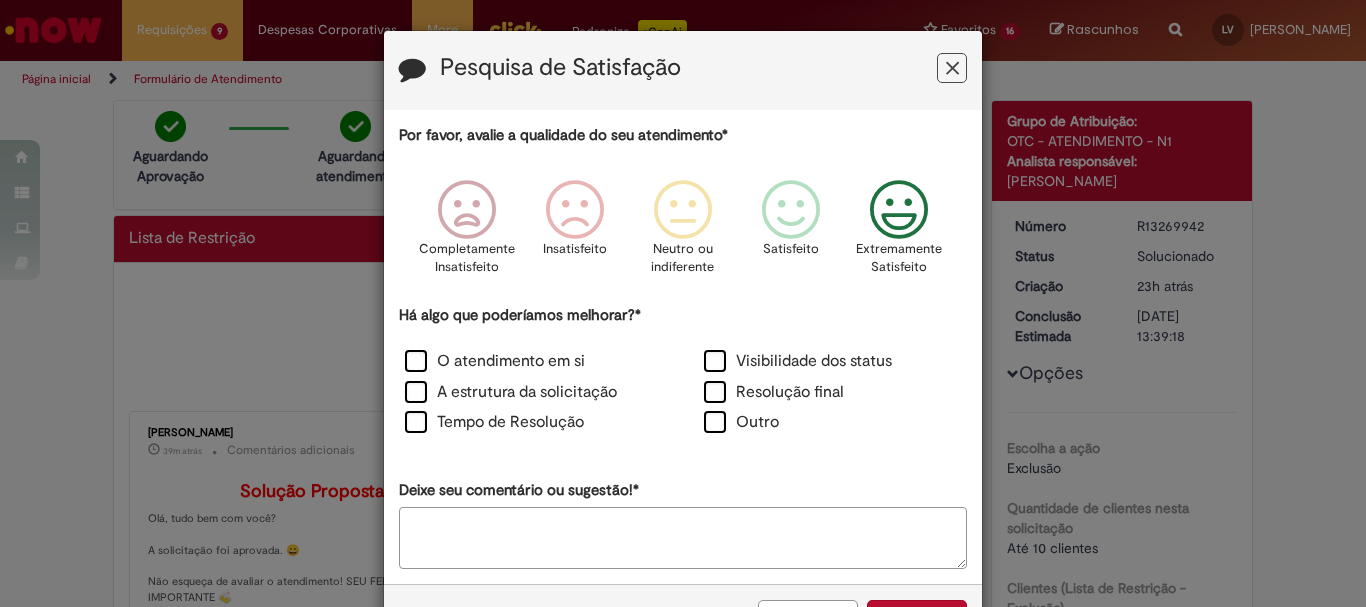 scroll, scrollTop: 73, scrollLeft: 0, axis: vertical 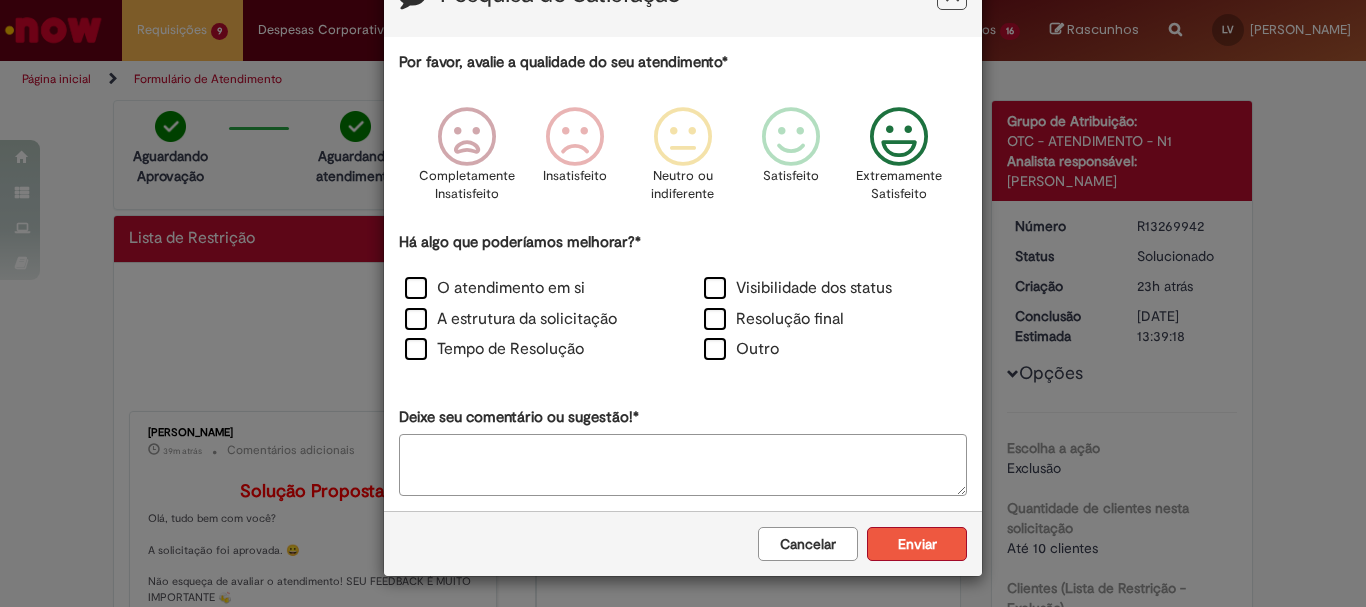 click on "Enviar" at bounding box center (917, 544) 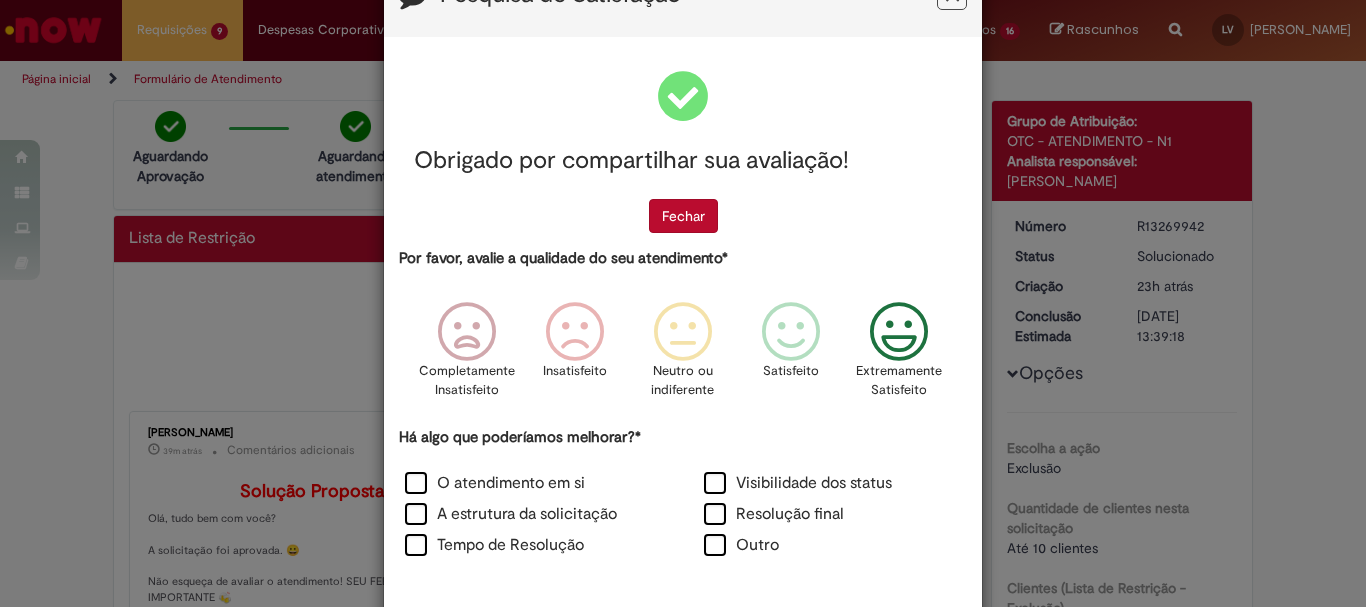 scroll, scrollTop: 0, scrollLeft: 0, axis: both 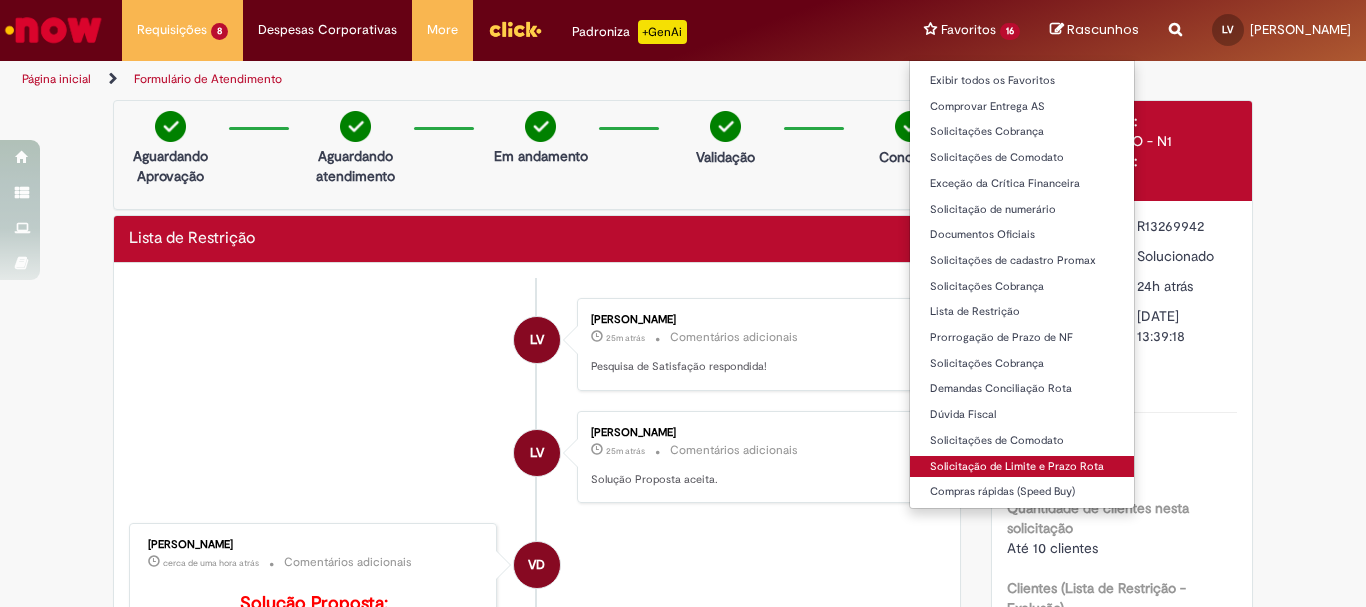click on "Solicitação de Limite e Prazo Rota" at bounding box center [1022, 467] 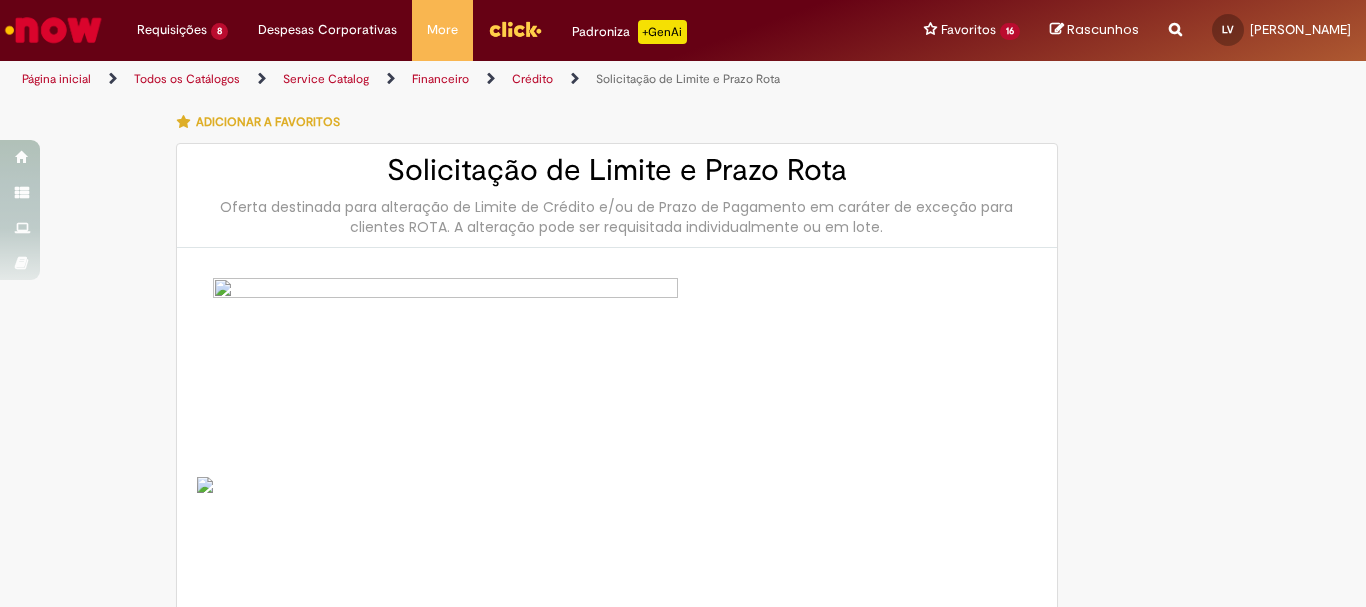 type on "********" 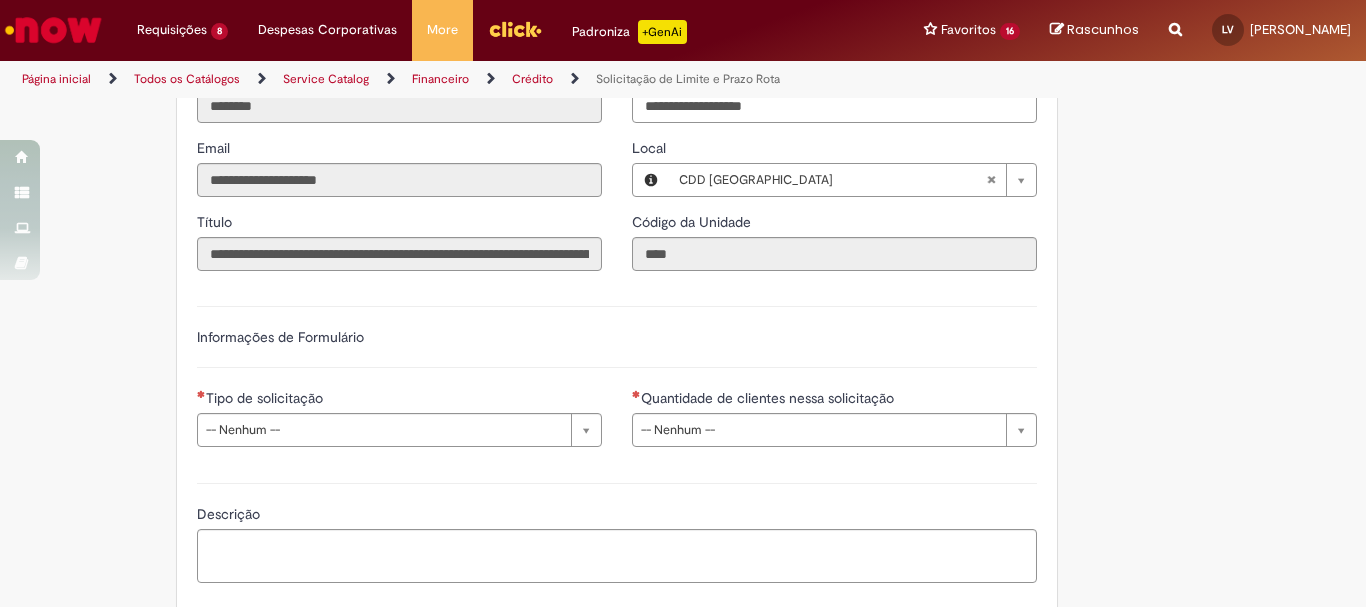 scroll, scrollTop: 900, scrollLeft: 0, axis: vertical 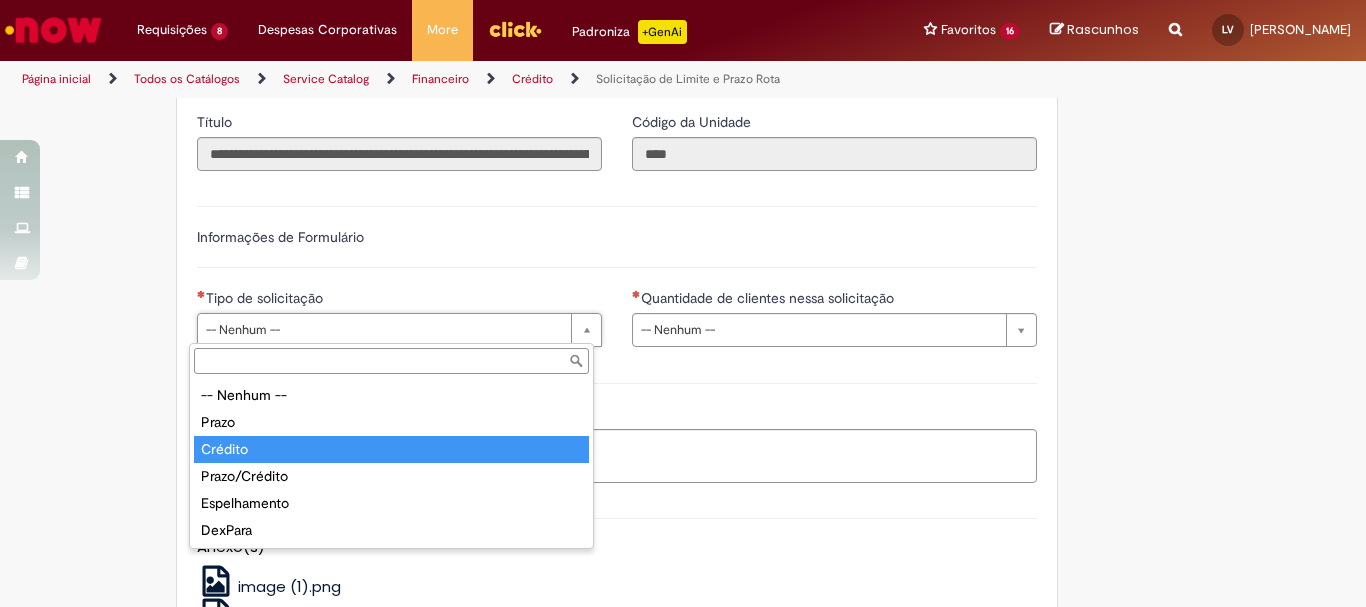 type on "*******" 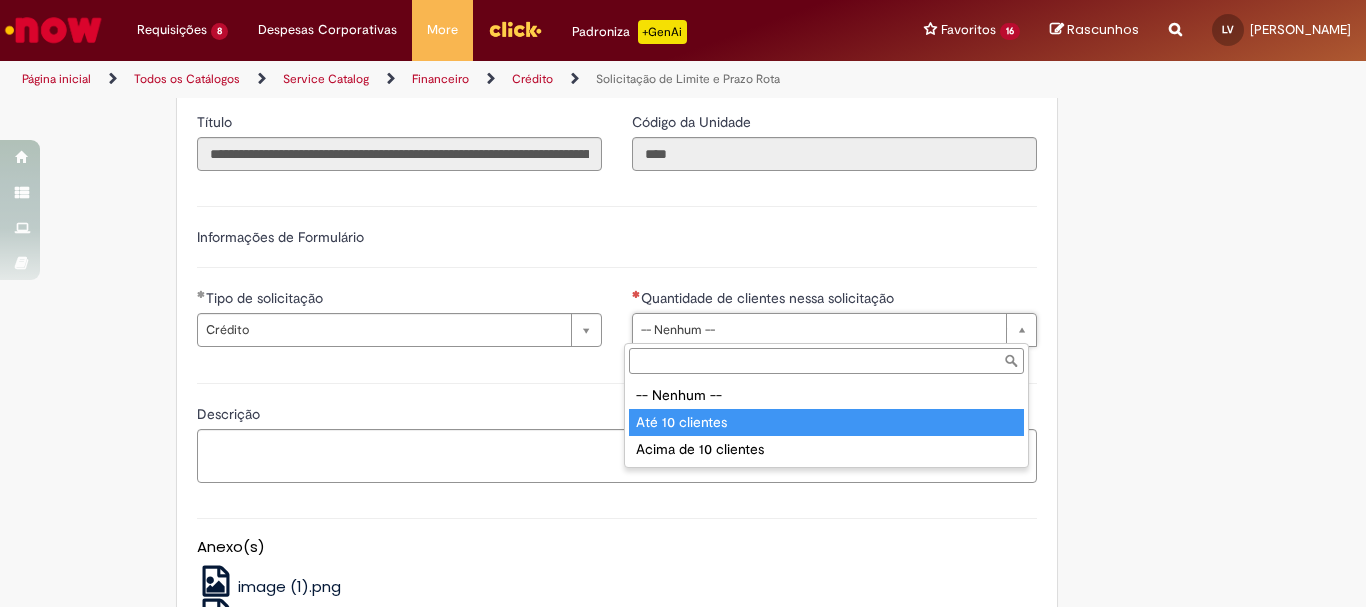 type on "**********" 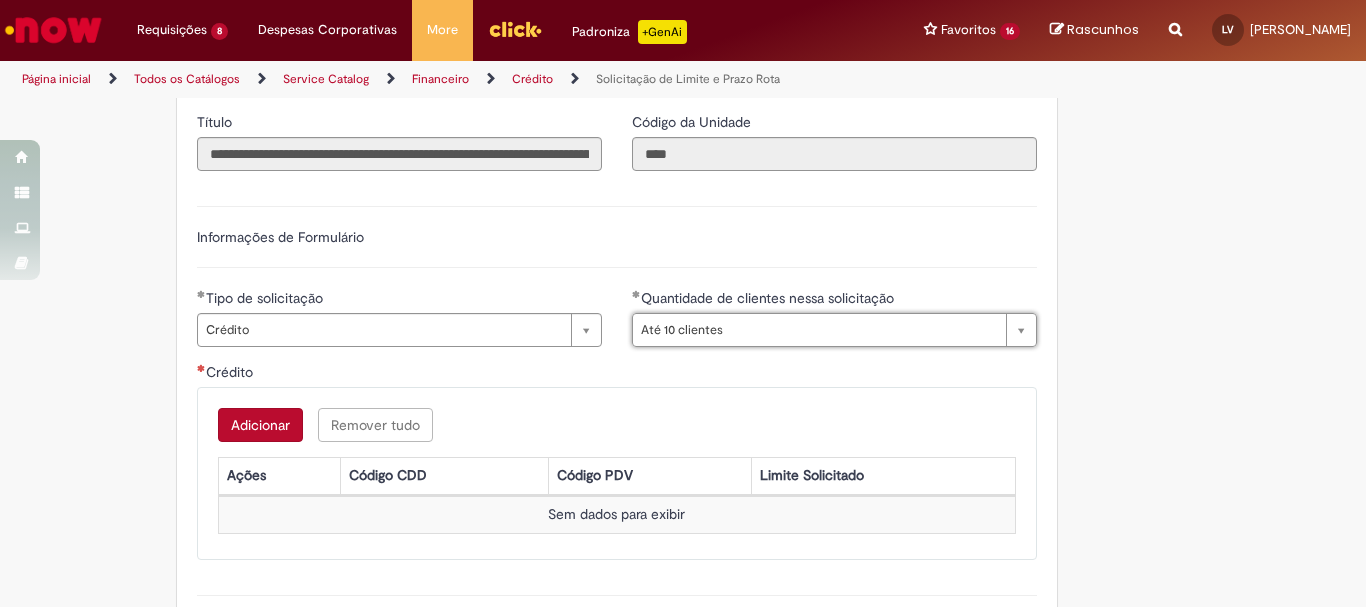 click on "Adicionar" at bounding box center (260, 425) 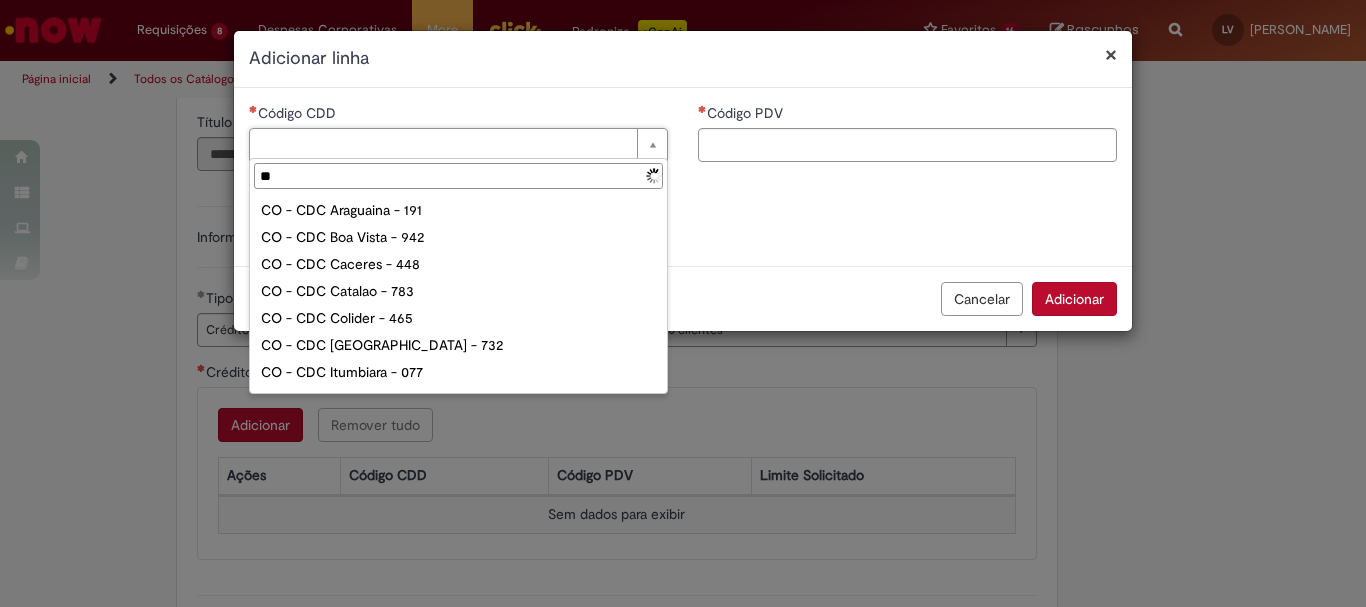type on "***" 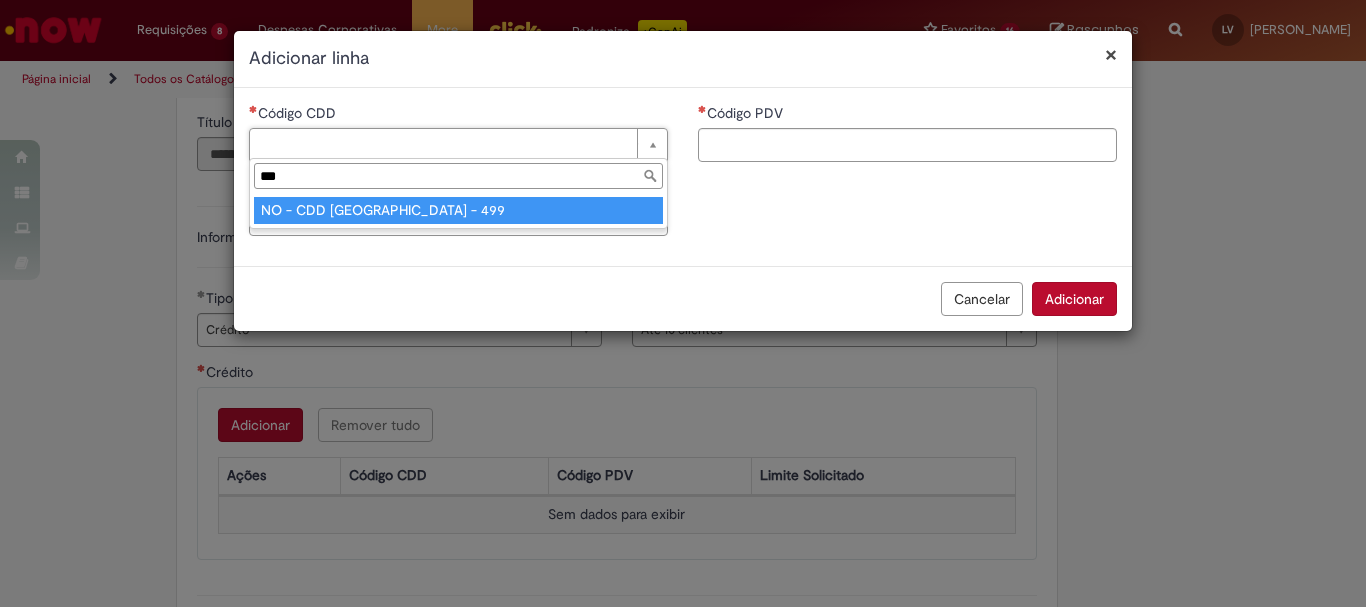 type on "**********" 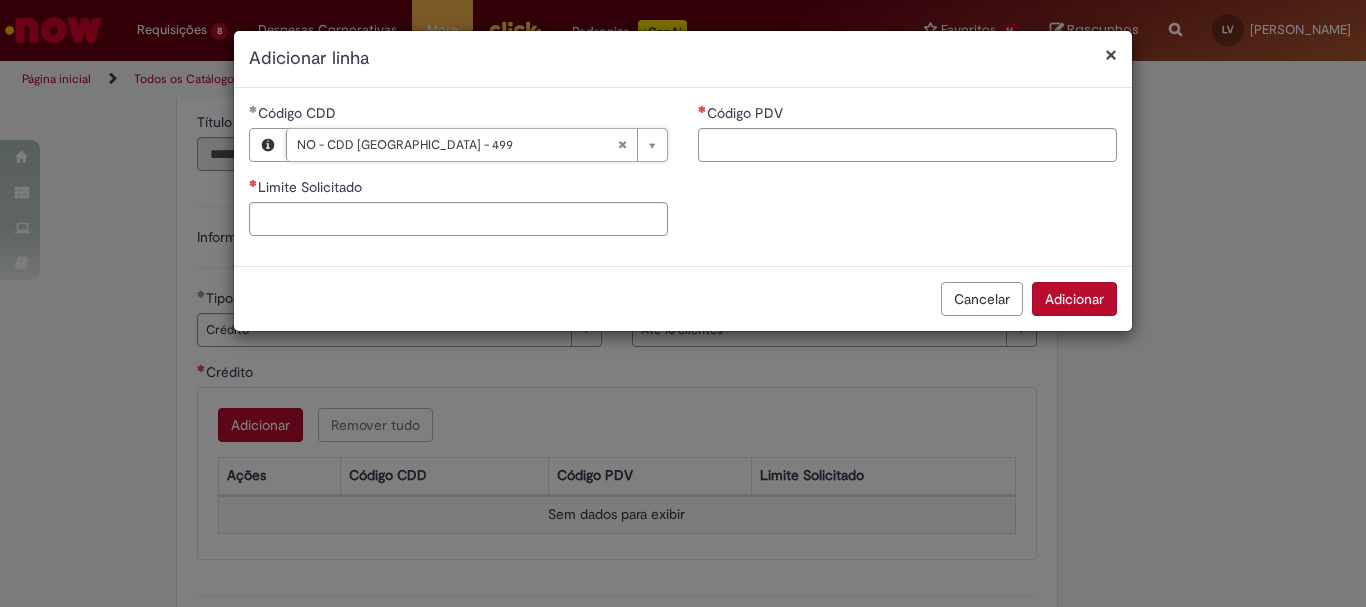 click on "Código PDV" at bounding box center [907, 115] 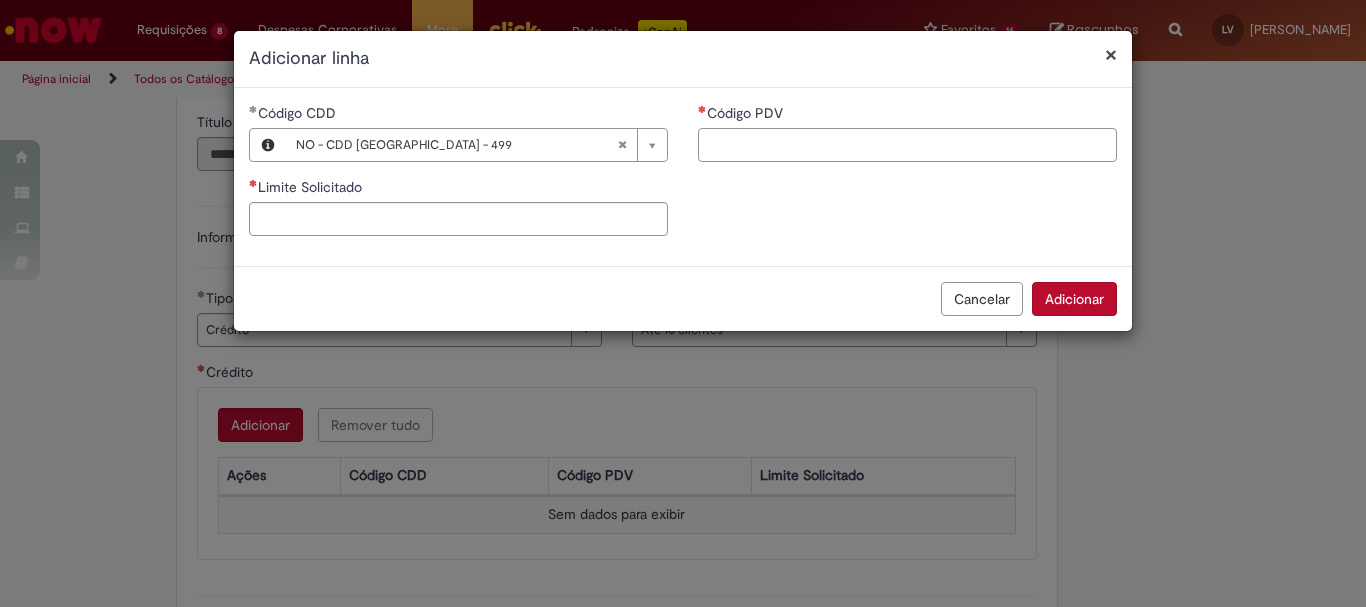 click on "Código PDV" at bounding box center [907, 145] 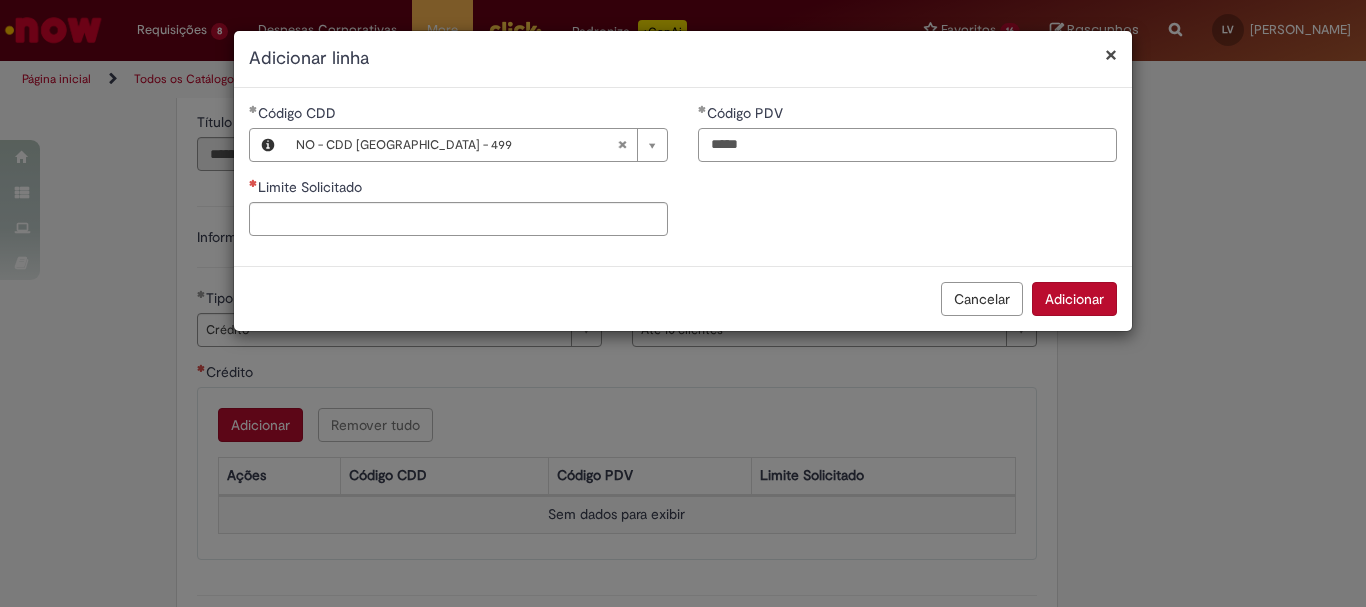 type on "*****" 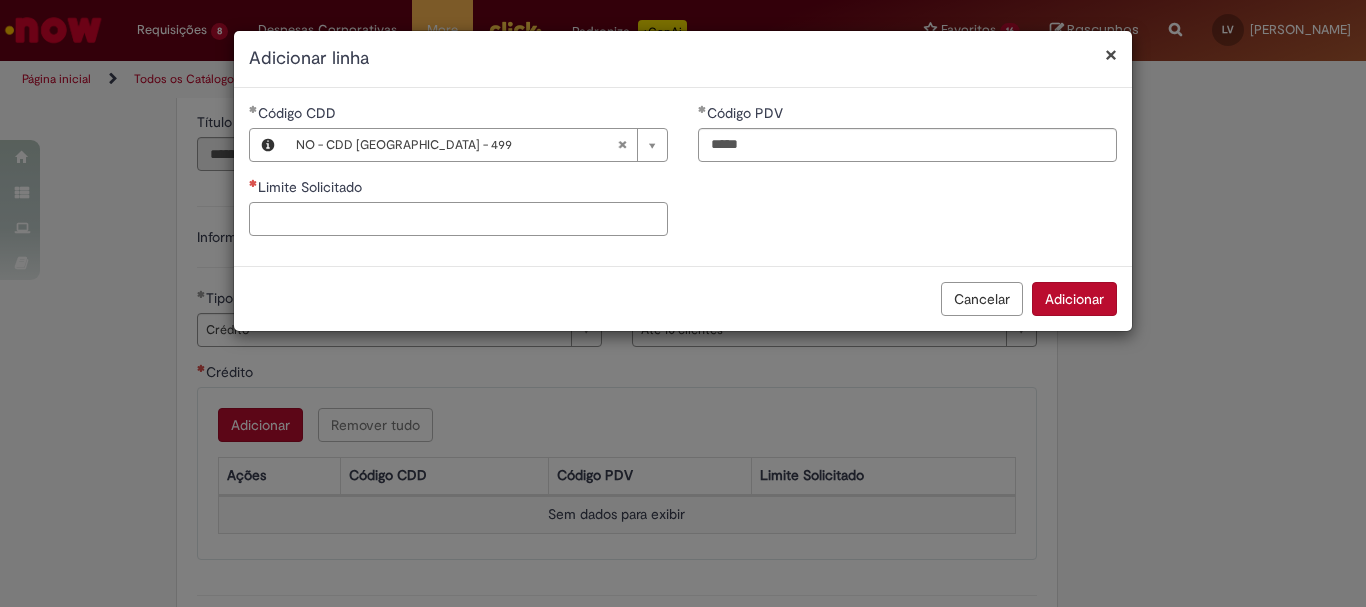 click on "Limite Solicitado" at bounding box center (458, 219) 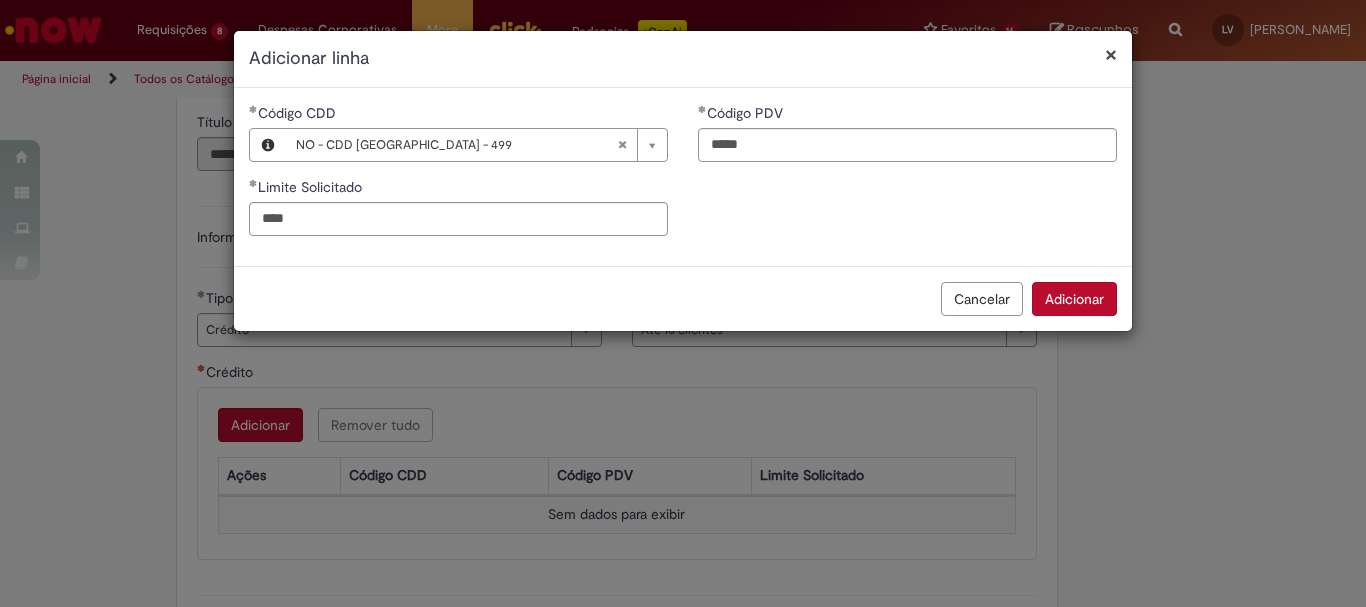 type on "********" 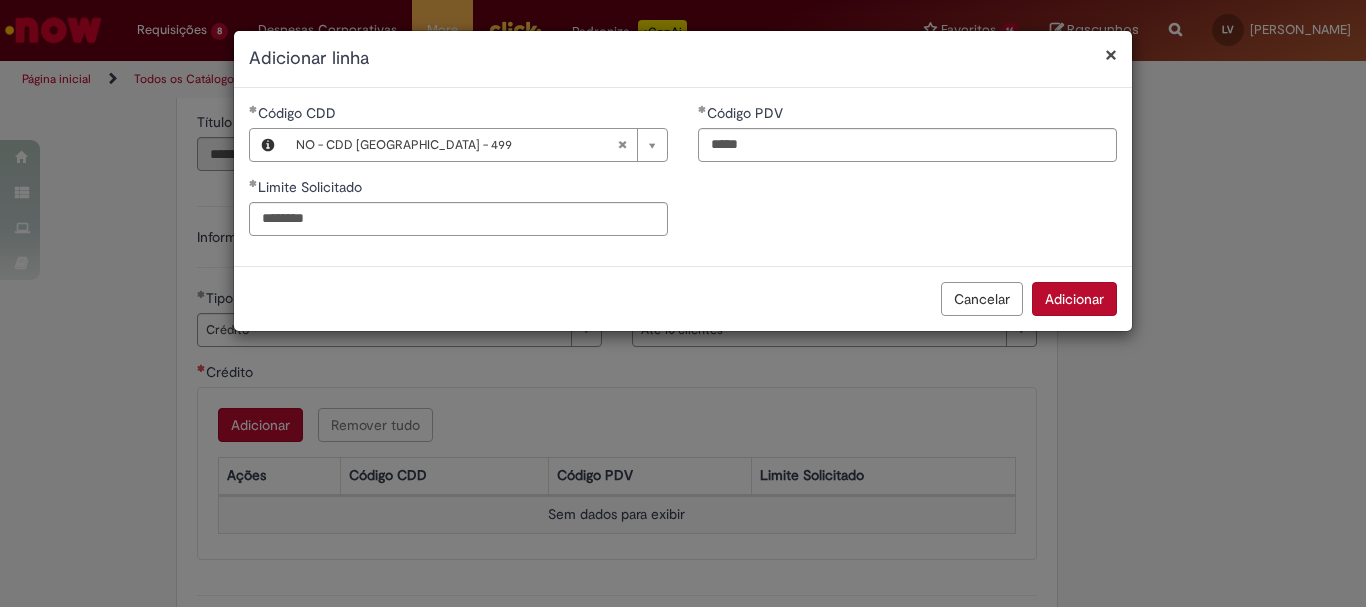click on "Adicionar" at bounding box center [1074, 299] 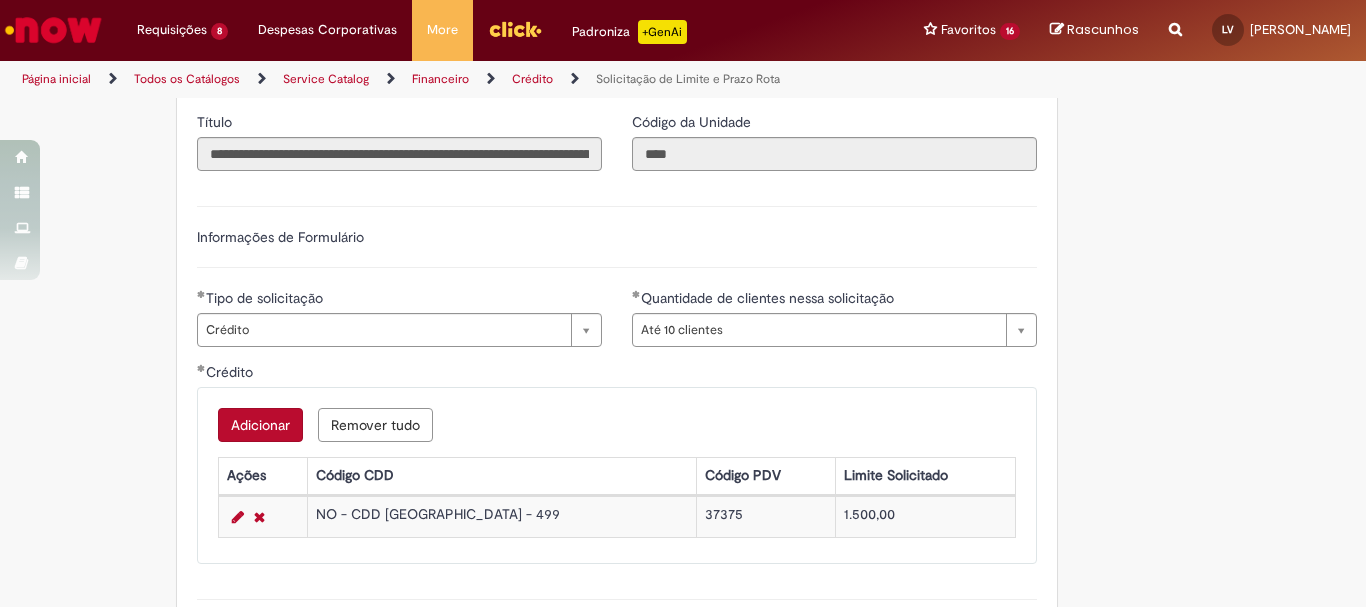 scroll, scrollTop: 1200, scrollLeft: 0, axis: vertical 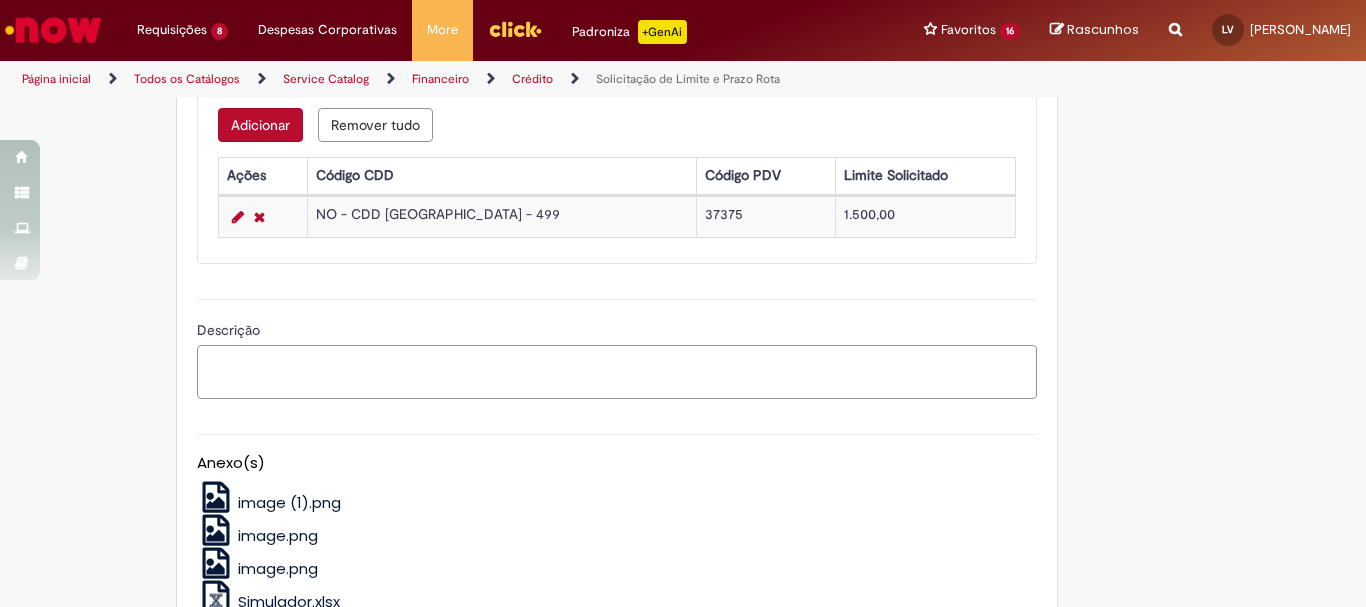 click on "Descrição" at bounding box center [617, 372] 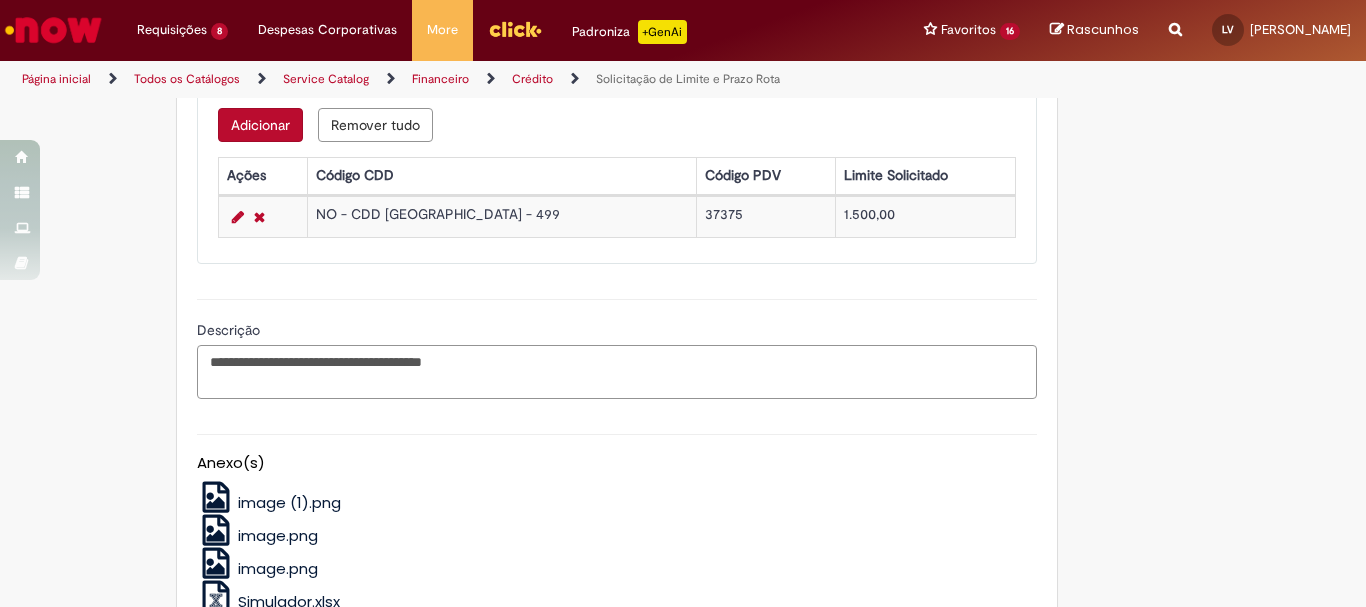 type on "**********" 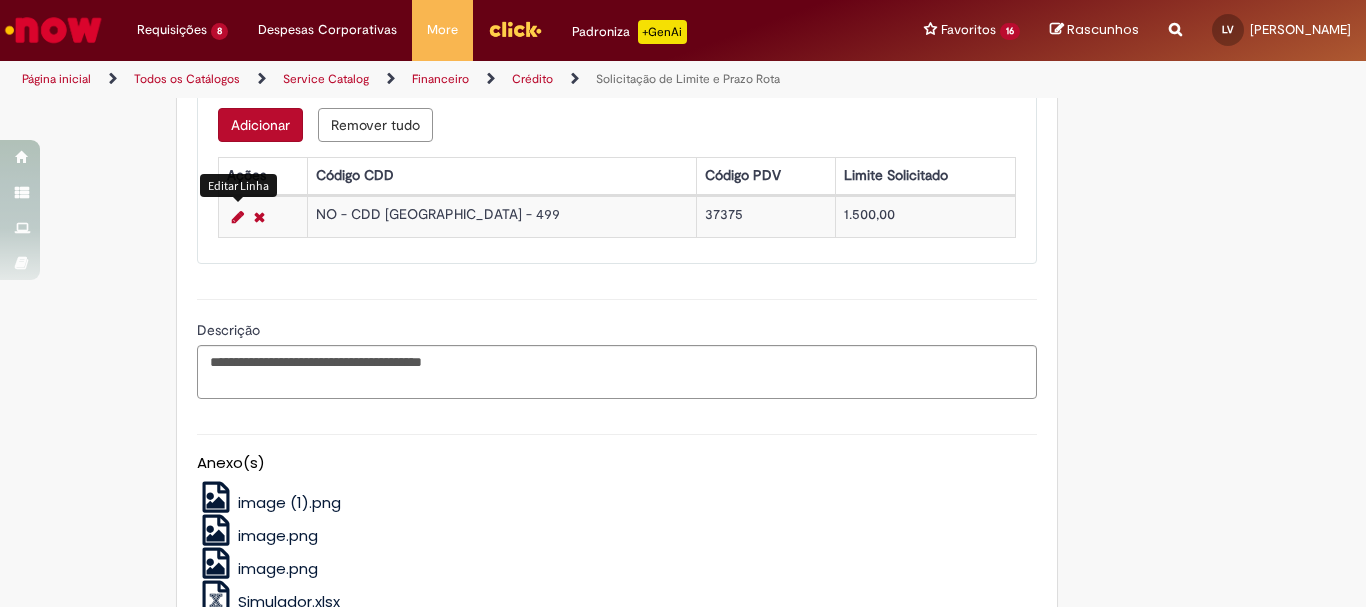 click at bounding box center (238, 217) 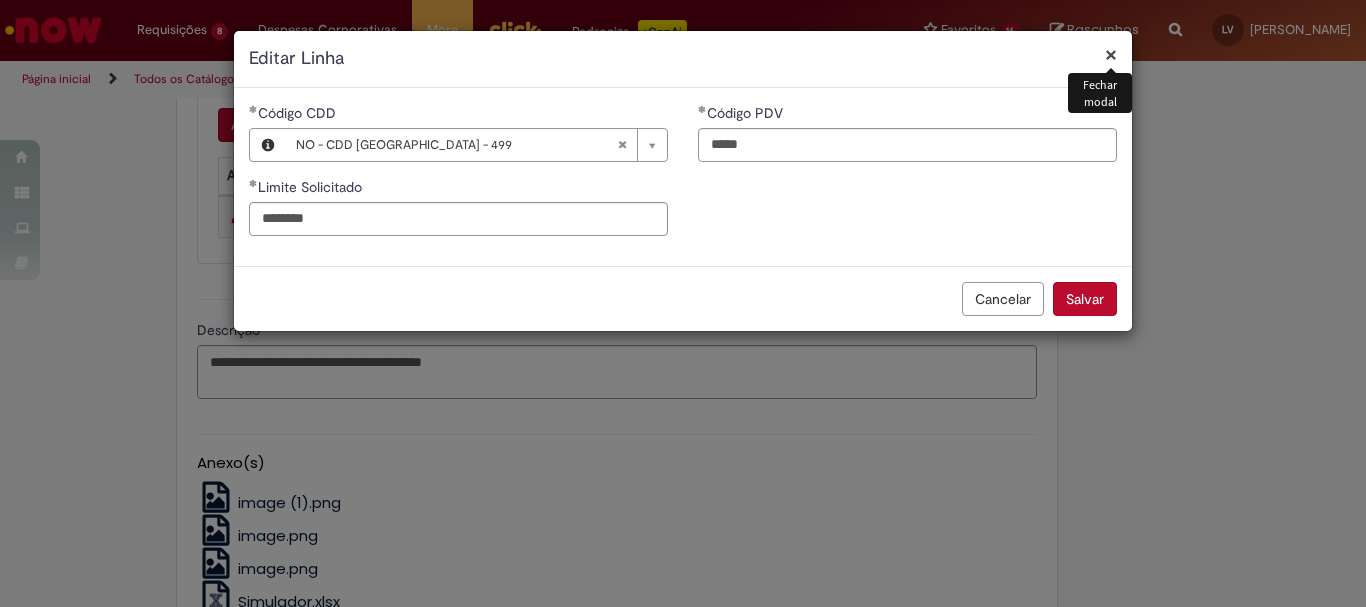 type 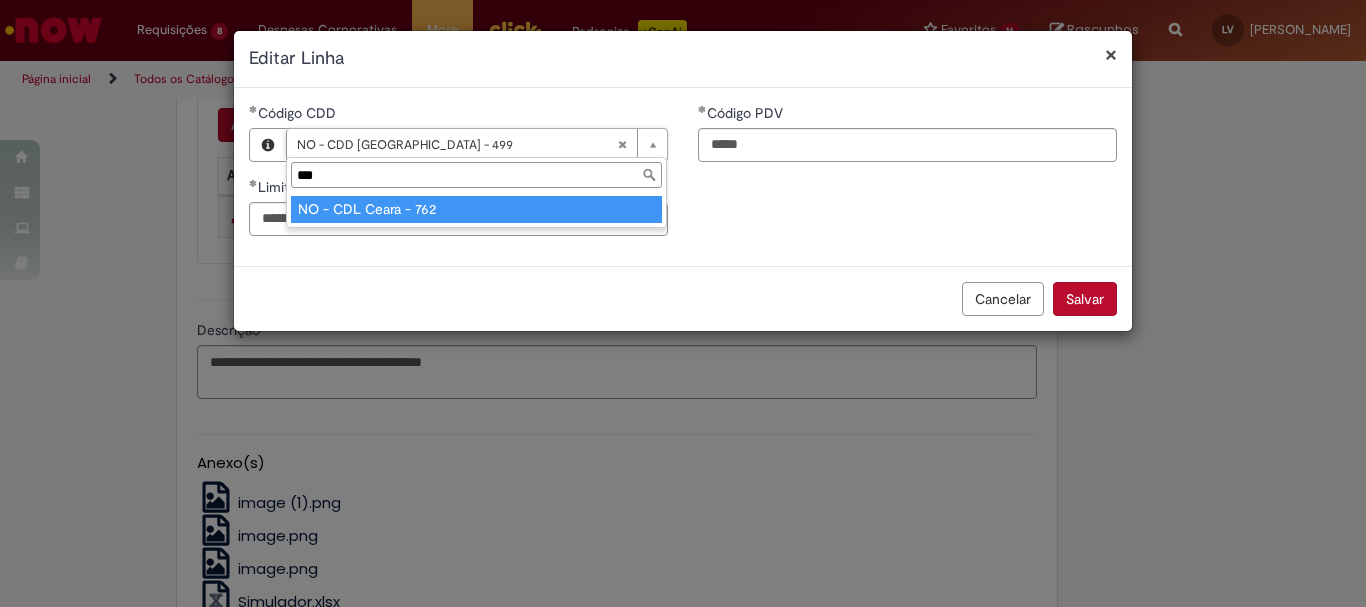 type on "***" 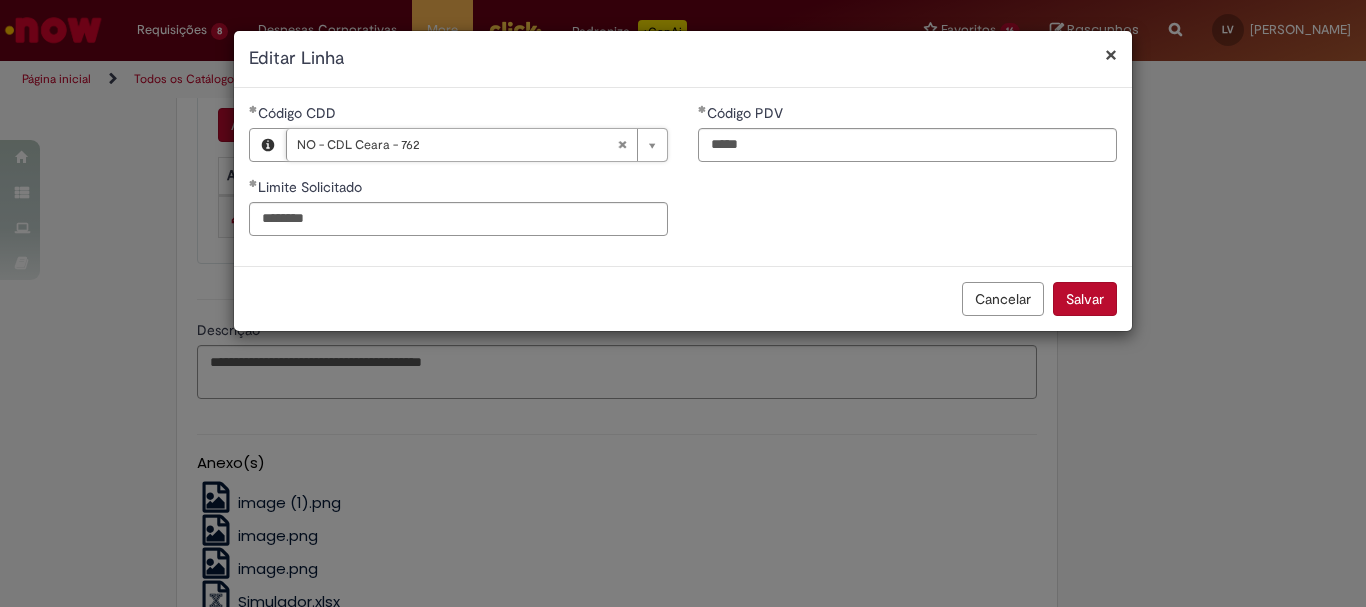 scroll, scrollTop: 0, scrollLeft: 138, axis: horizontal 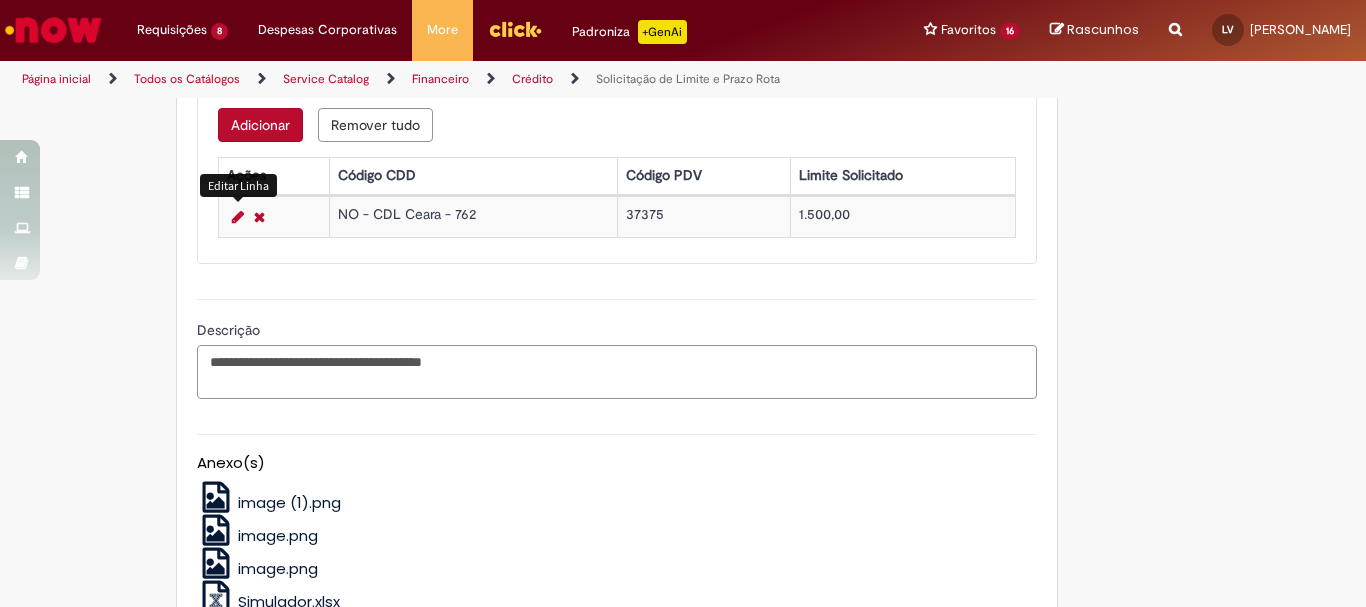 click on "**********" at bounding box center (617, 372) 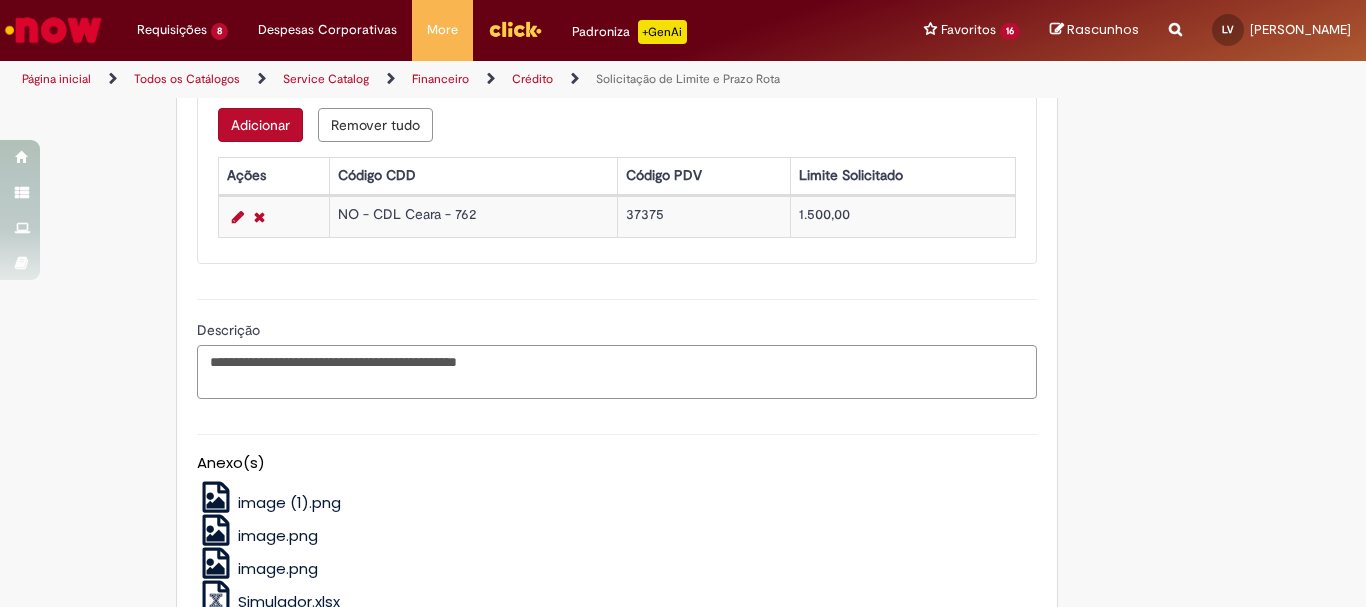 paste on "******" 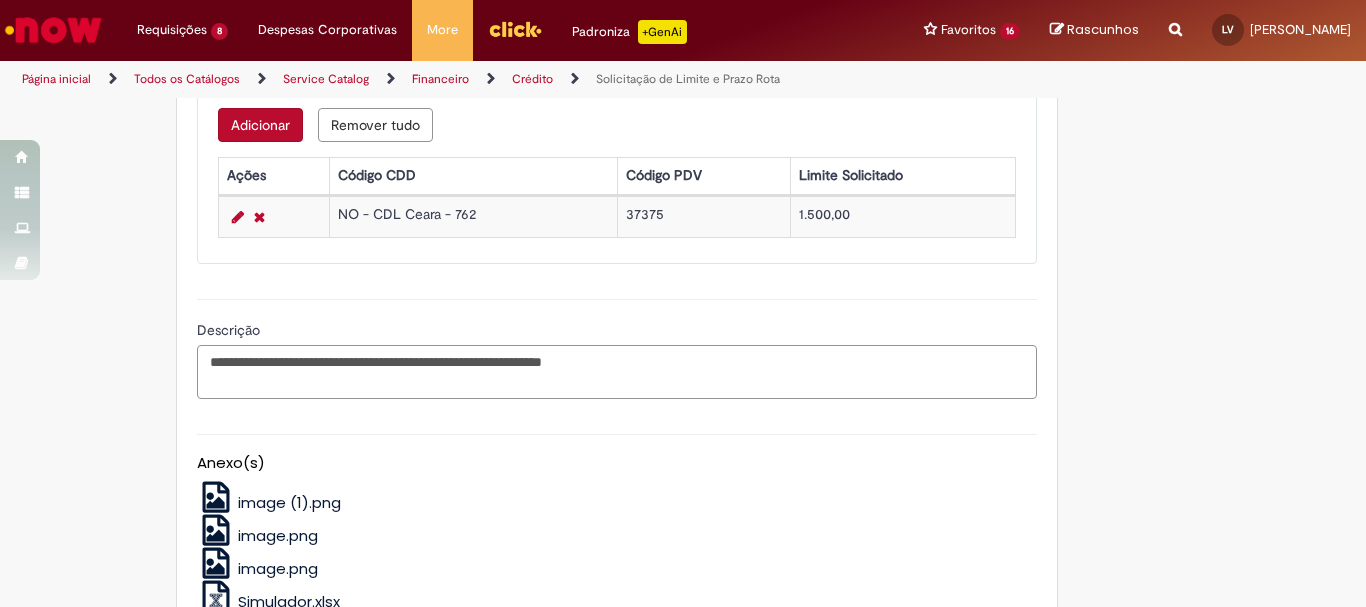 type on "**********" 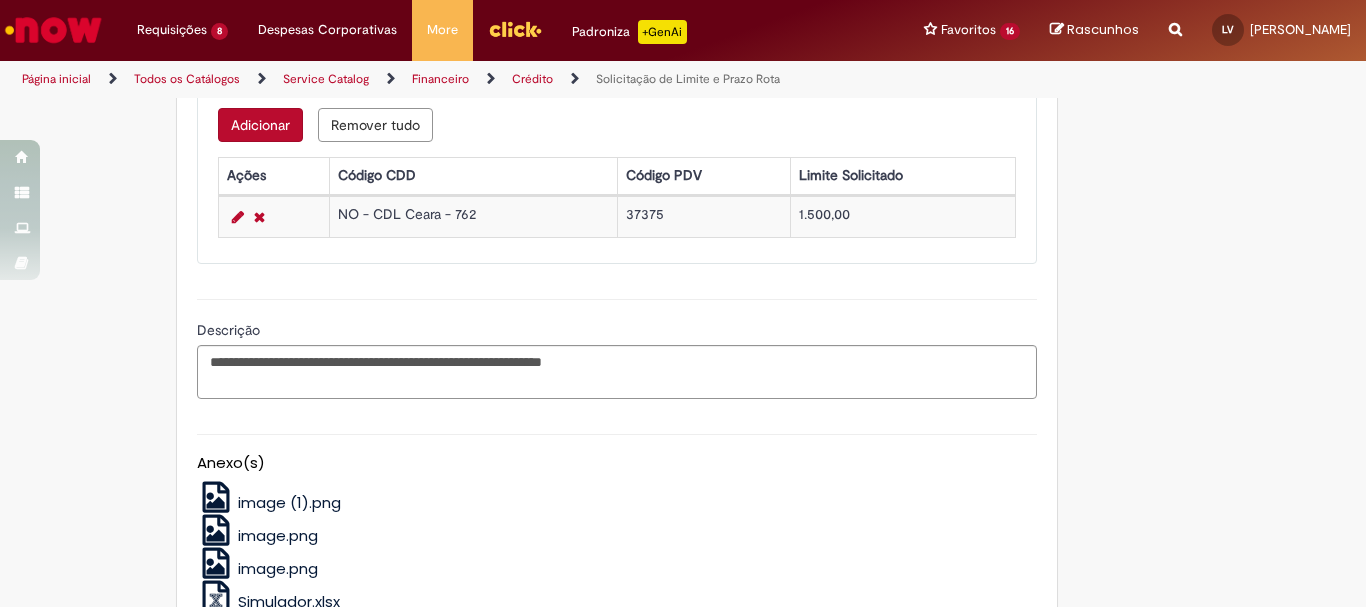 click at bounding box center (617, 434) 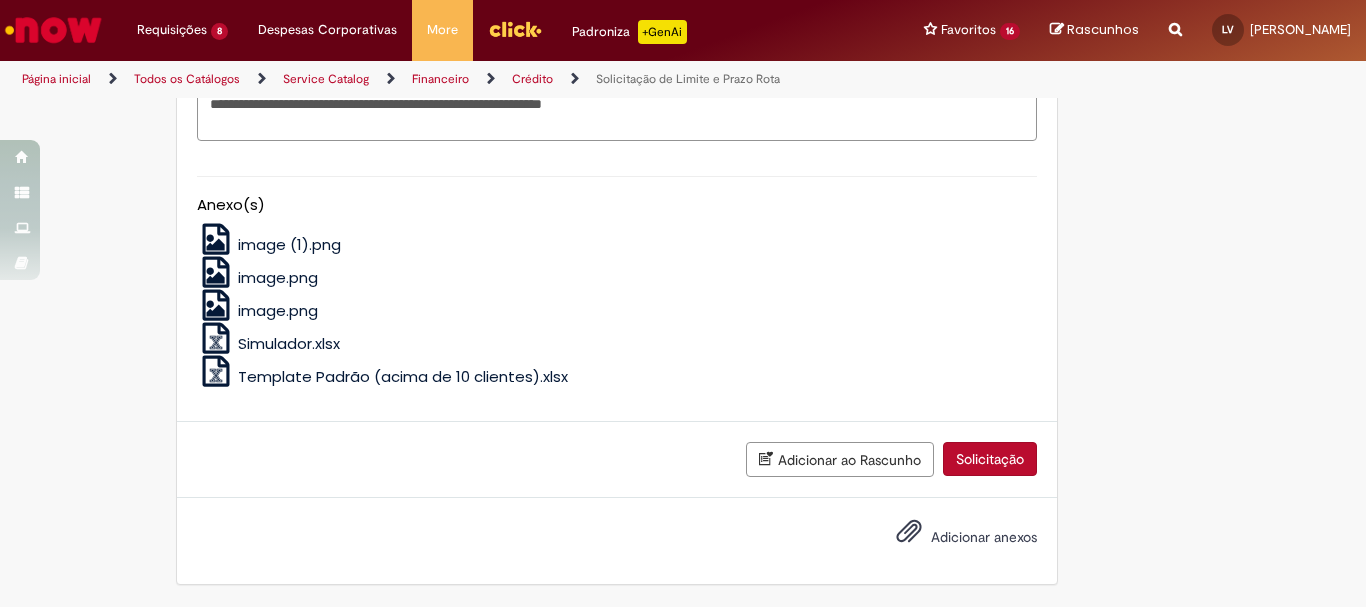 click on "Solicitação" at bounding box center [990, 459] 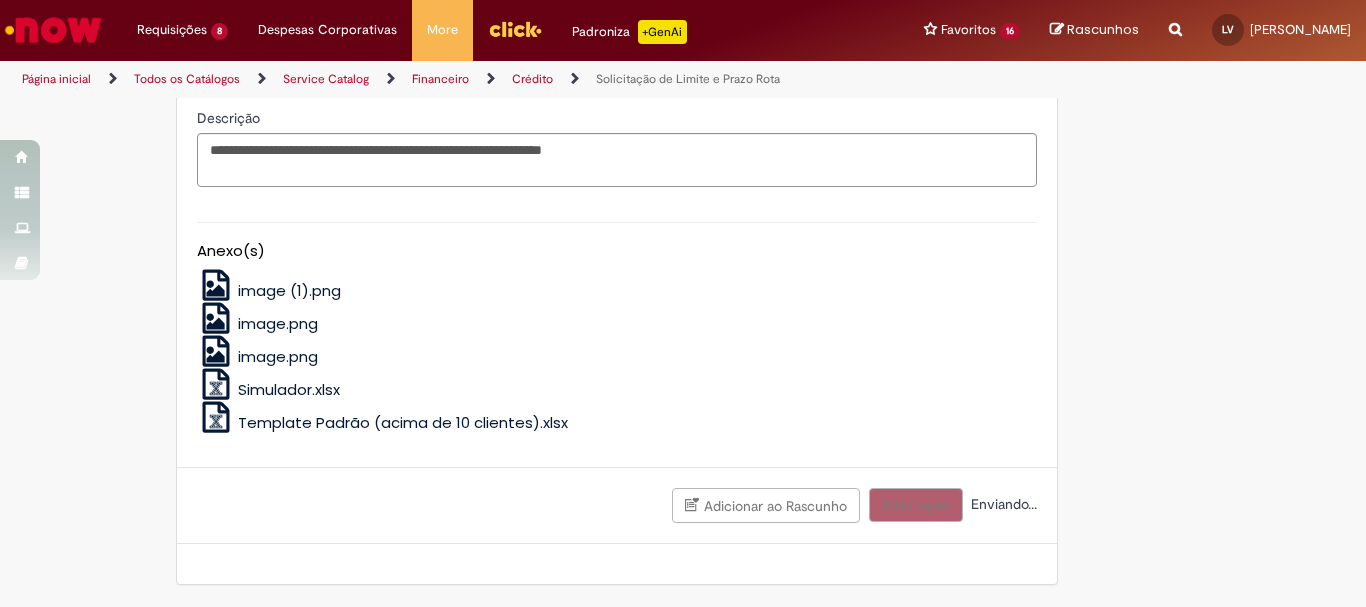 scroll, scrollTop: 1412, scrollLeft: 0, axis: vertical 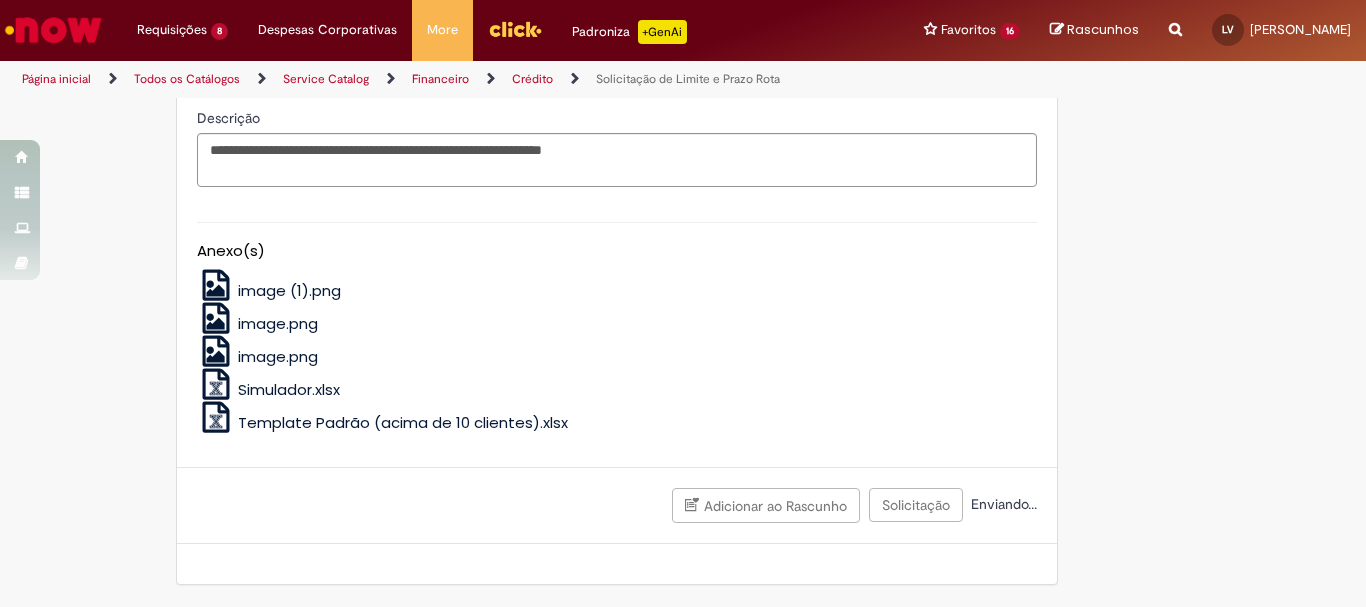 click on "image.png" at bounding box center (617, 351) 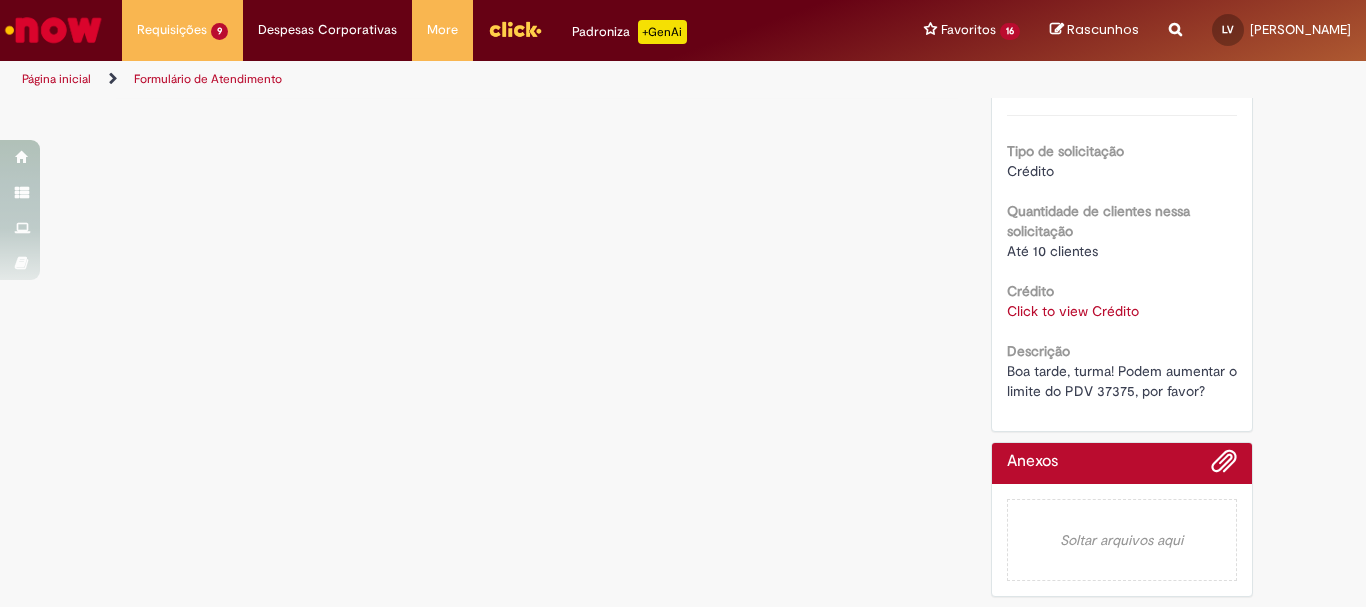 scroll, scrollTop: 0, scrollLeft: 0, axis: both 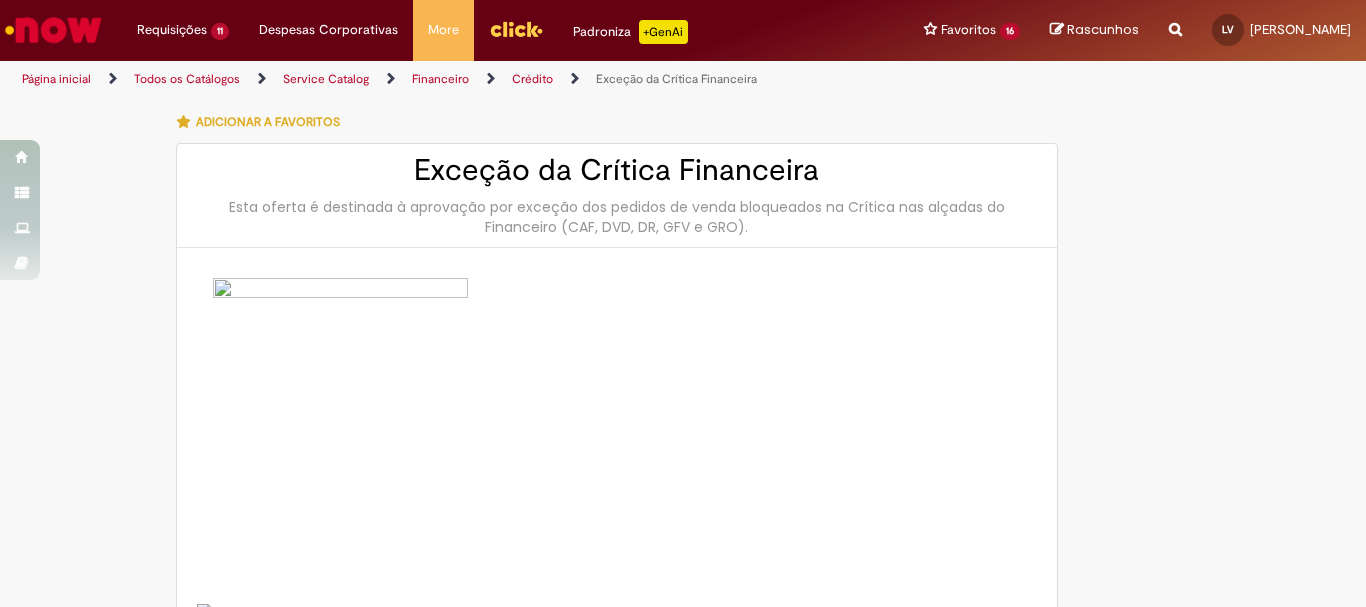 type on "********" 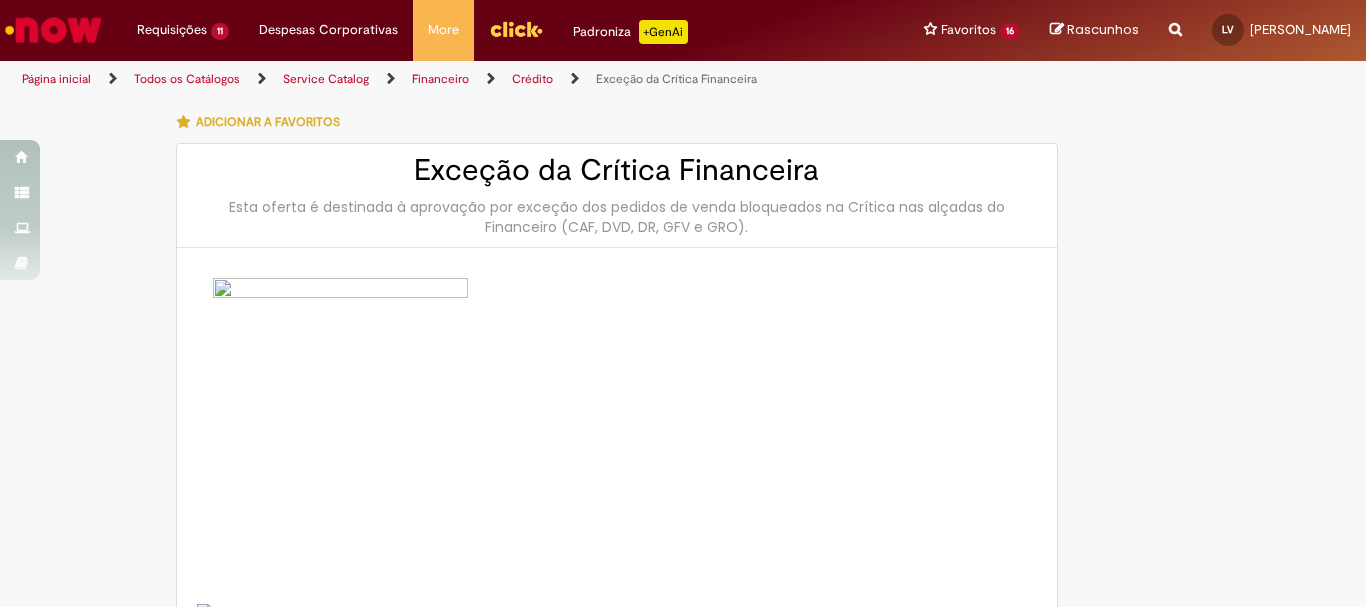 type on "**********" 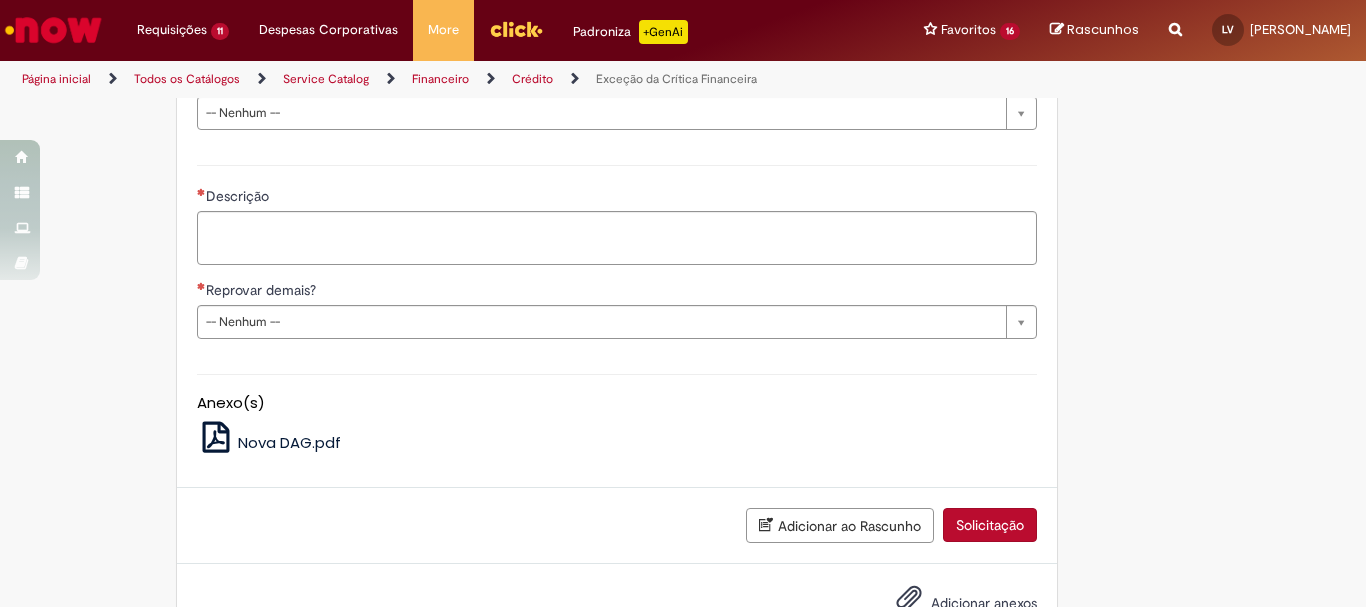 scroll, scrollTop: 1300, scrollLeft: 0, axis: vertical 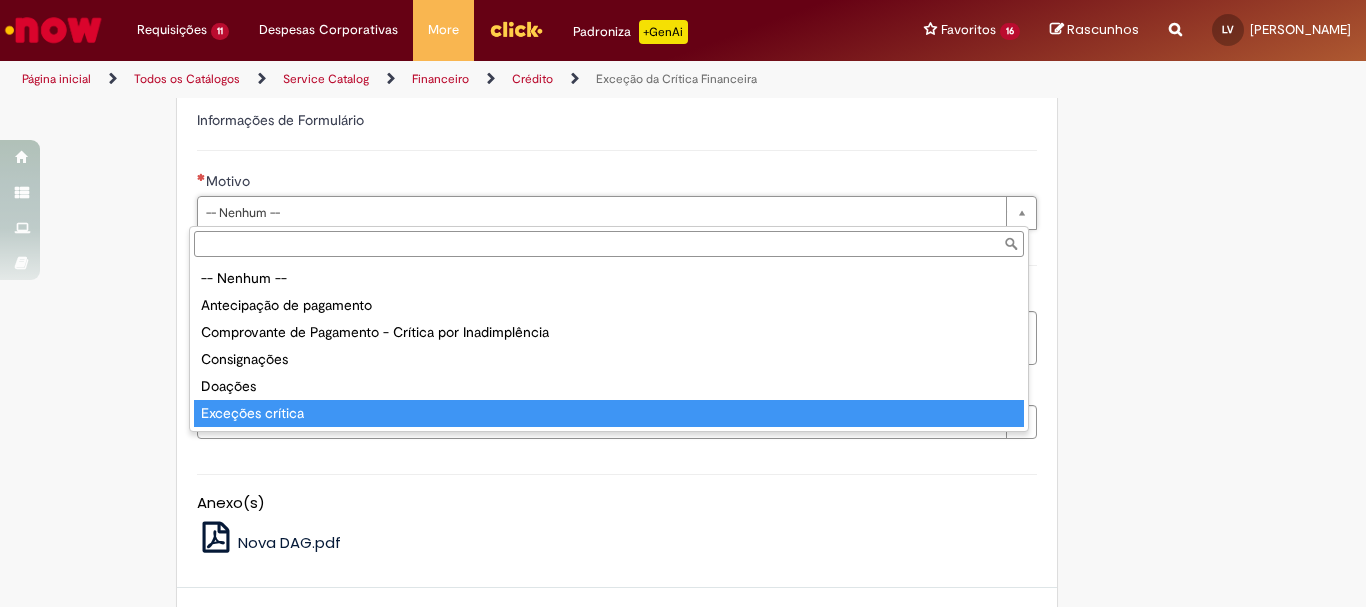 type on "**********" 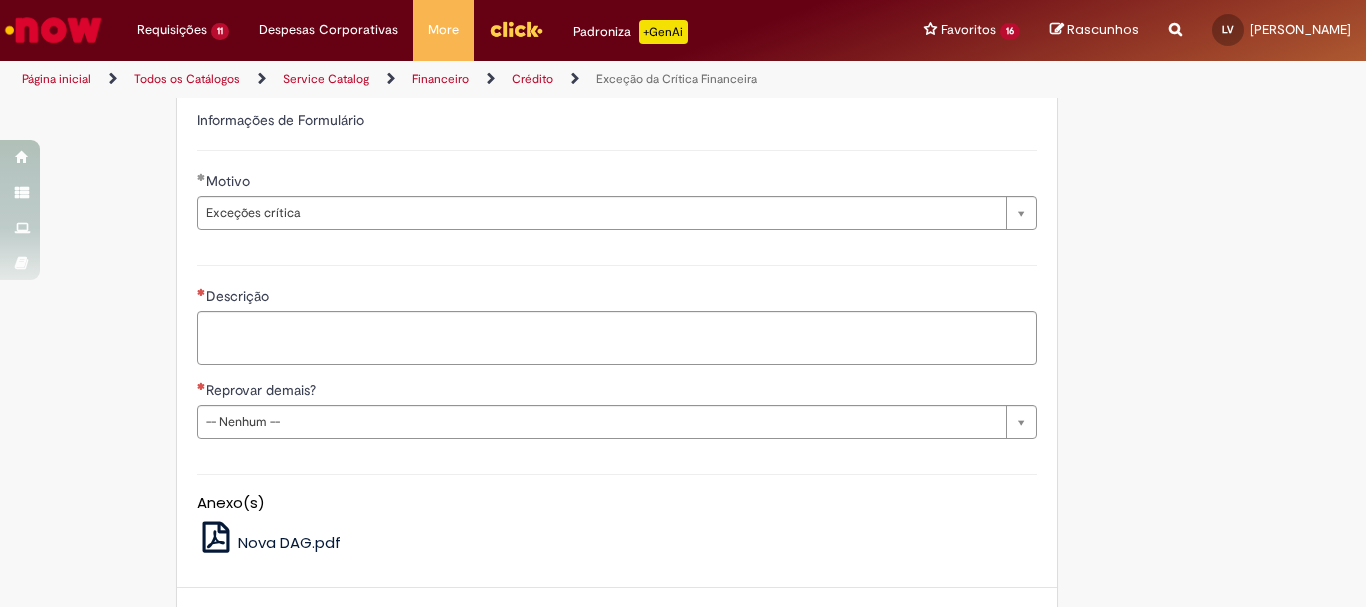 click on "Descrição" at bounding box center [617, 298] 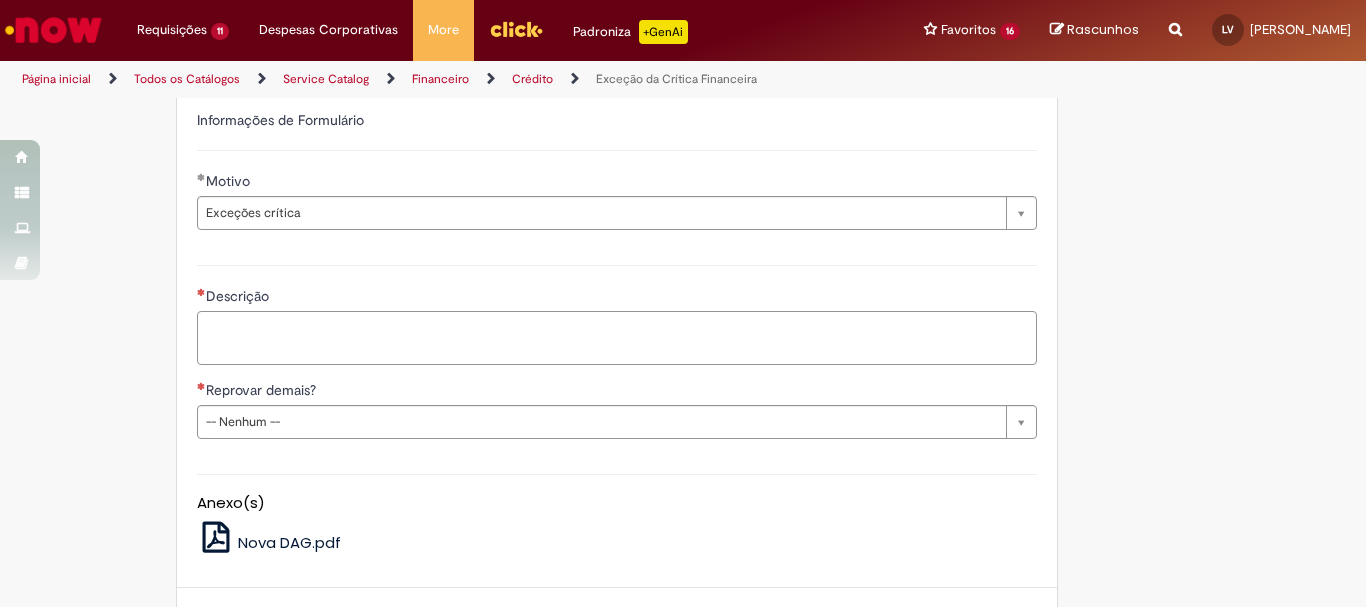 click on "Descrição" at bounding box center [617, 338] 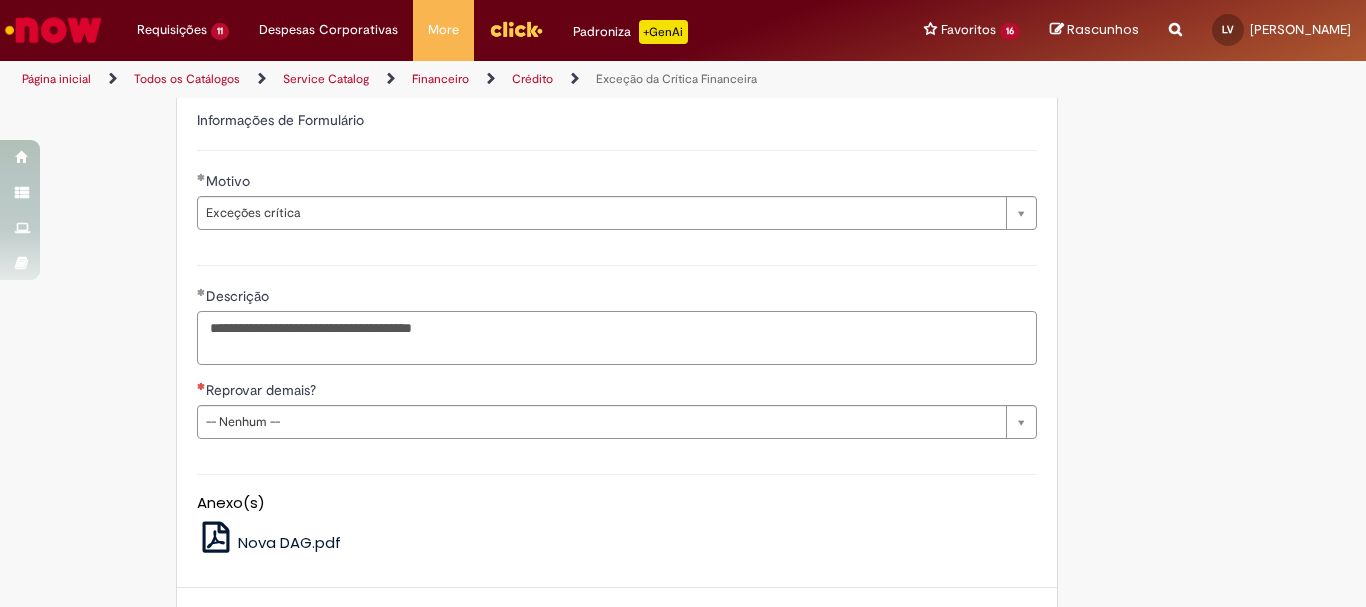 paste on "******" 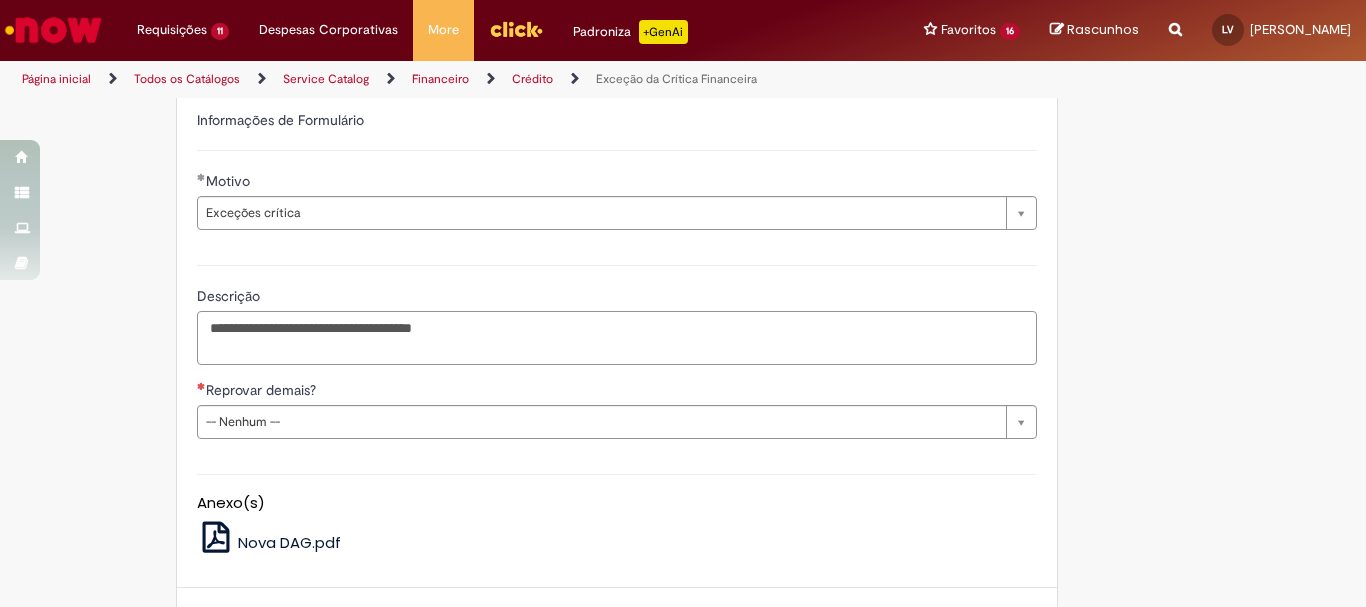 paste on "******
*****
*****
*****
*****
*****
*****
*****
*****
*****
*****
****
****" 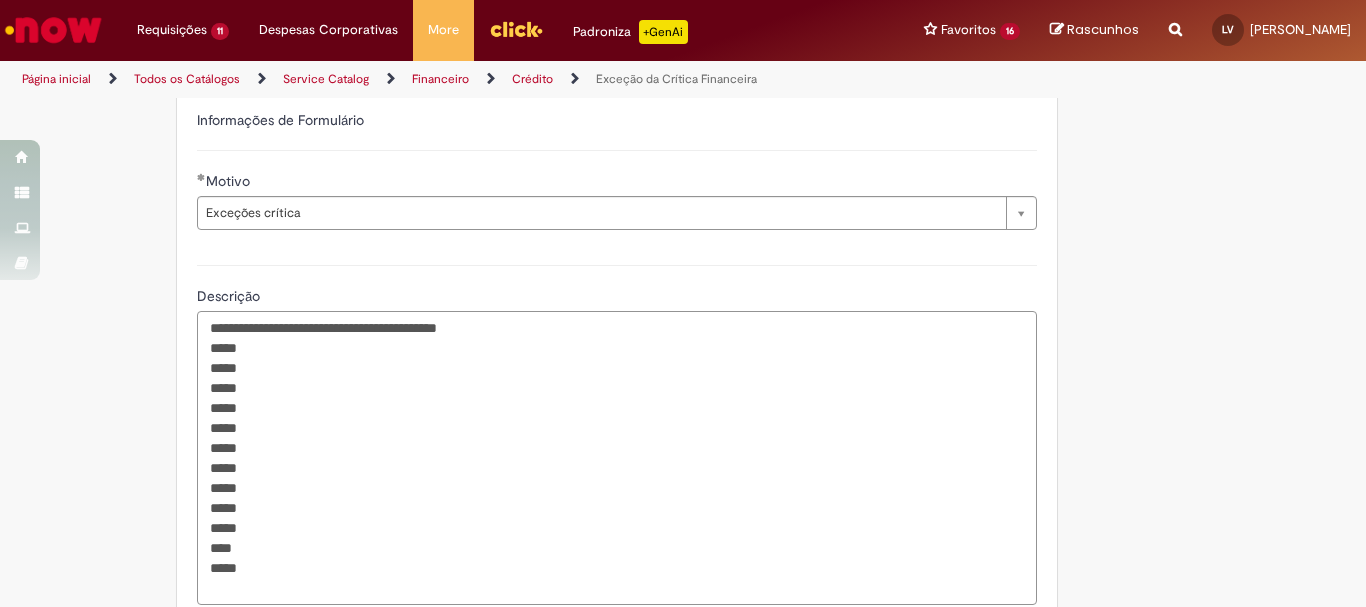 click on "**********" at bounding box center [617, 458] 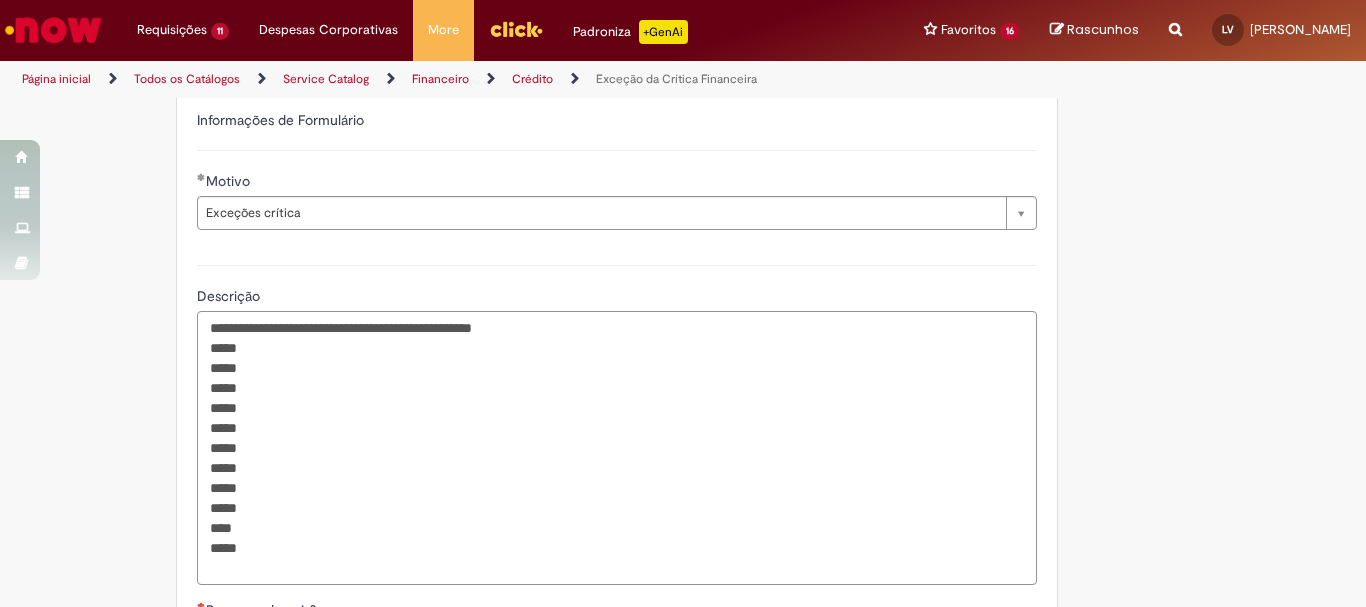 click on "**********" at bounding box center (617, 448) 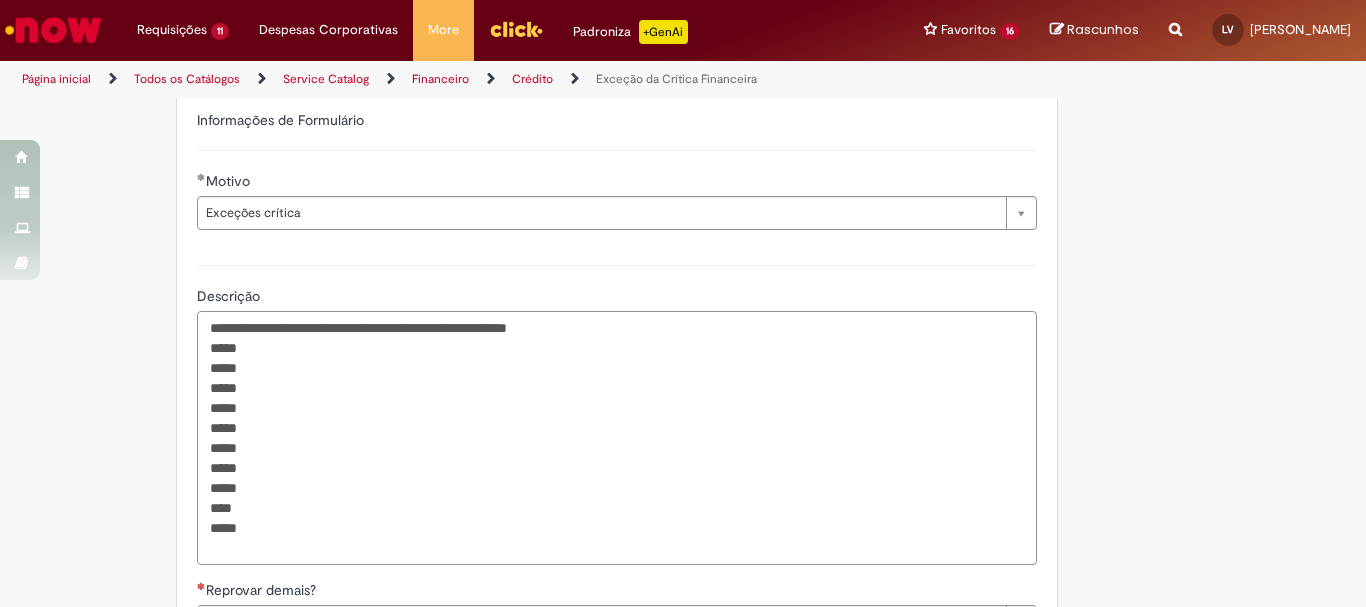 click on "**********" at bounding box center (617, 438) 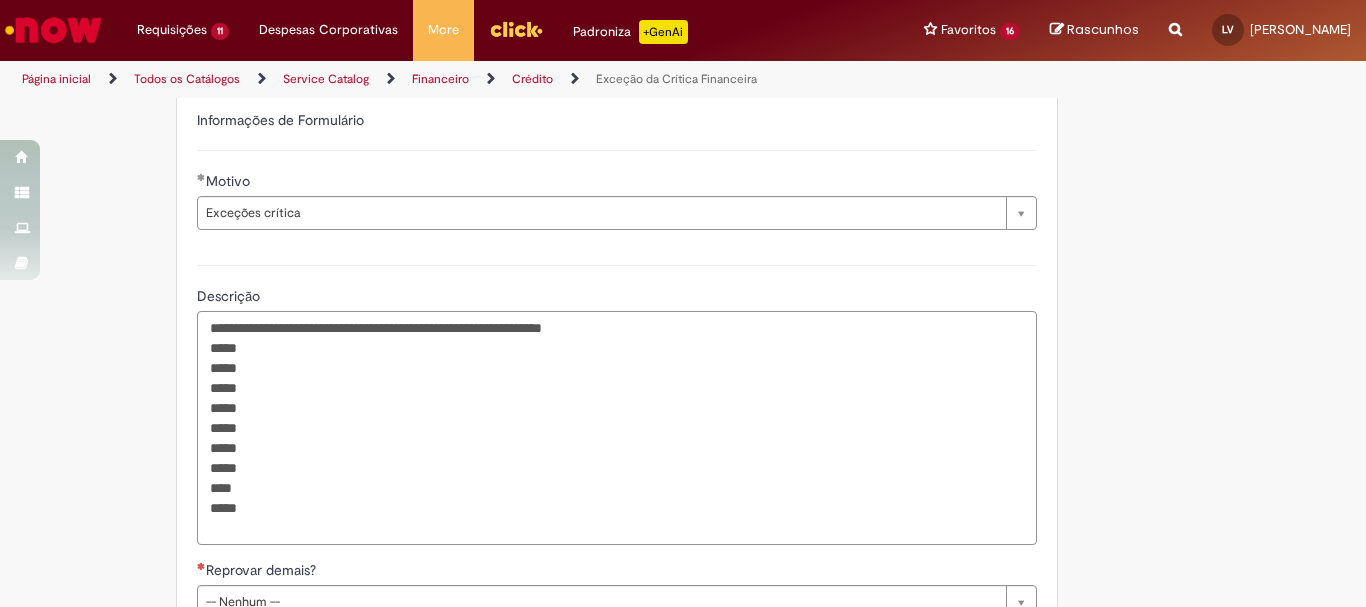 click on "**********" at bounding box center [617, 428] 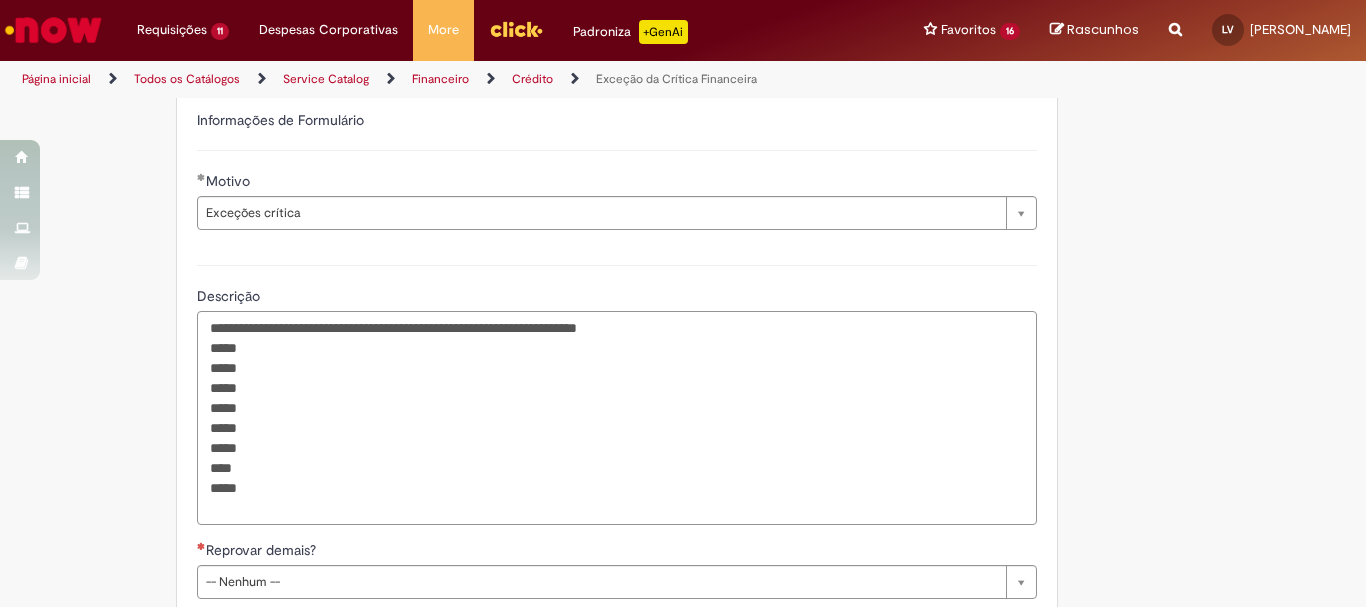 click on "**********" at bounding box center (617, 418) 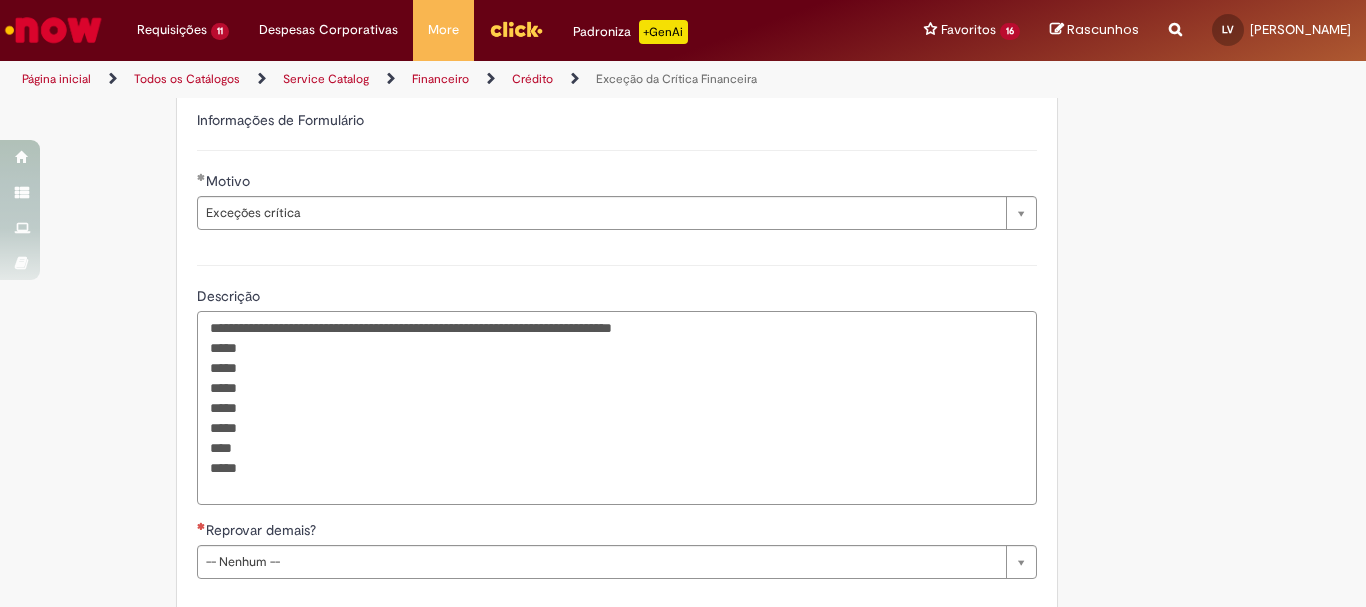 click on "**********" at bounding box center [617, 408] 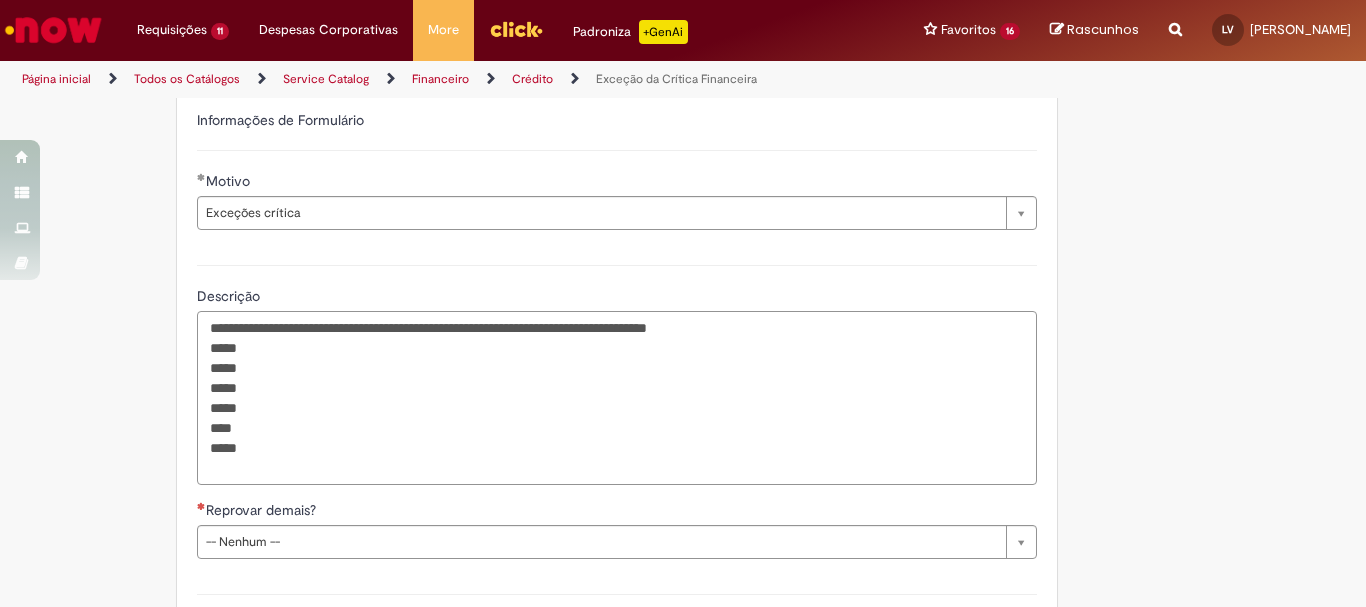 click on "**********" at bounding box center [617, 398] 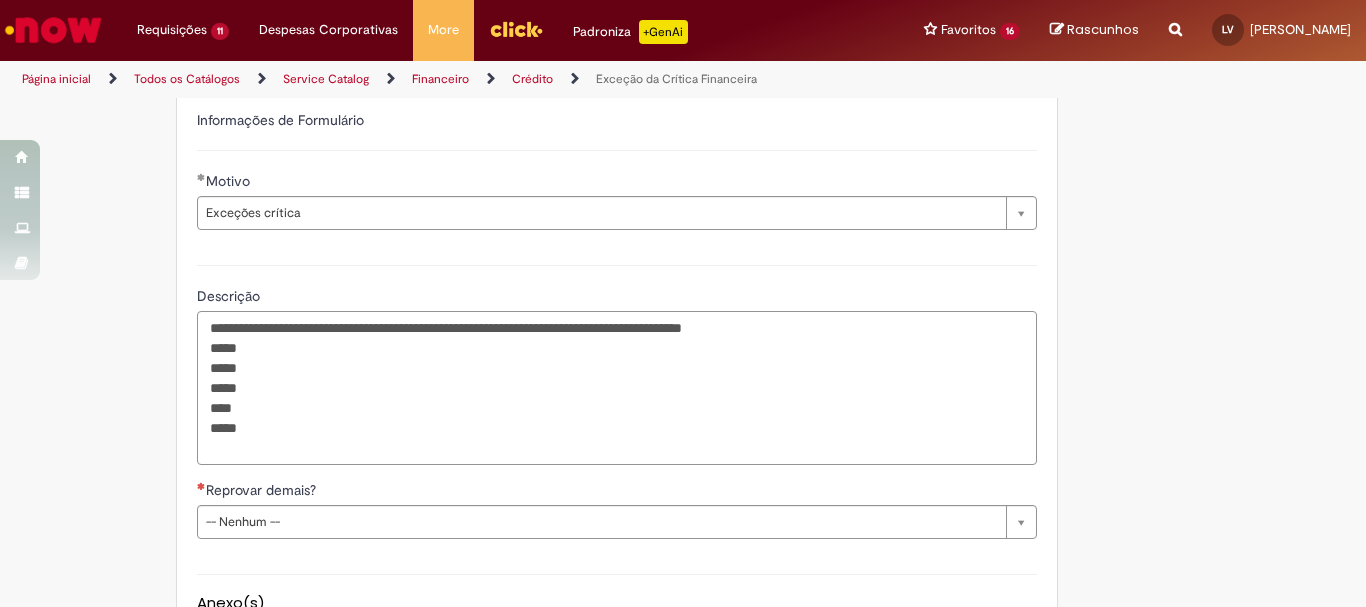 click on "**********" at bounding box center (617, 388) 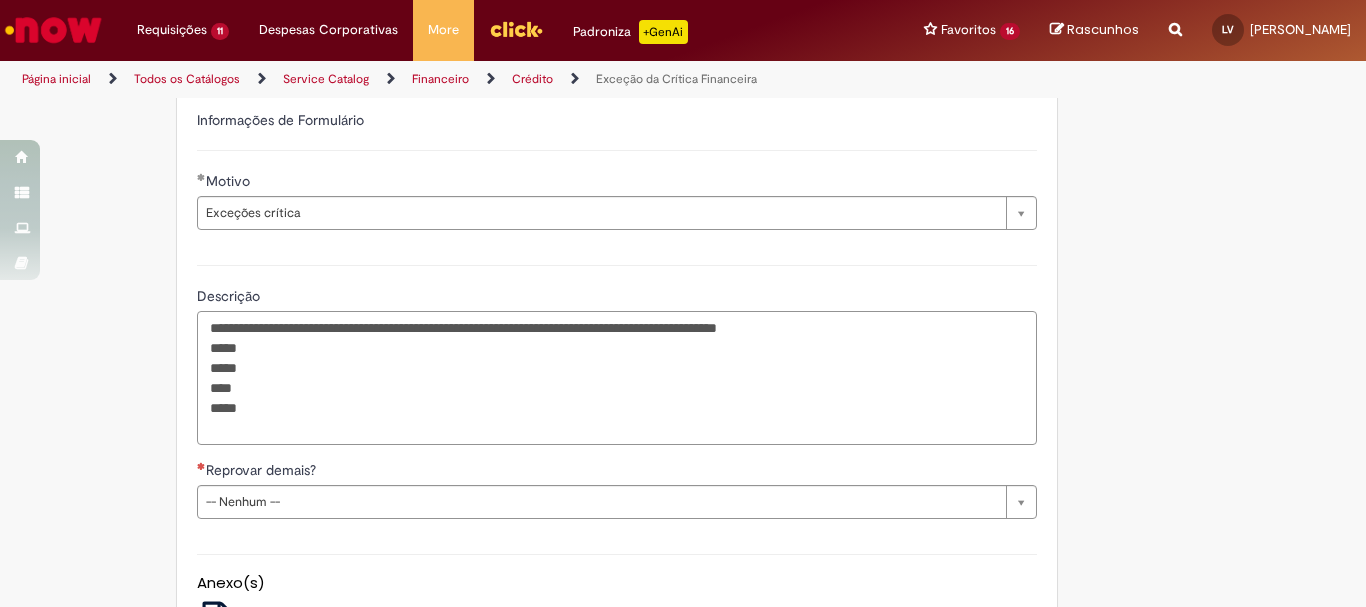 click on "**********" at bounding box center (617, 378) 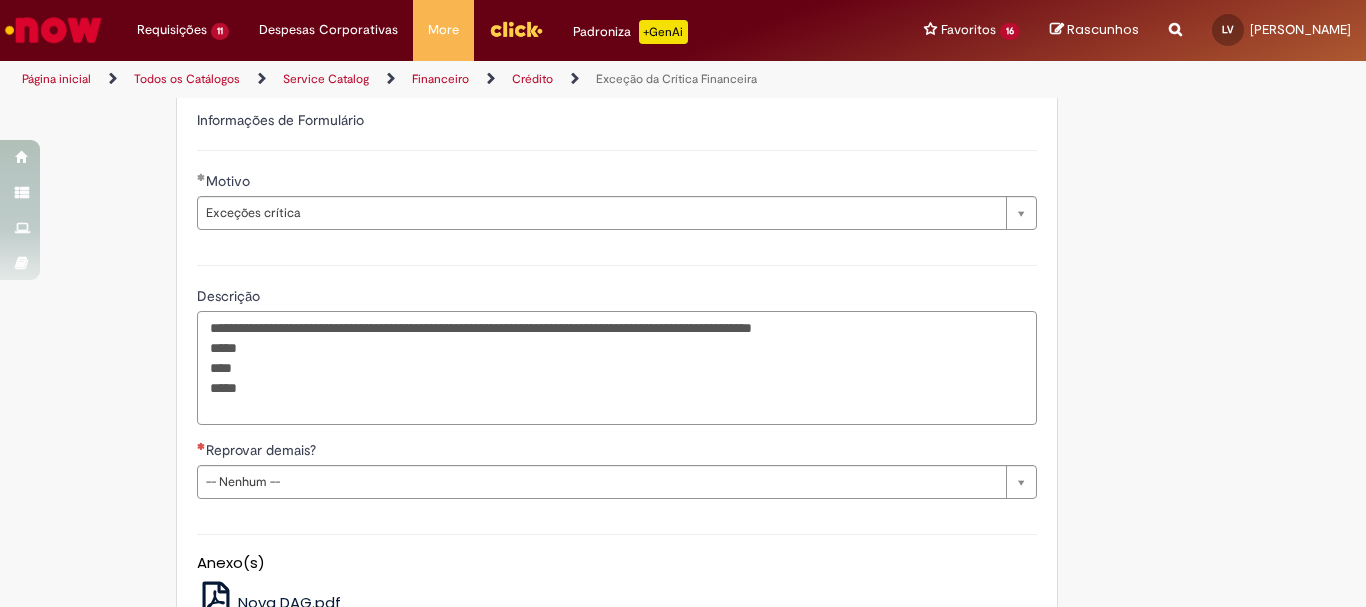 click on "**********" at bounding box center (617, 368) 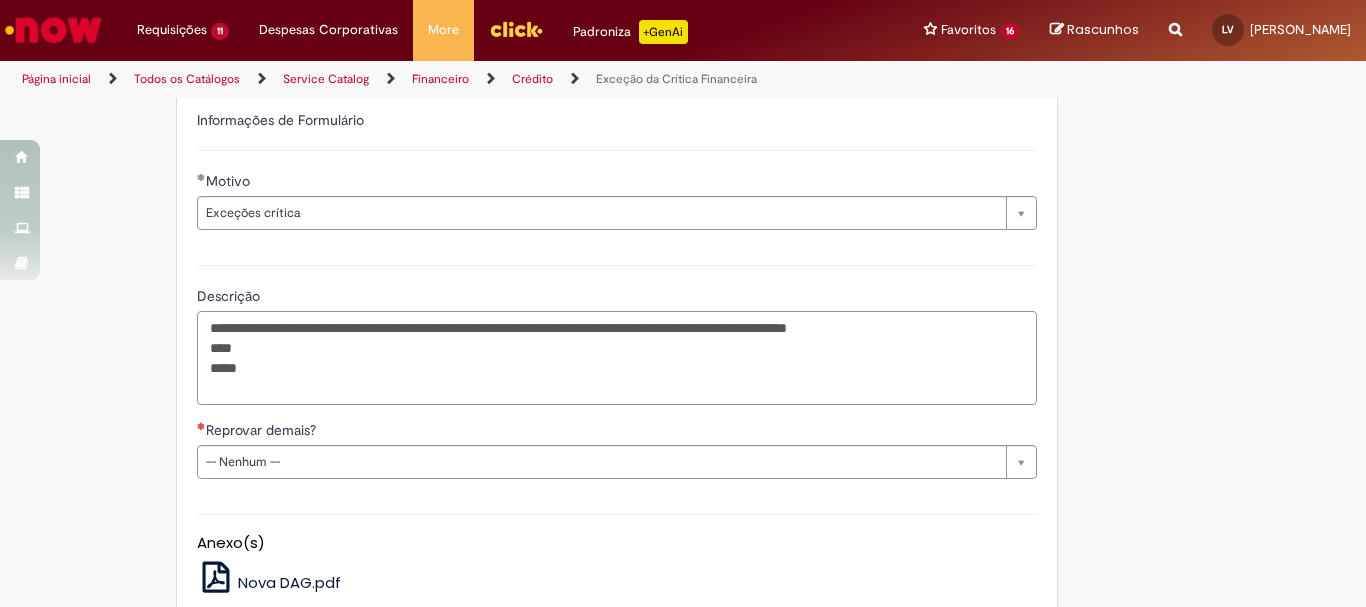 click on "**********" at bounding box center [617, 358] 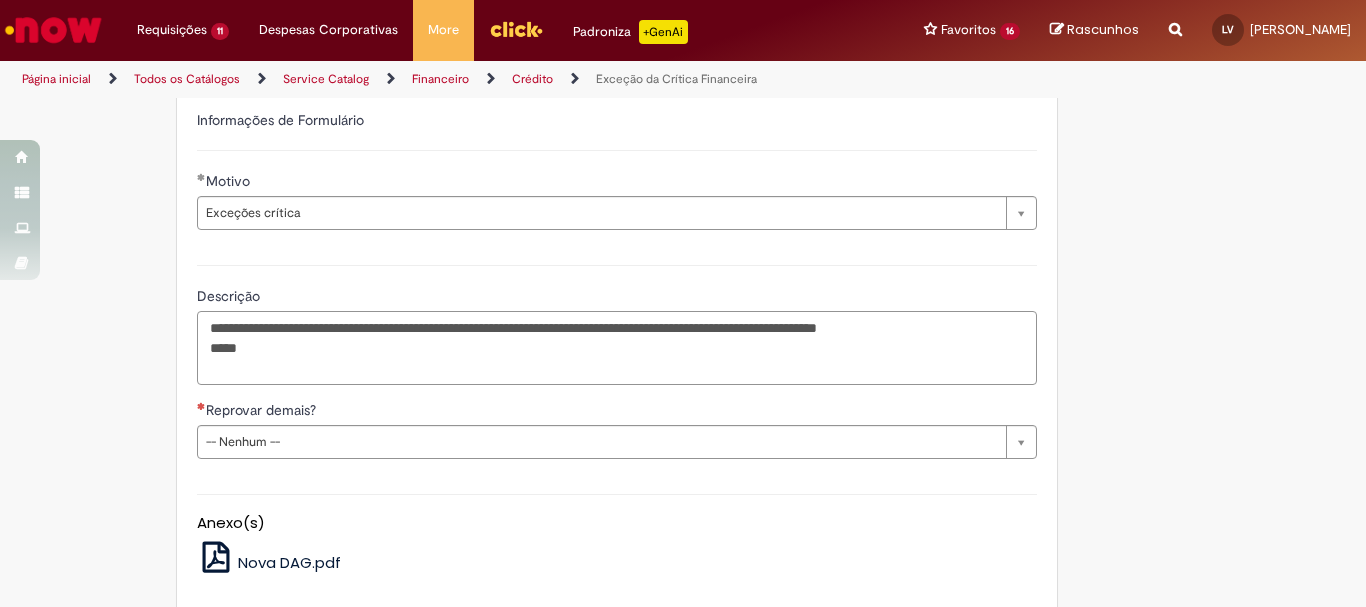 click on "**********" at bounding box center [617, 348] 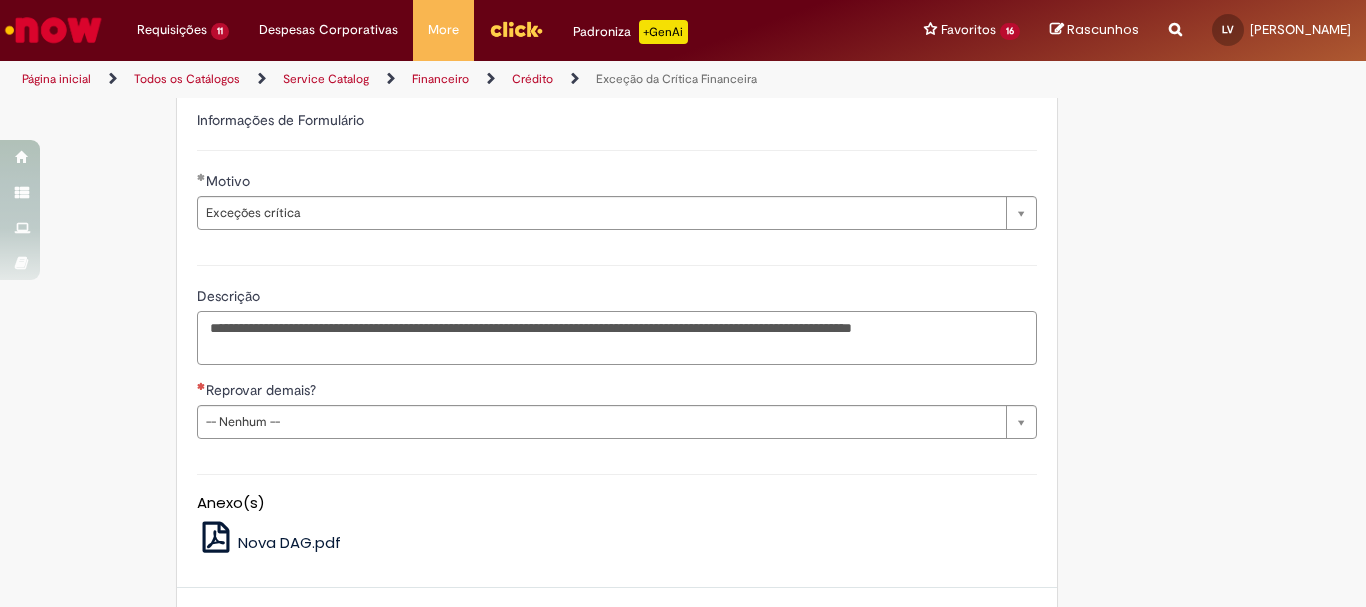 click on "**********" at bounding box center [617, 338] 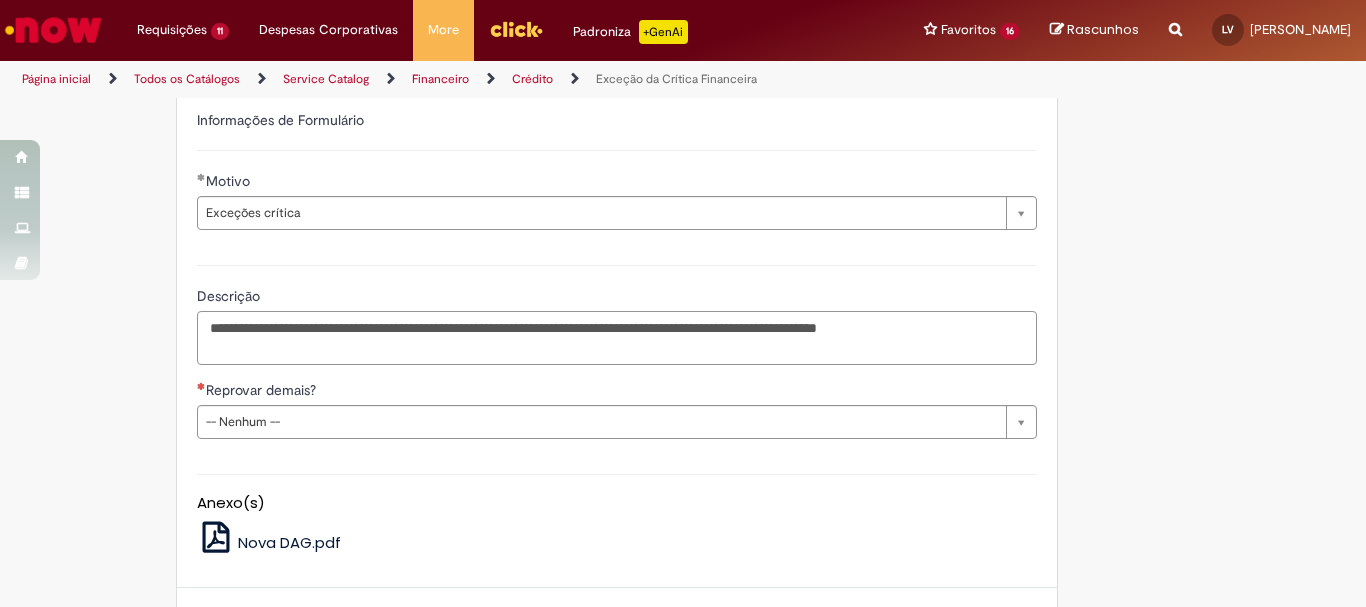 click on "**********" at bounding box center (617, 338) 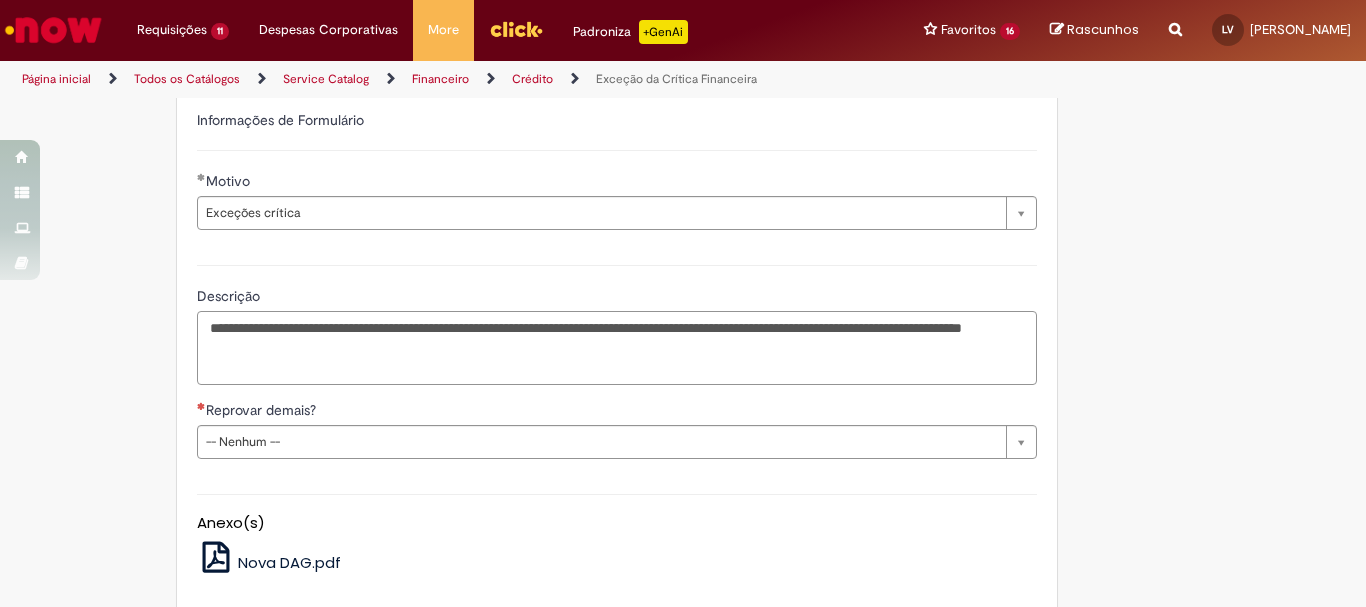 paste on "******" 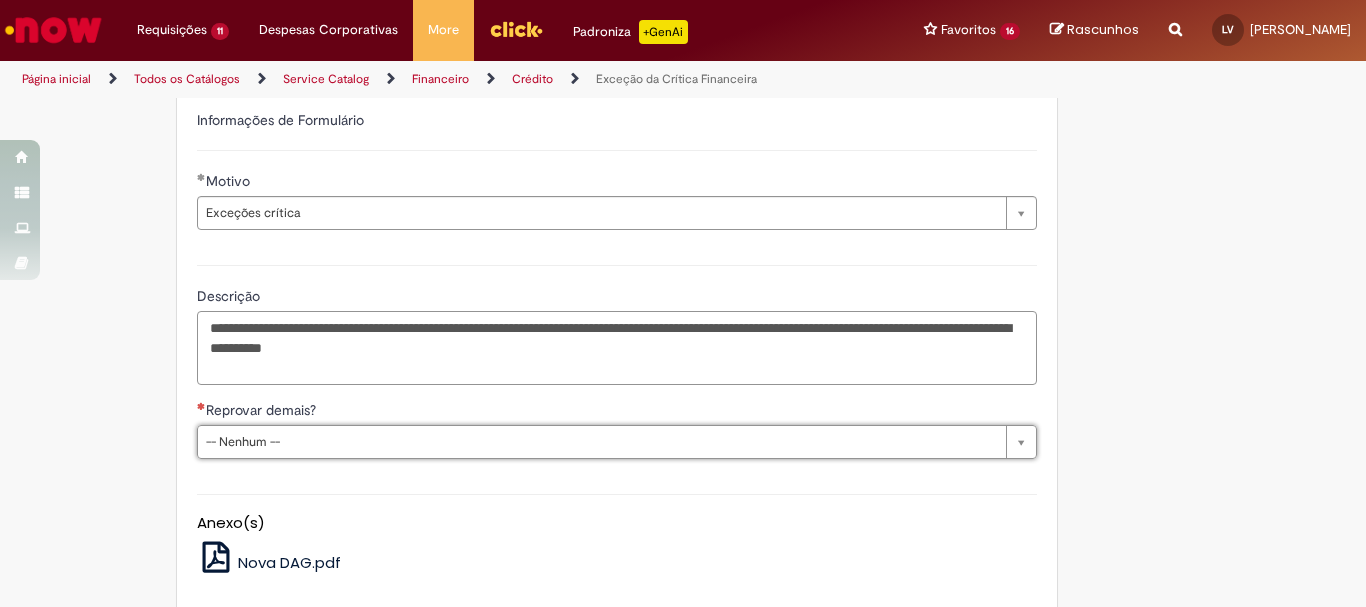 click on "**********" at bounding box center [617, 348] 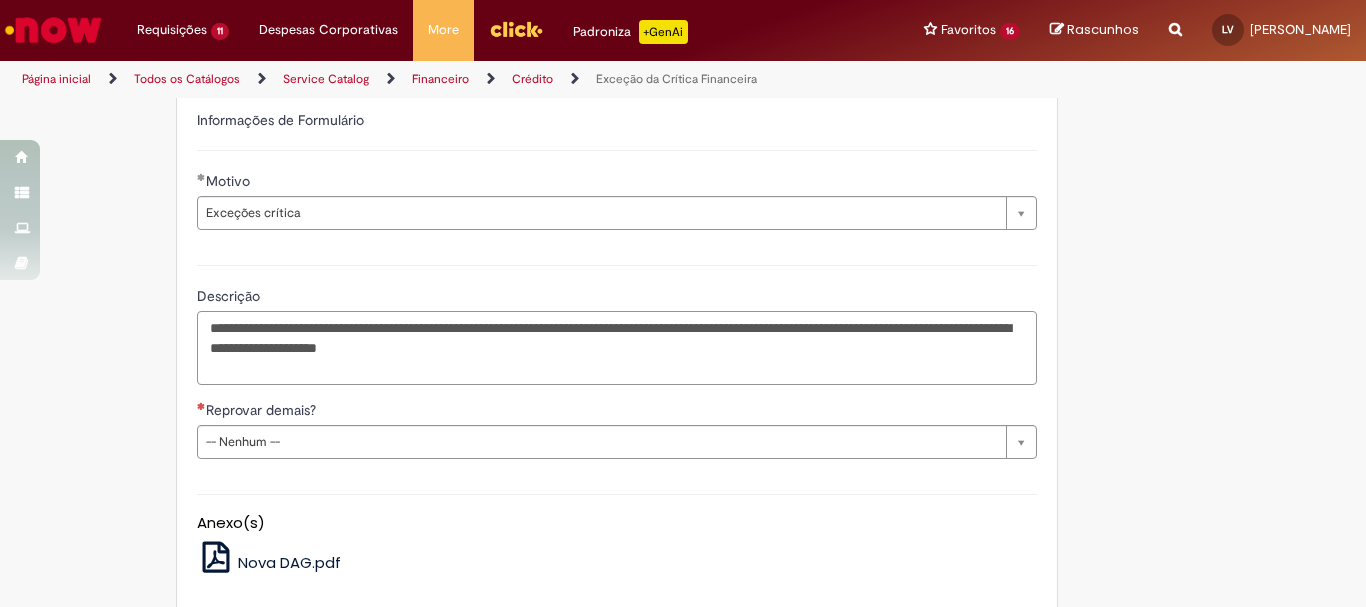 type on "**********" 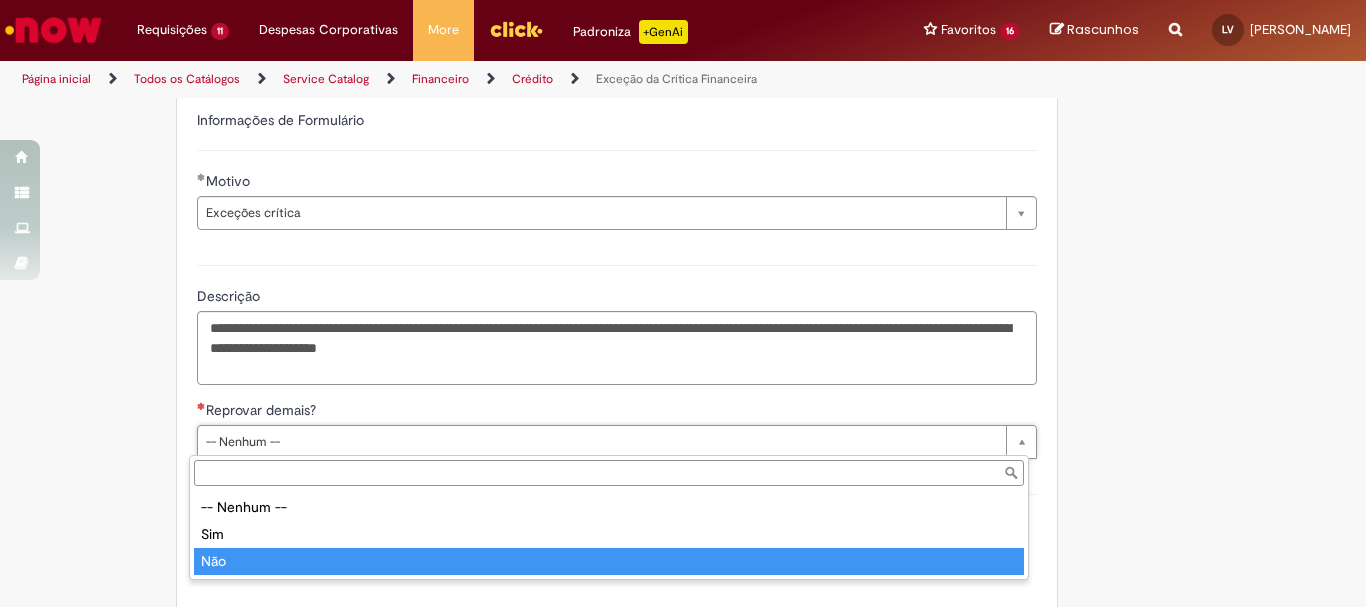 type on "***" 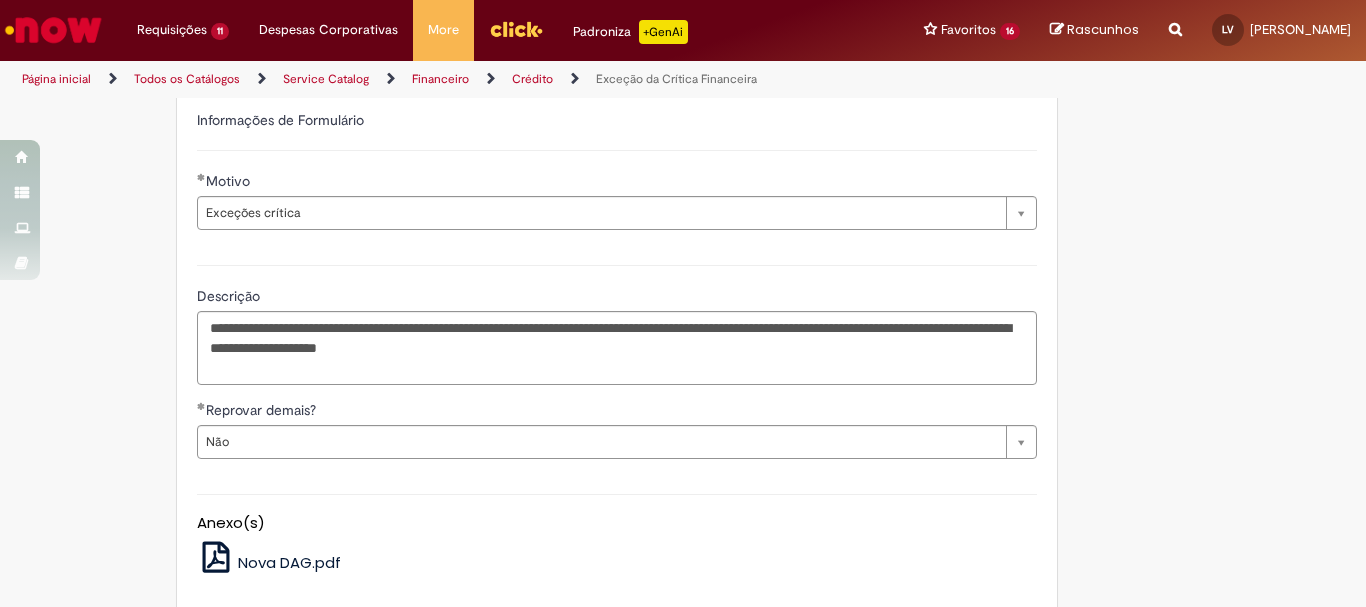 click on "Anexo(s)
Nova DAG.pdf" at bounding box center [617, 530] 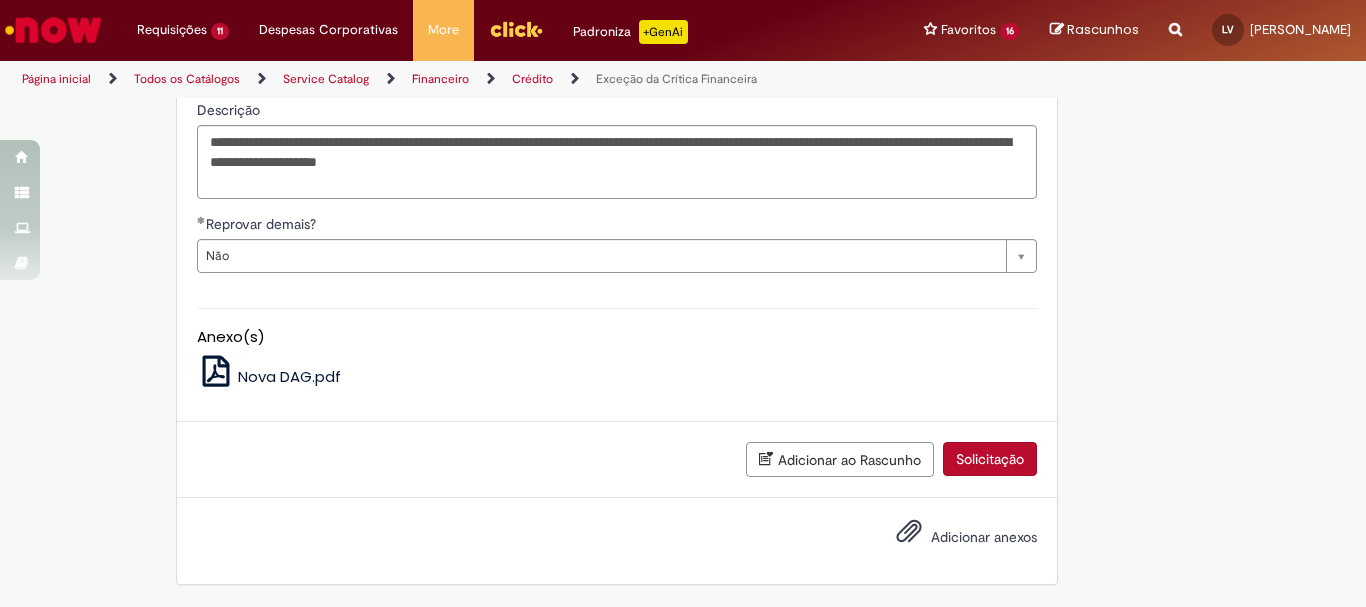 click on "Solicitação" at bounding box center [990, 459] 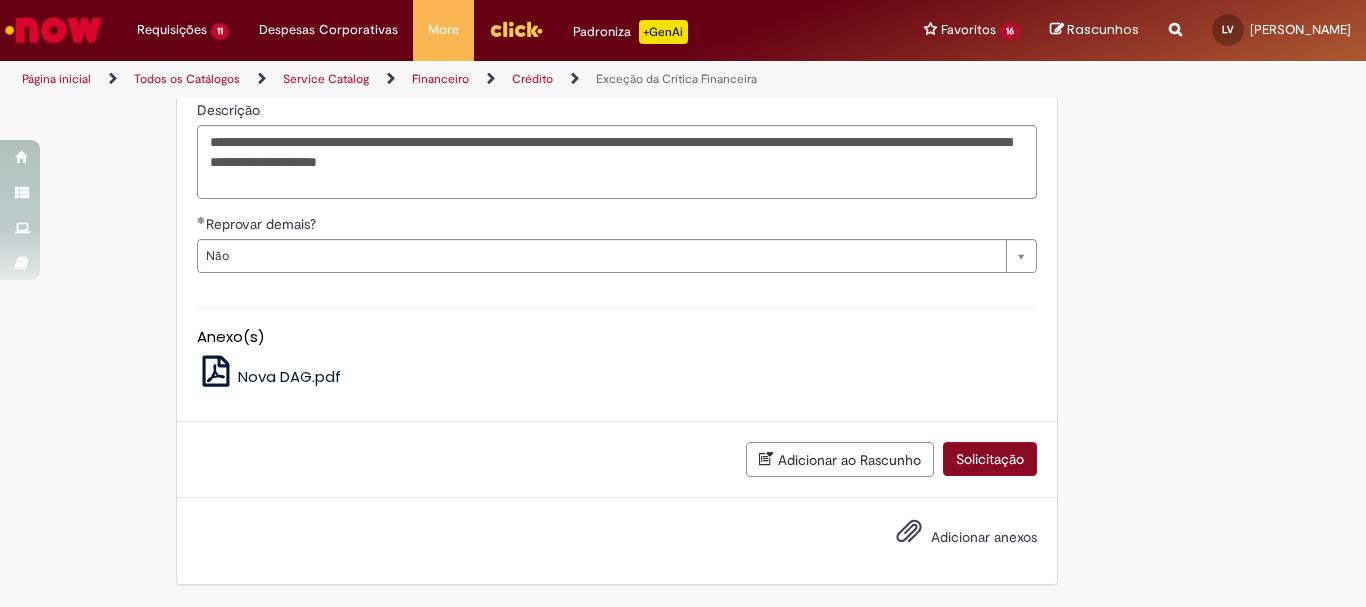 scroll, scrollTop: 1440, scrollLeft: 0, axis: vertical 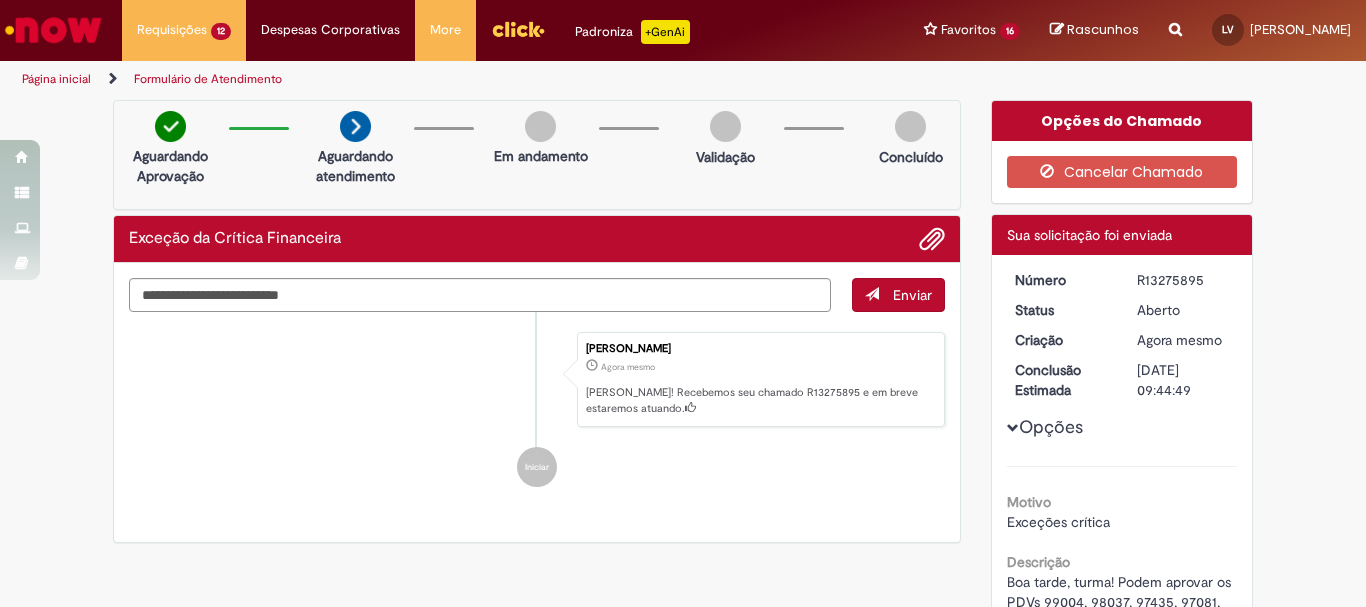click on "R13275895" at bounding box center (1183, 280) 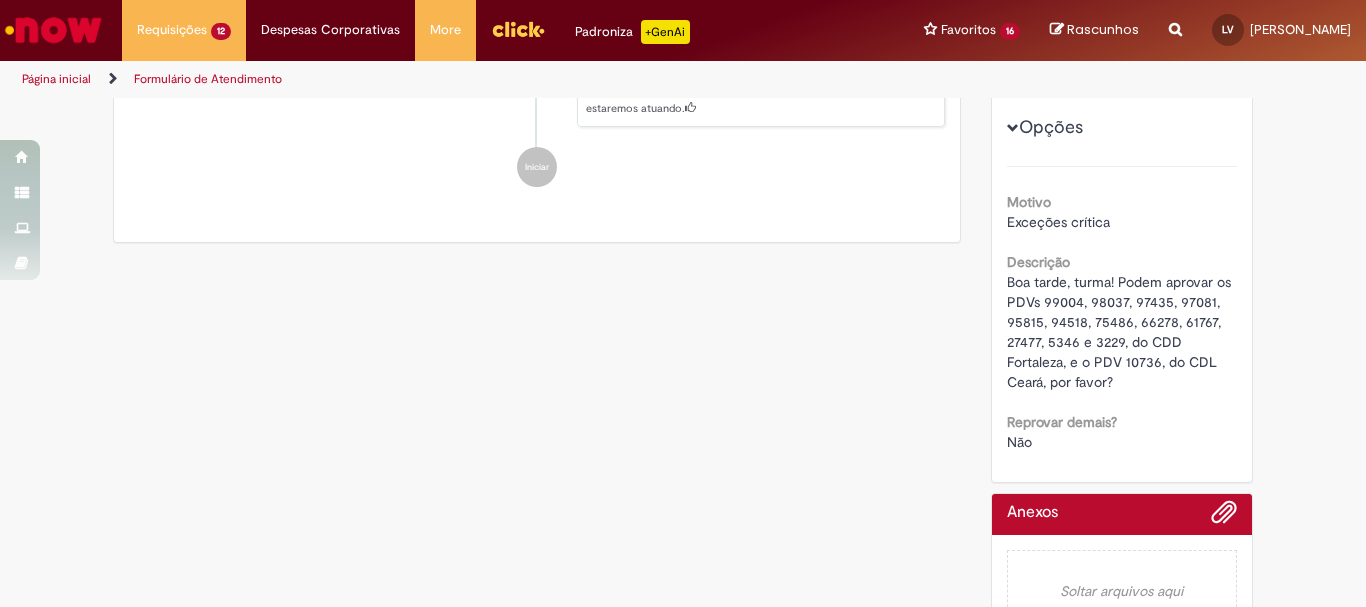 scroll, scrollTop: 0, scrollLeft: 0, axis: both 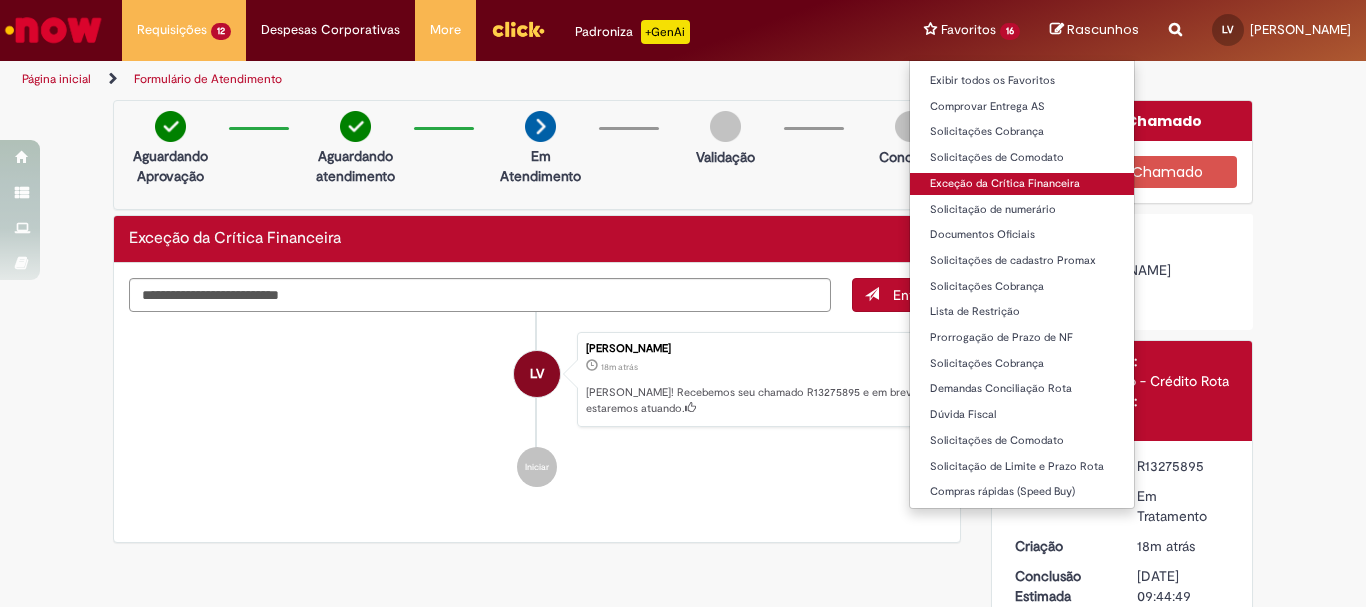 click on "Exceção da Crítica Financeira" at bounding box center [1022, 184] 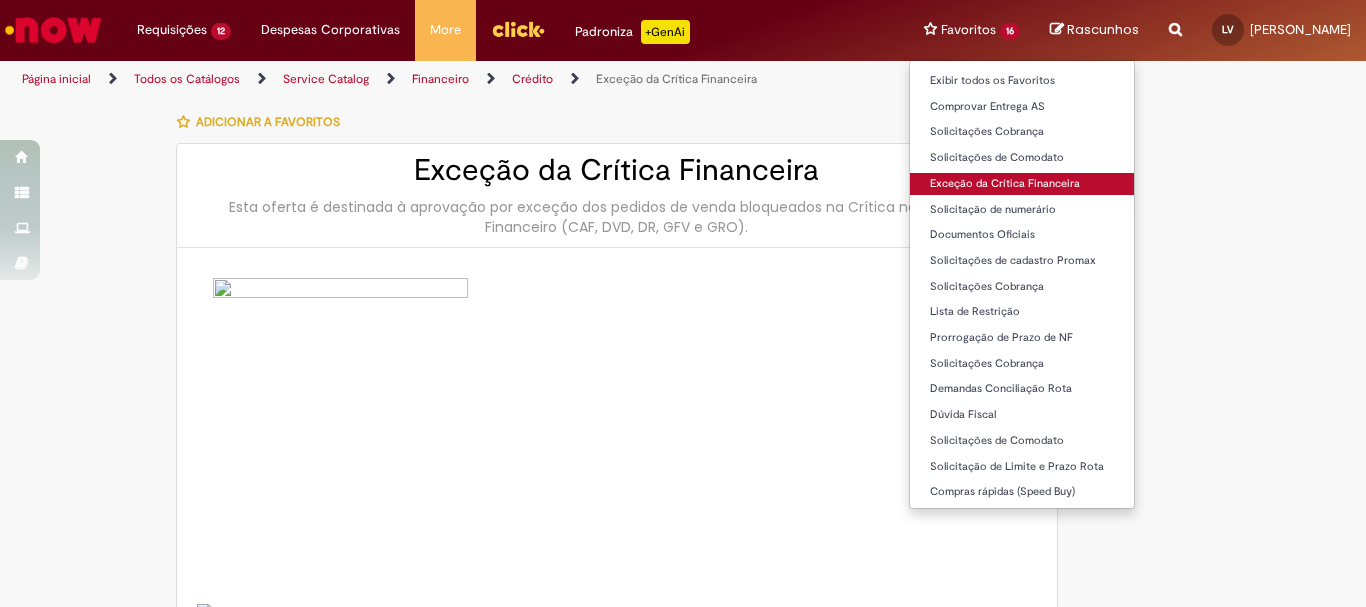 type on "********" 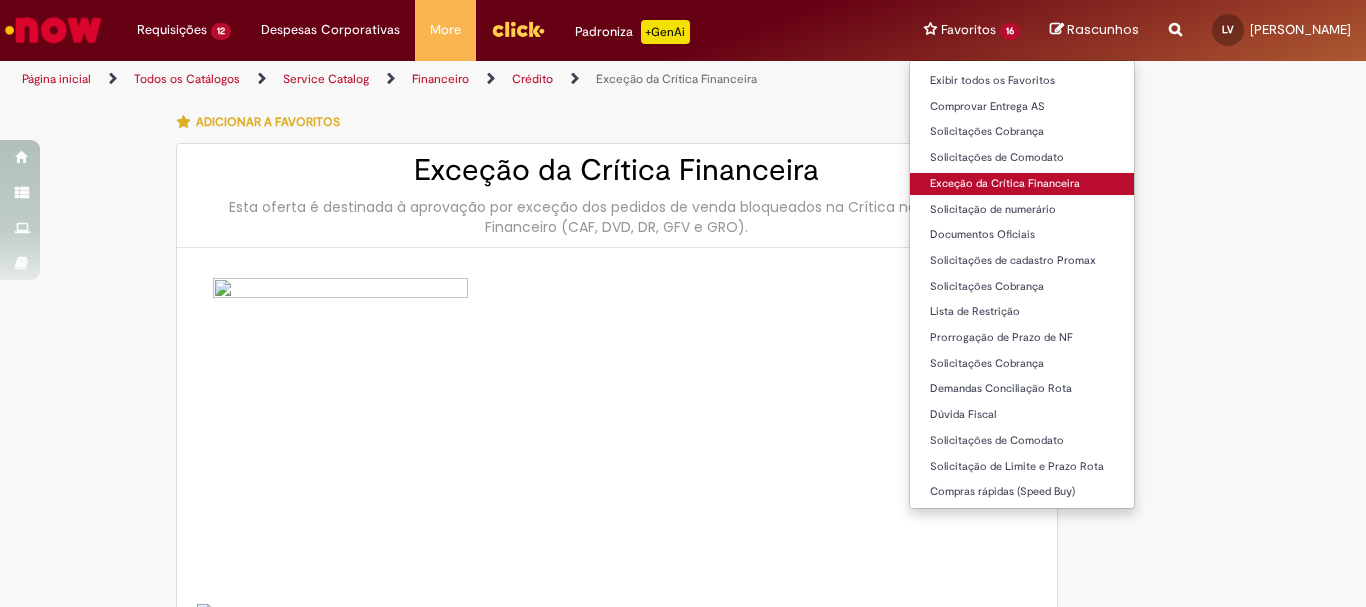 type on "**********" 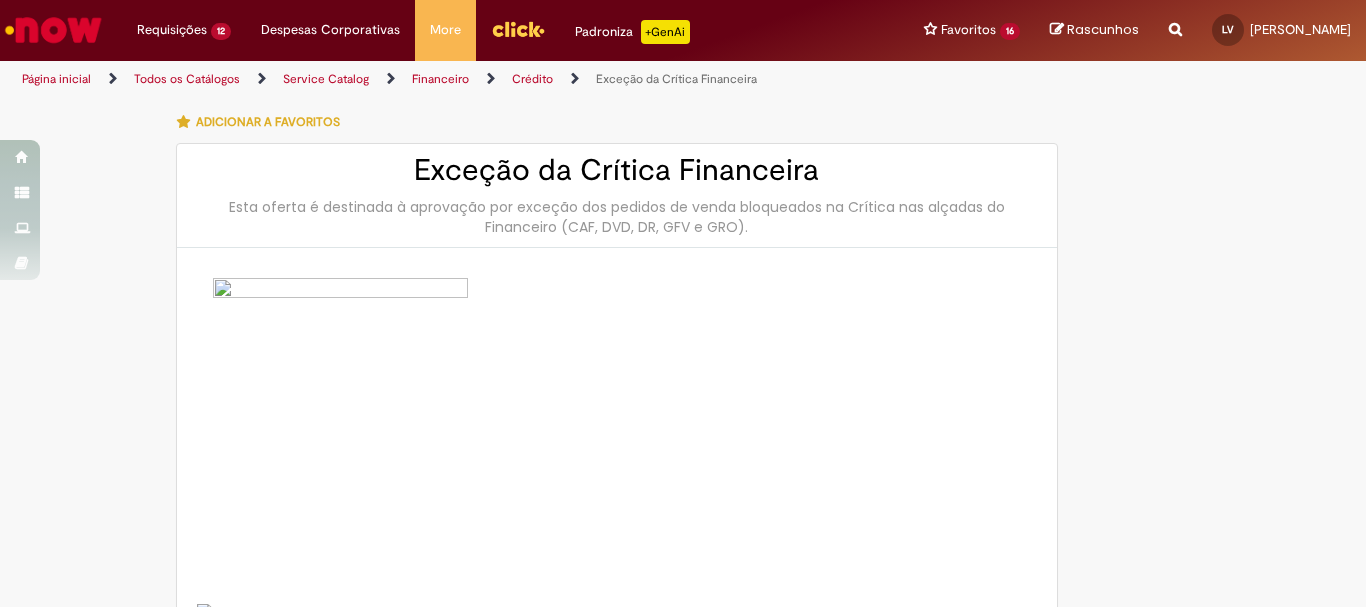 click on "**********" at bounding box center (683, 1086) 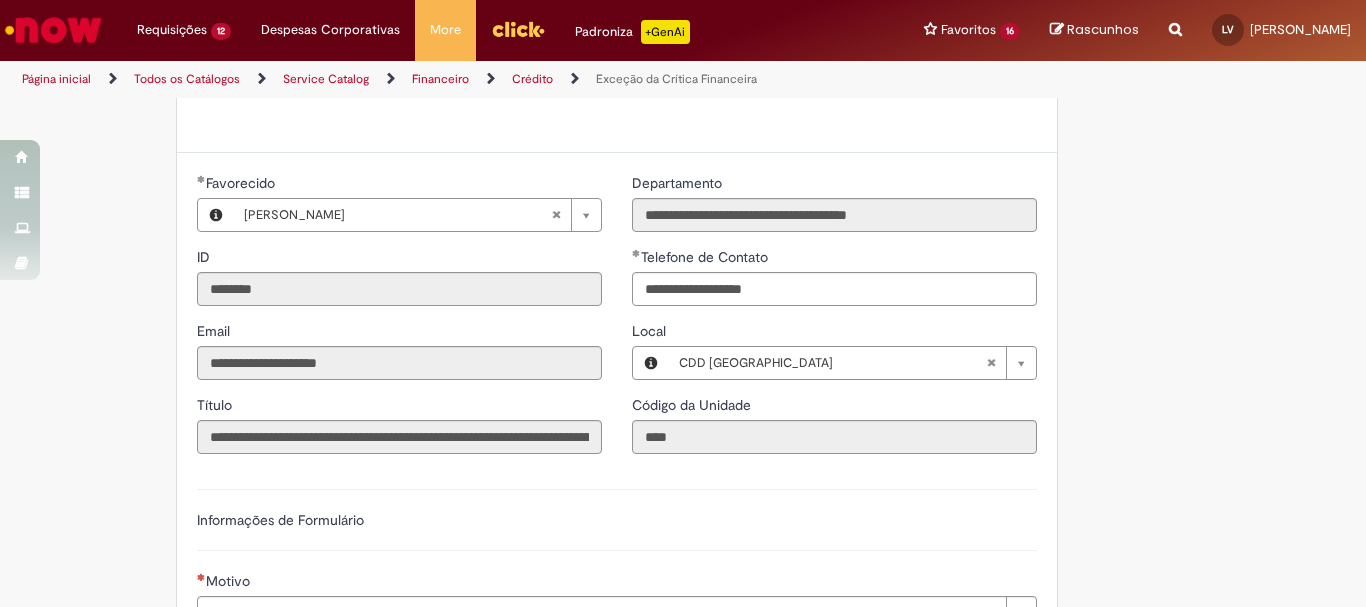 scroll, scrollTop: 1300, scrollLeft: 0, axis: vertical 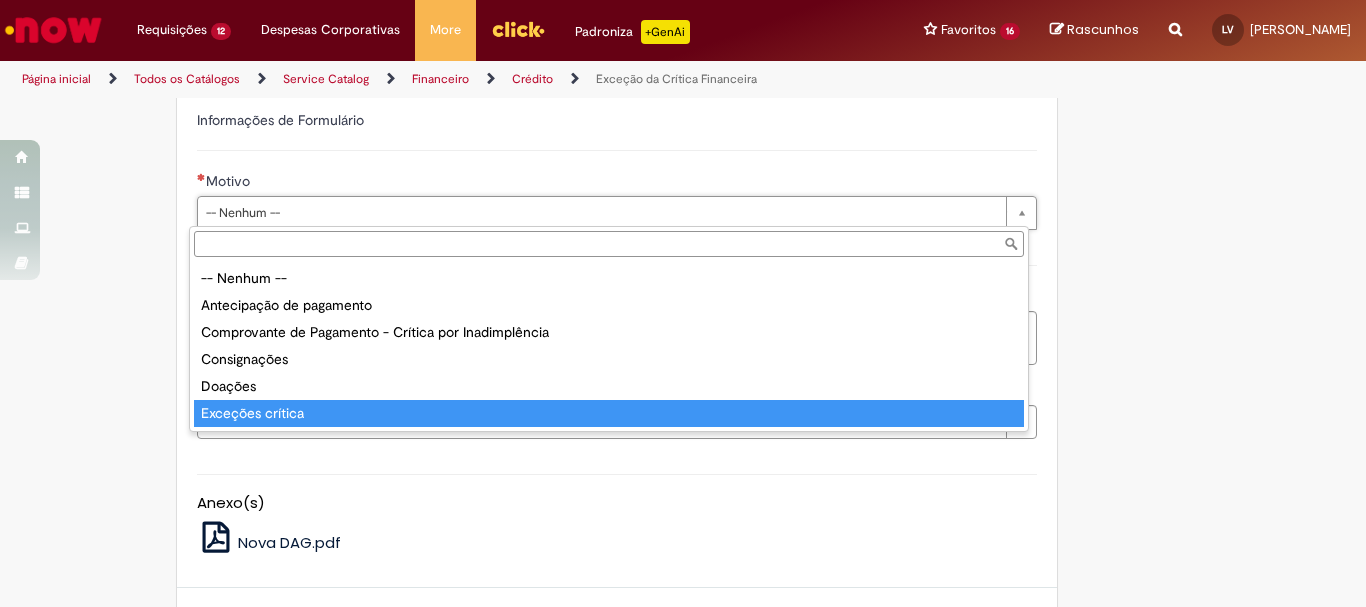 type on "**********" 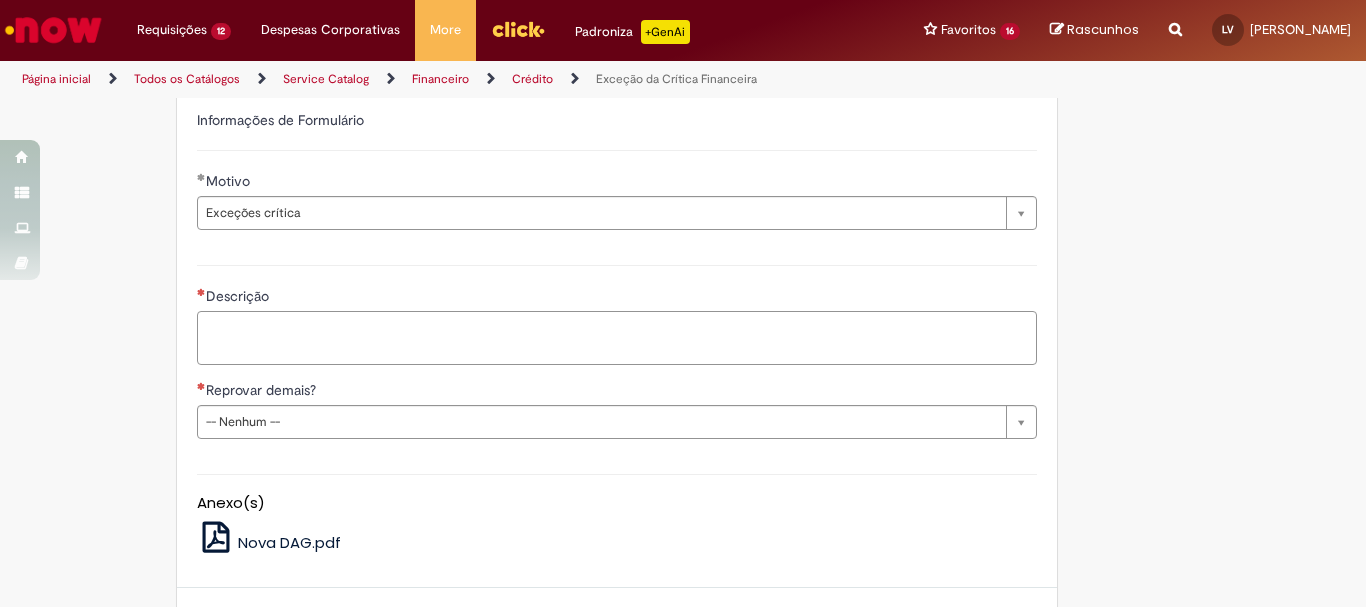 click on "Descrição" at bounding box center [617, 338] 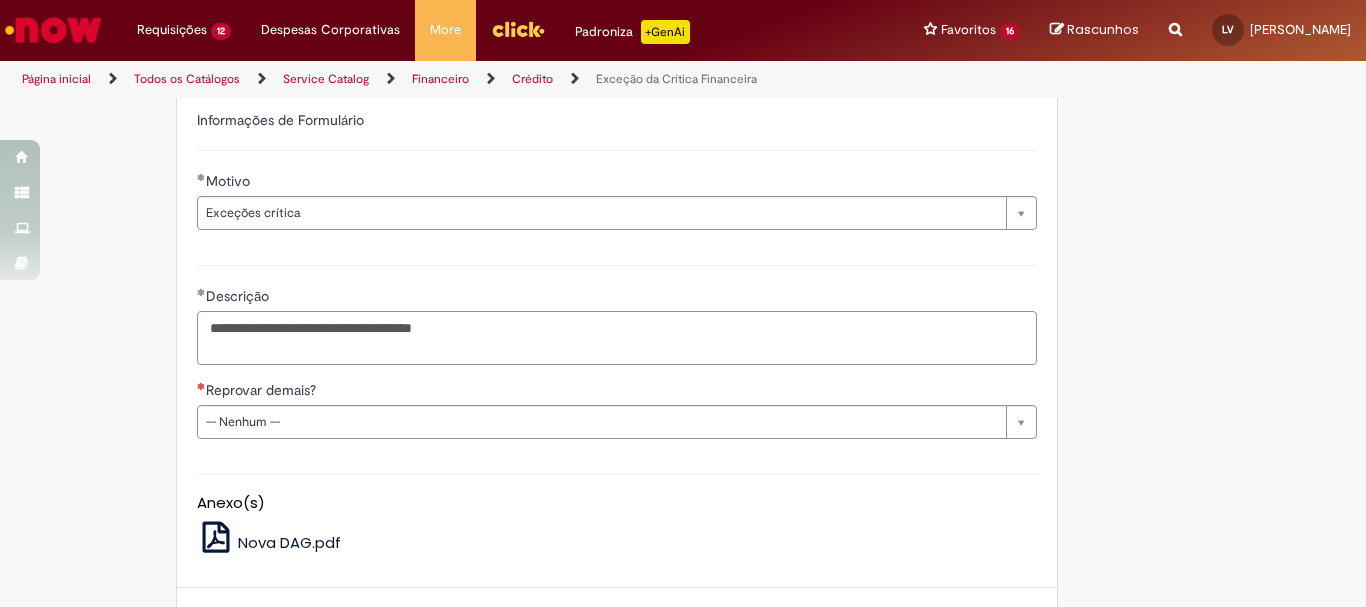 paste on "******" 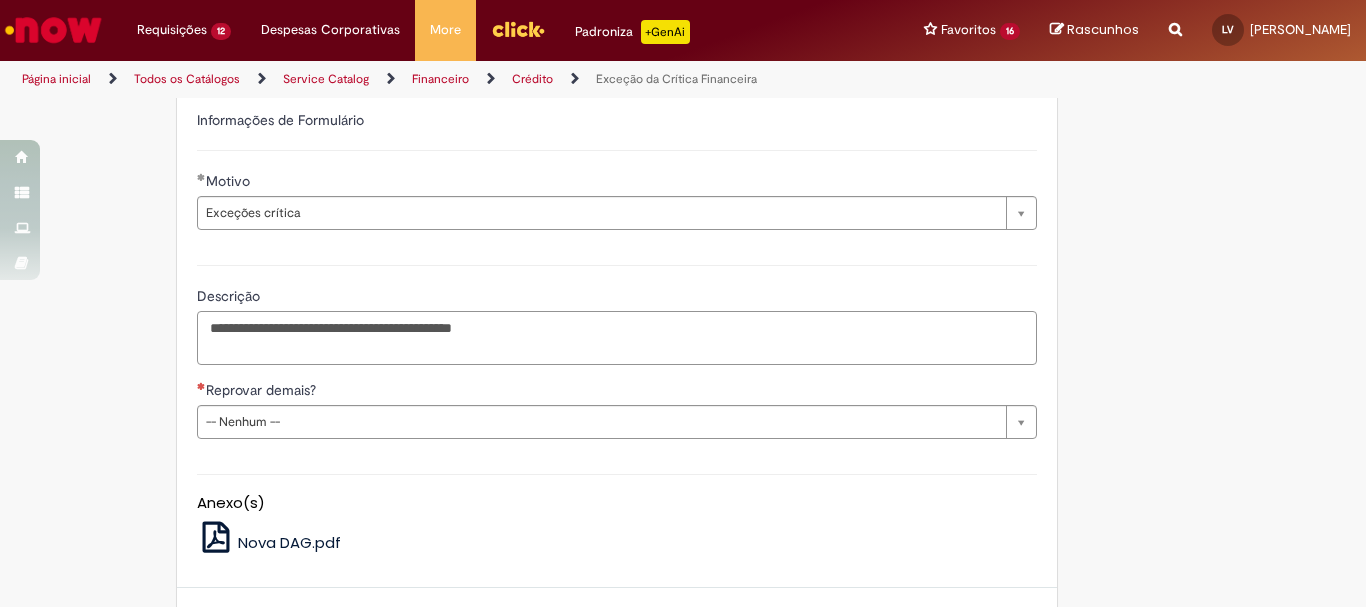 paste on "******" 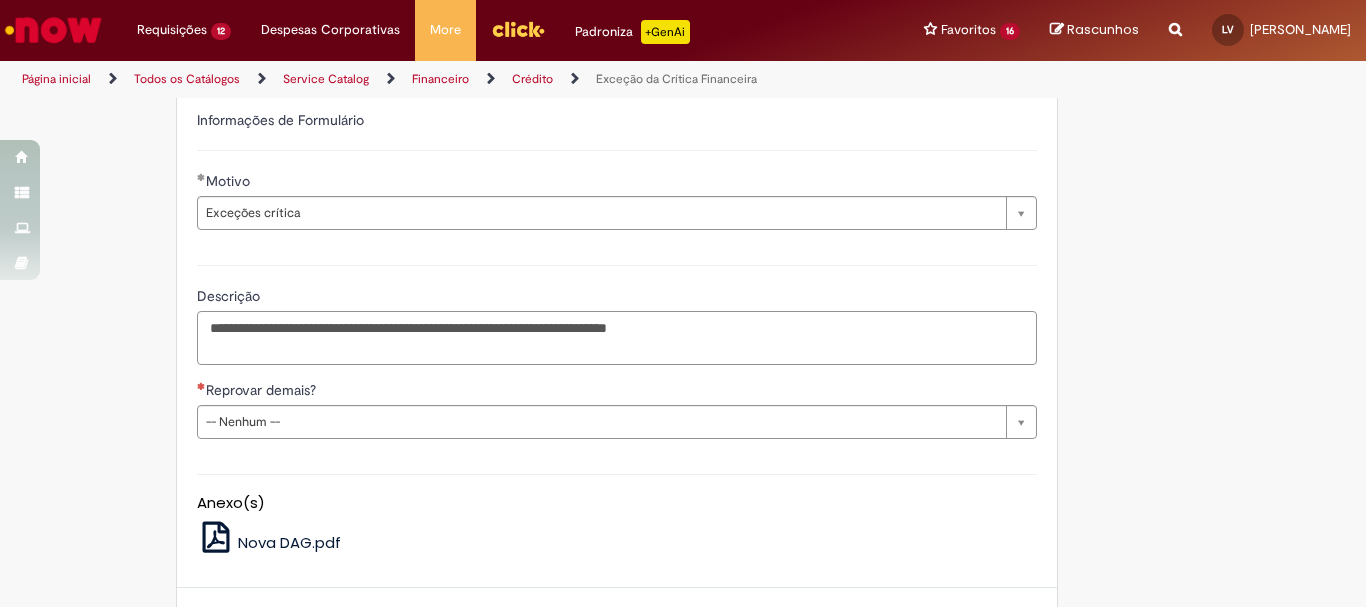 paste on "******" 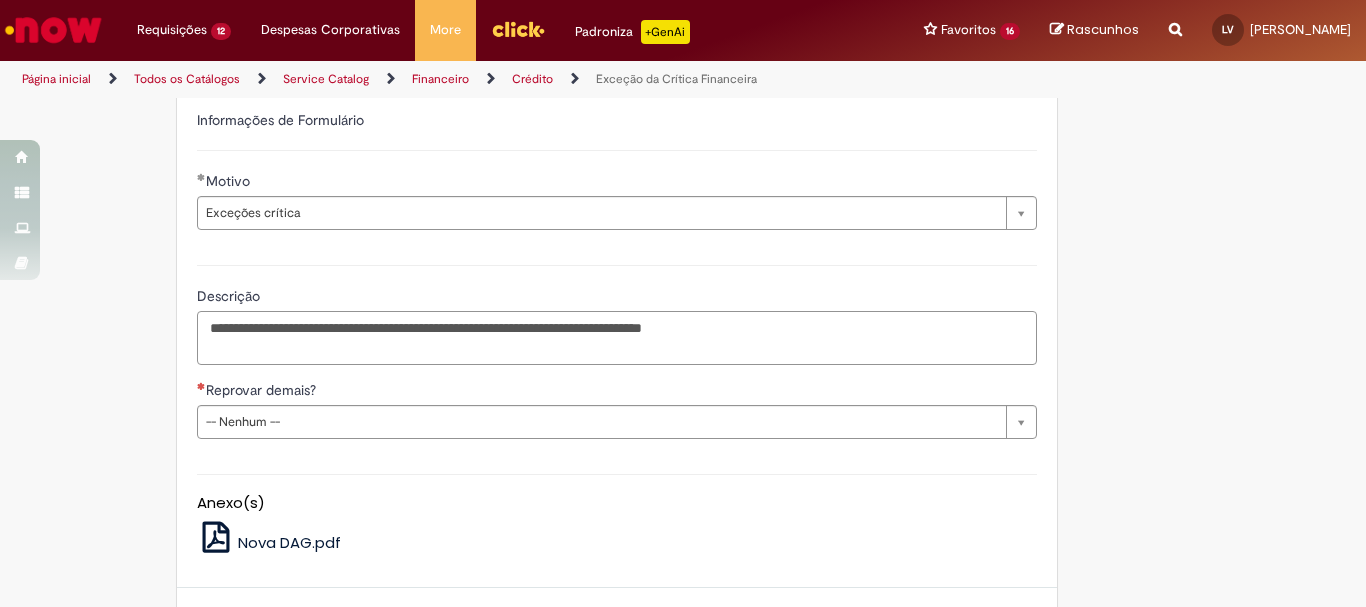 paste on "******" 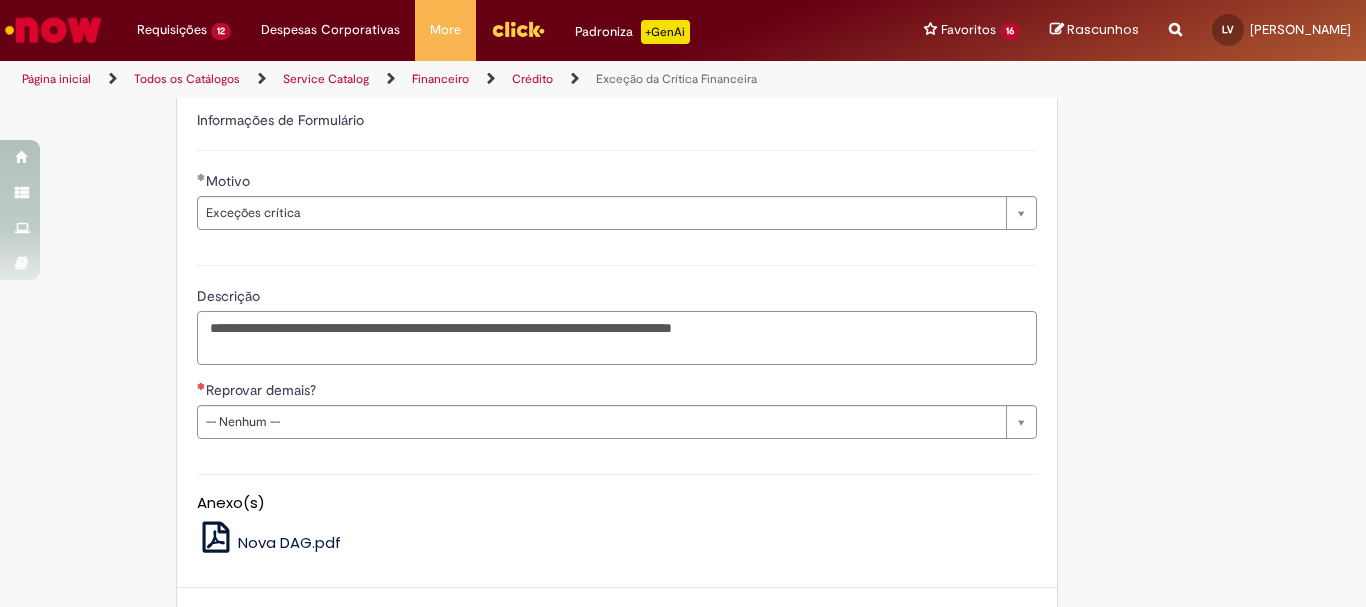 click on "**********" at bounding box center (617, 338) 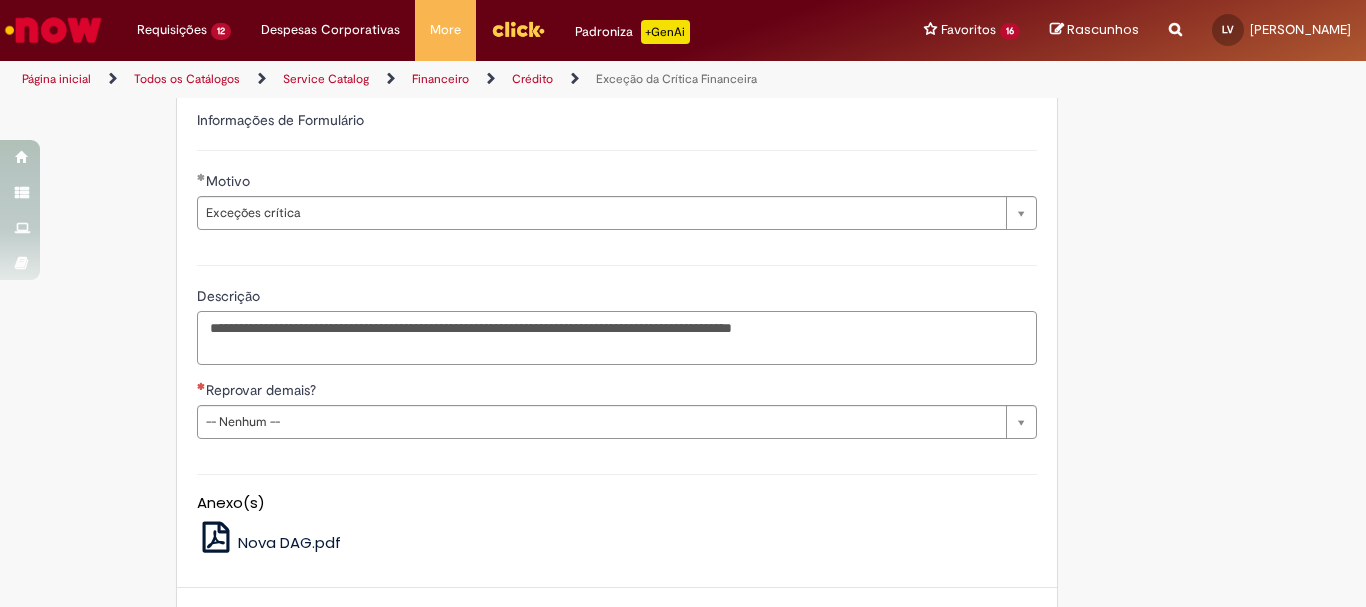 type on "**********" 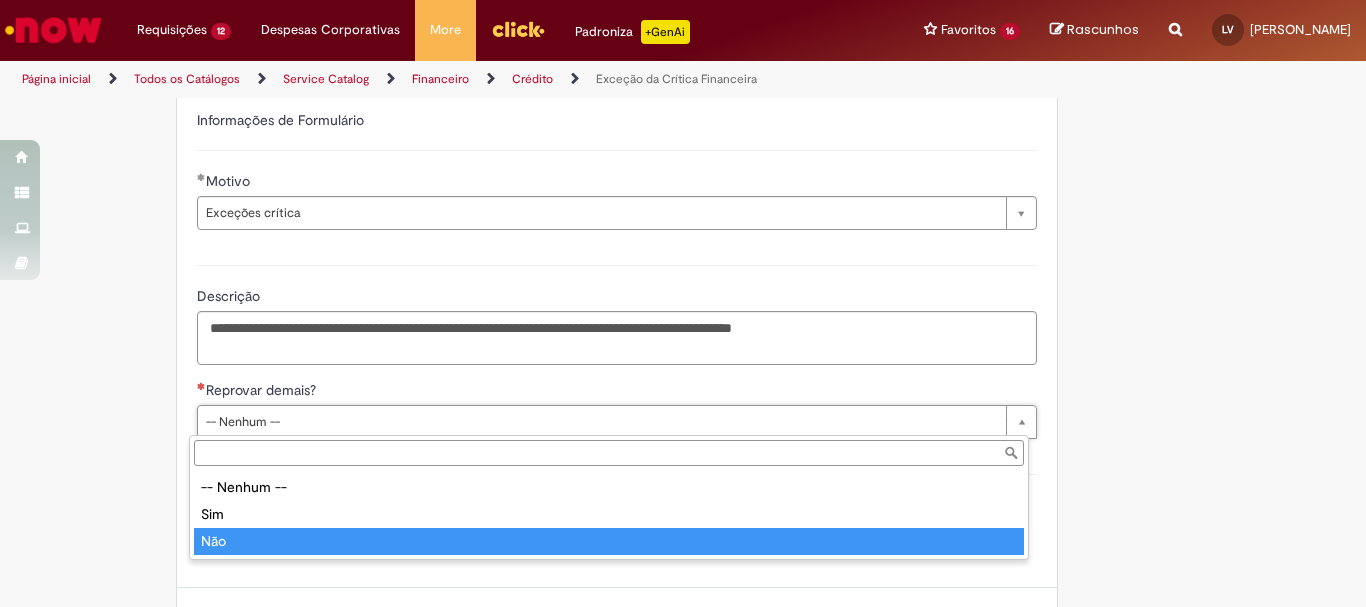 type on "***" 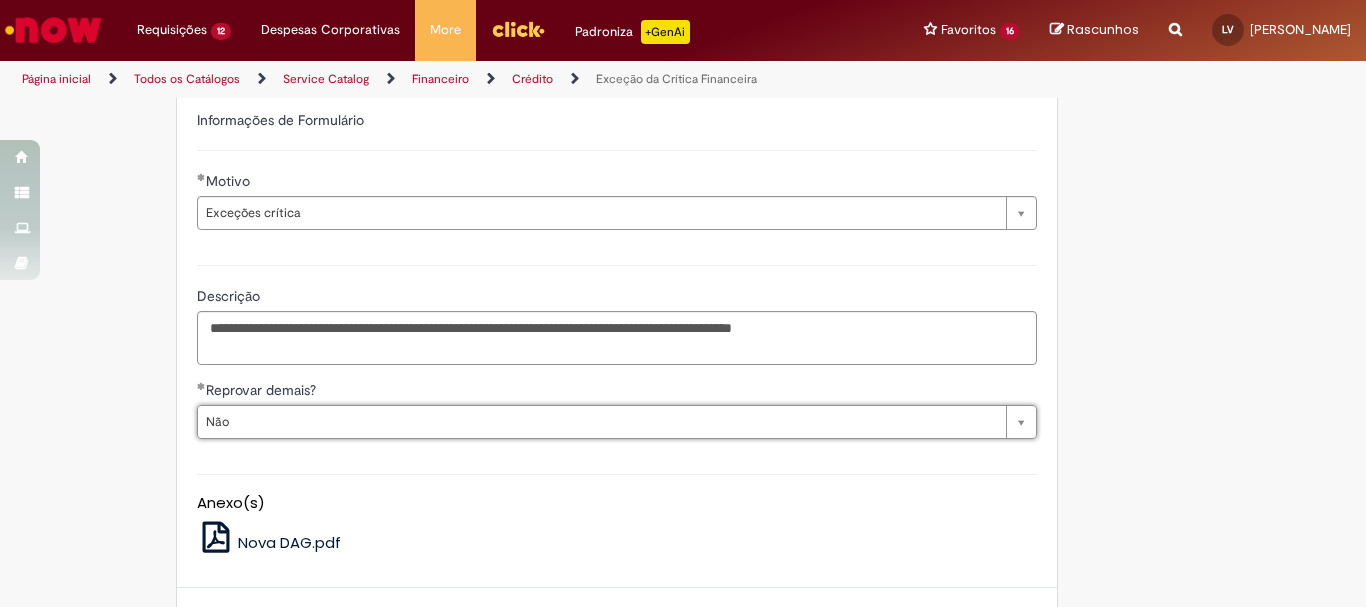 click on "Reprovar demais?" at bounding box center [617, 392] 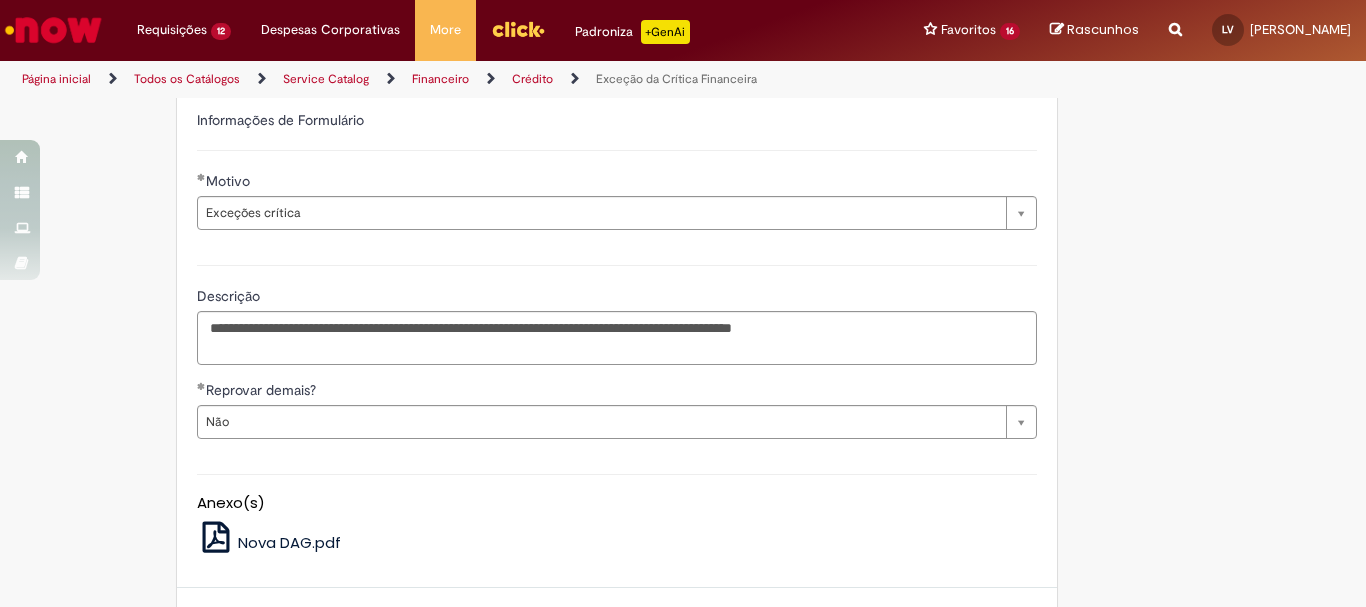 scroll, scrollTop: 1466, scrollLeft: 0, axis: vertical 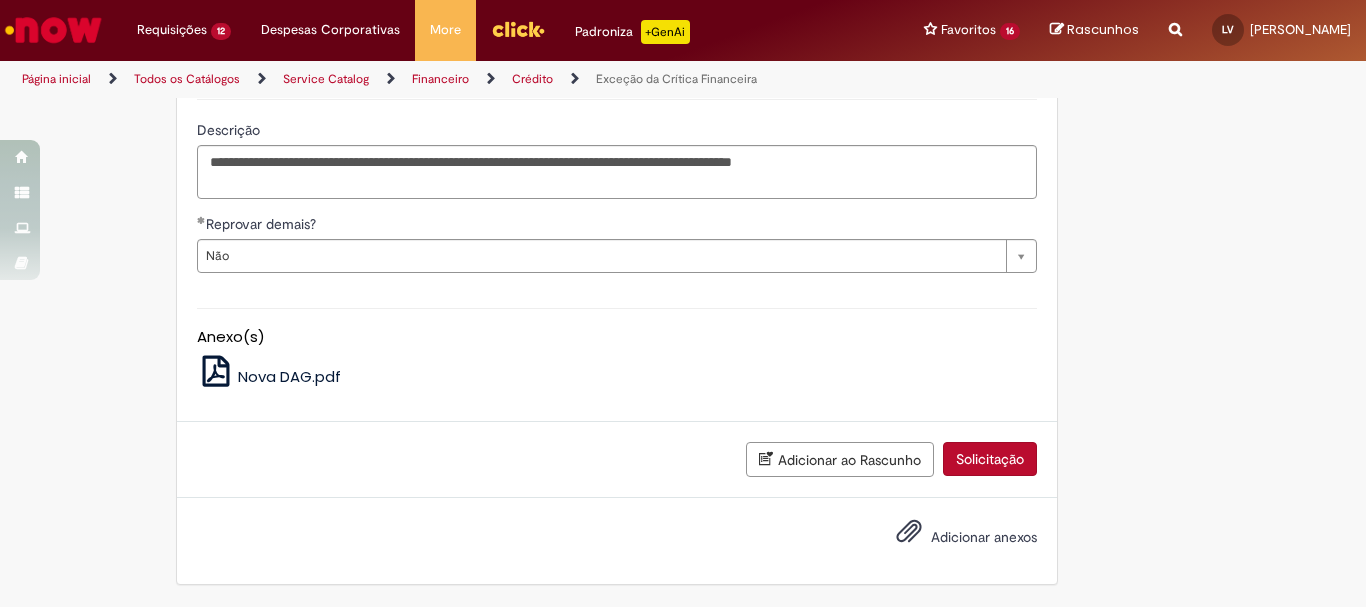 click on "Solicitação" at bounding box center (990, 459) 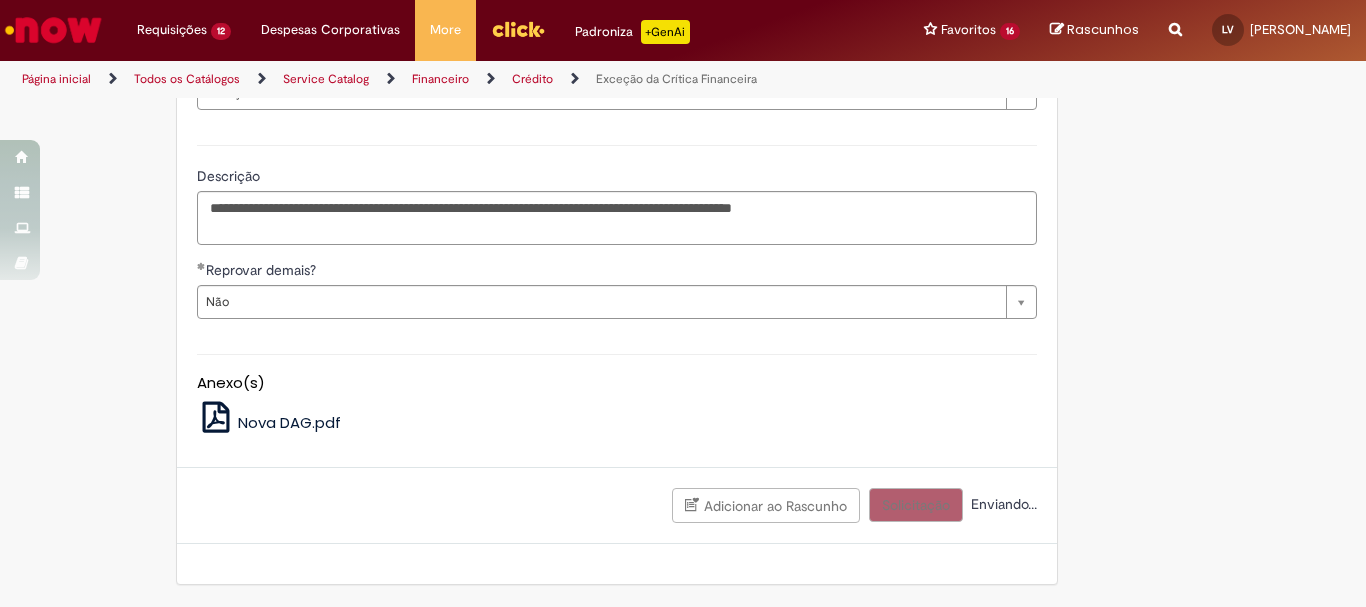 scroll, scrollTop: 1420, scrollLeft: 0, axis: vertical 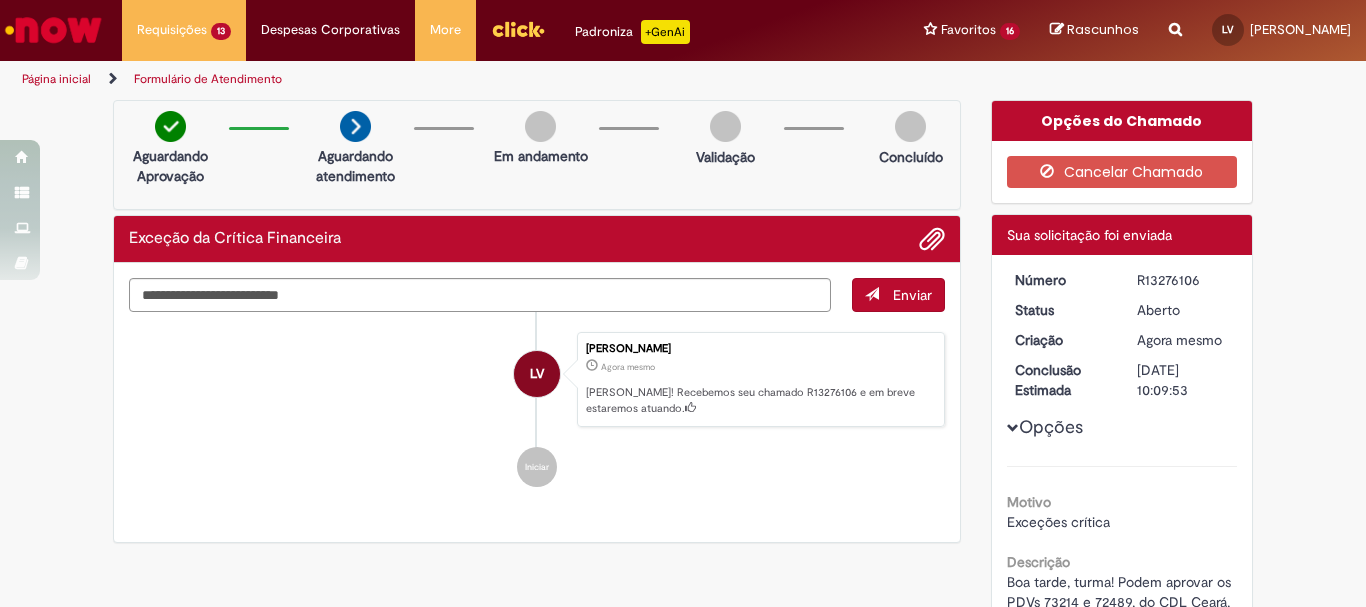 click on "R13276106" at bounding box center (1183, 280) 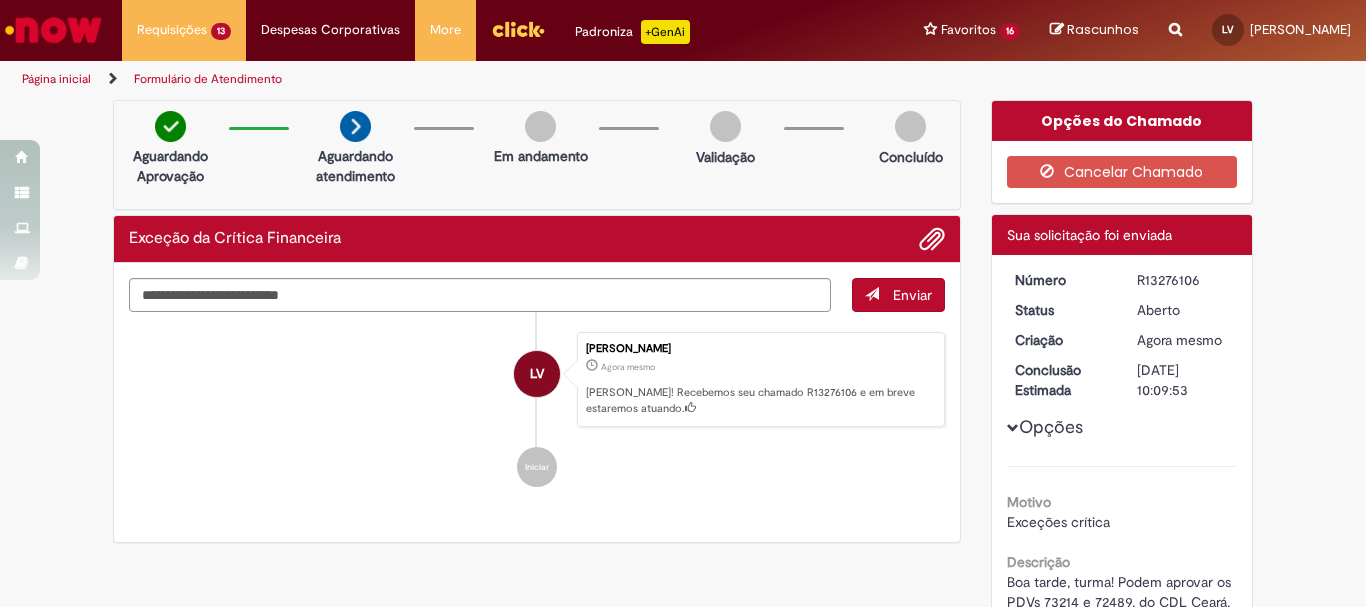 copy on "R13276106" 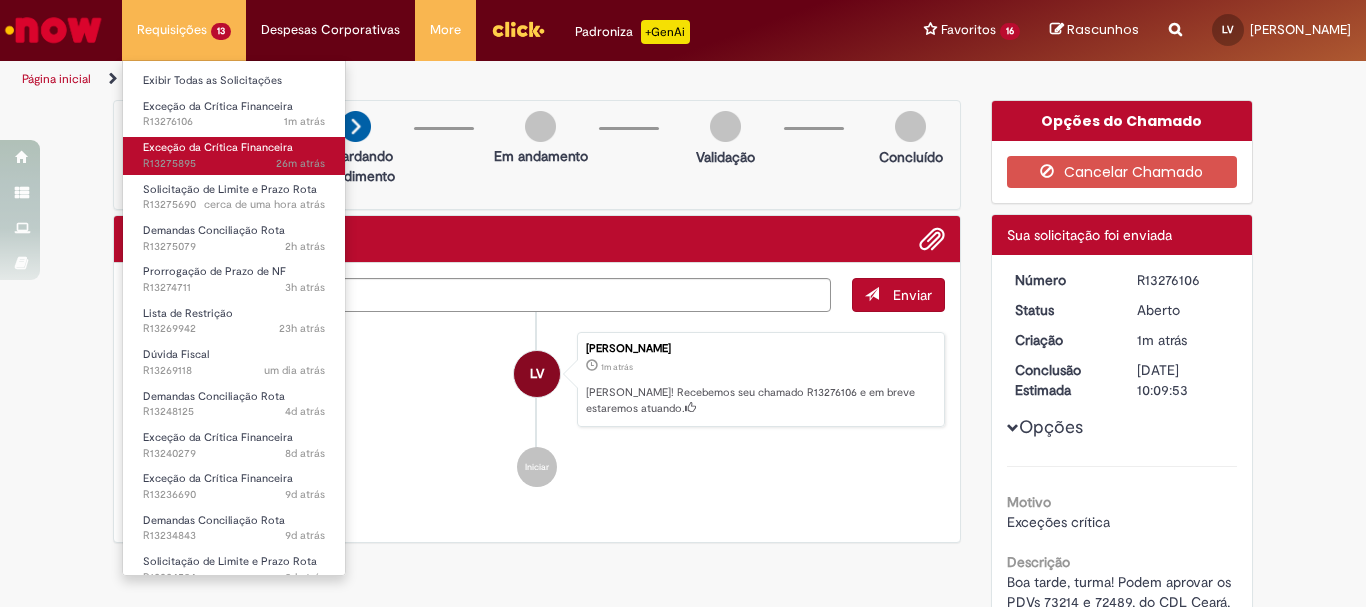 click on "Exceção da Crítica Financeira" at bounding box center (218, 147) 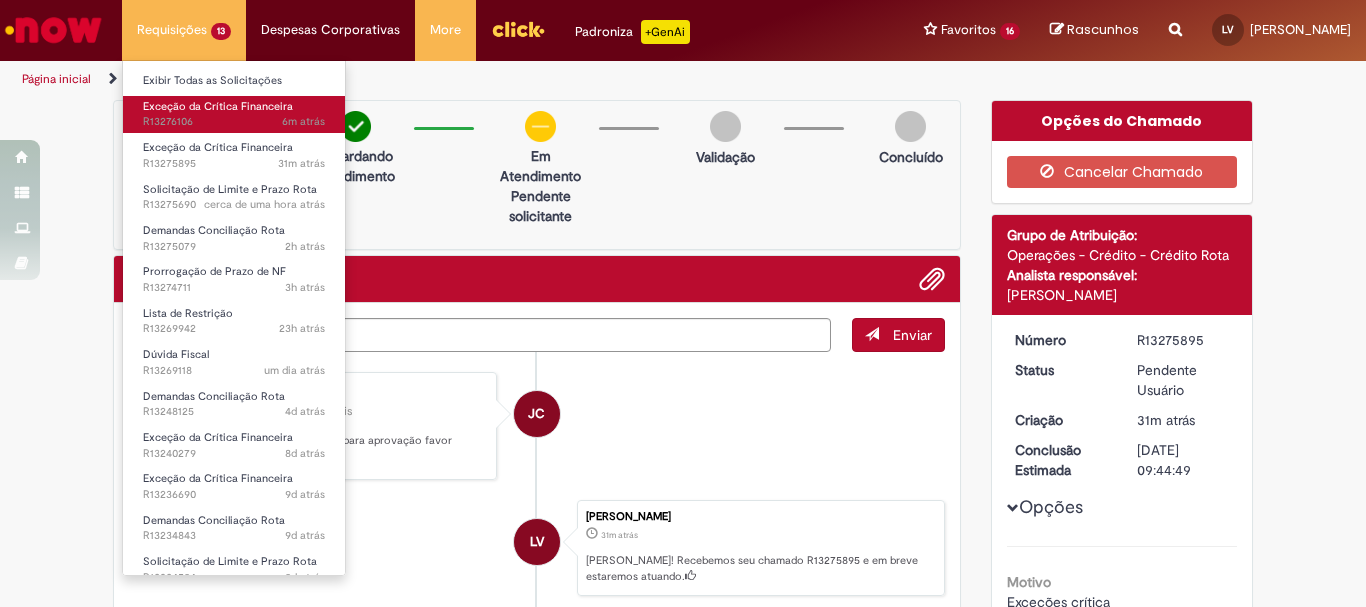 click on "Exceção da Crítica Financeira" at bounding box center (218, 106) 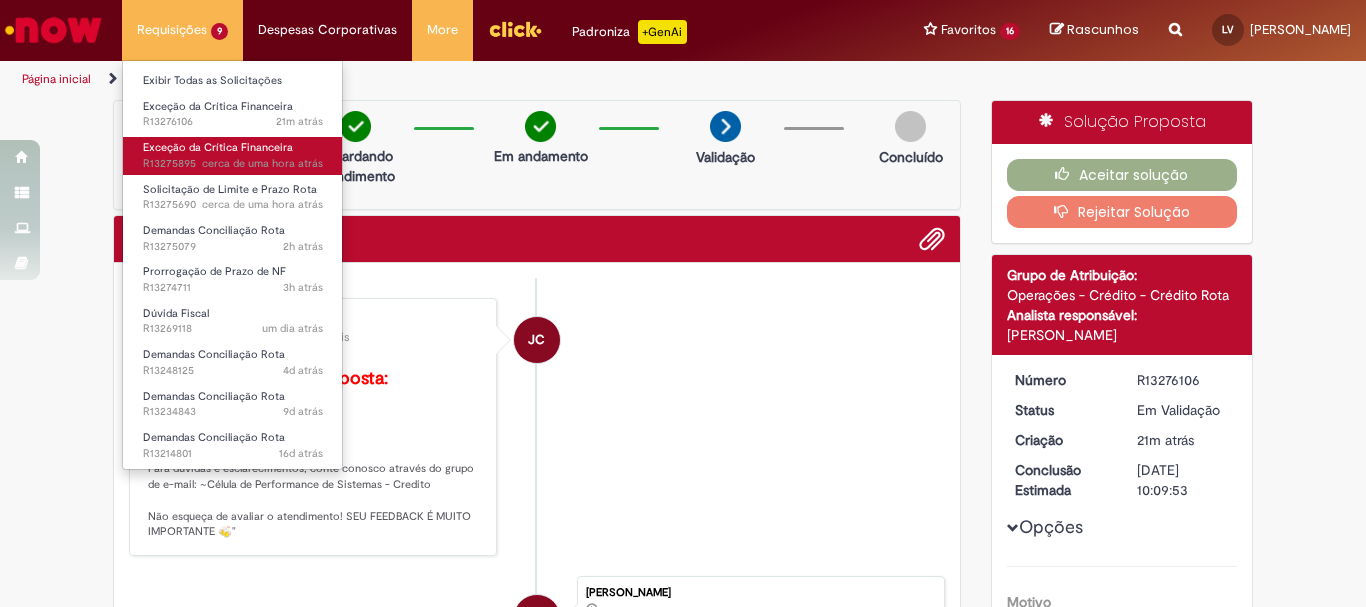 click on "cerca de uma hora atrás" at bounding box center [262, 163] 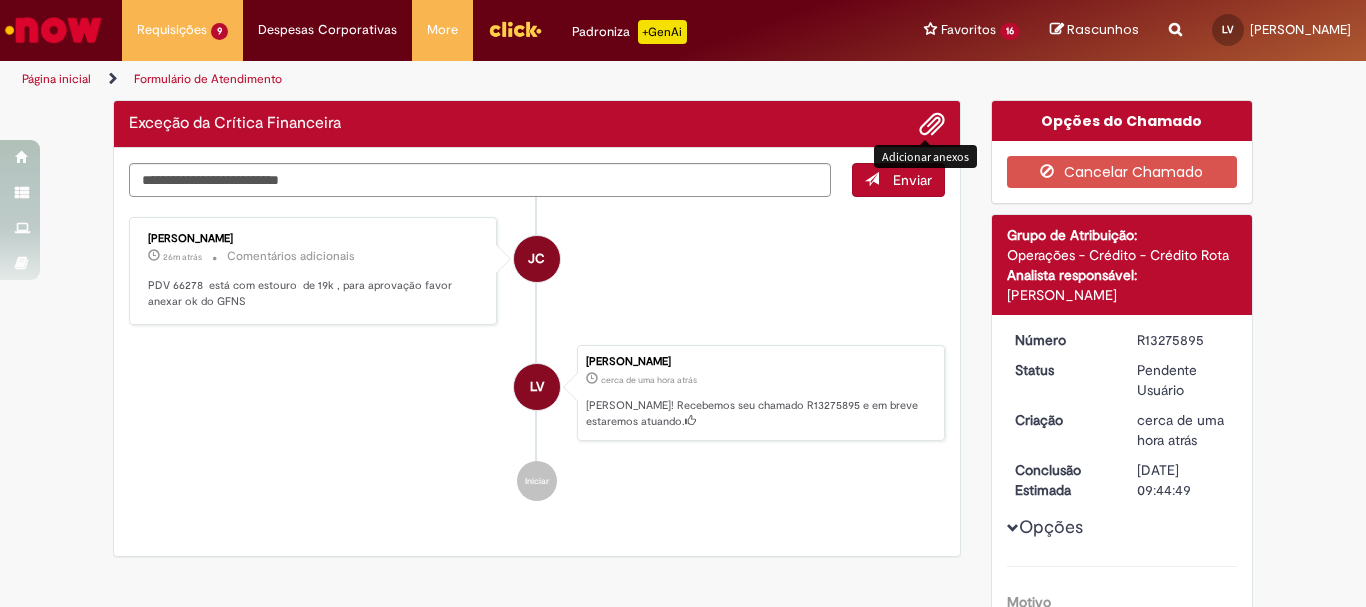 click at bounding box center (932, 125) 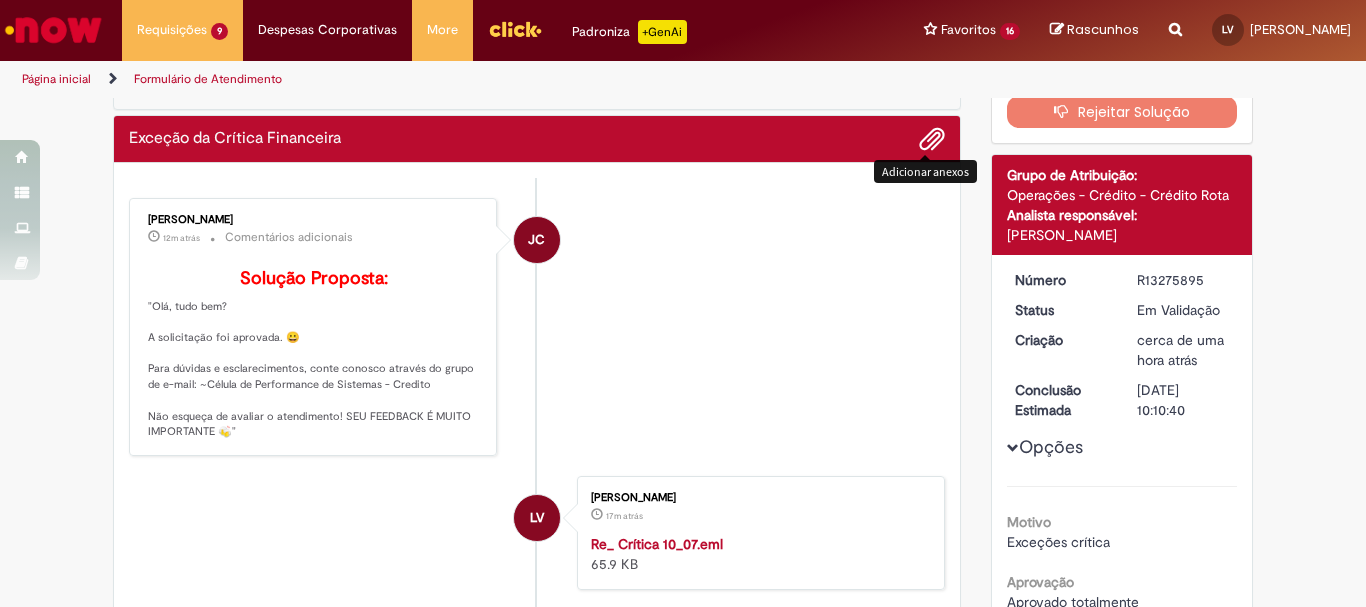 scroll, scrollTop: 0, scrollLeft: 0, axis: both 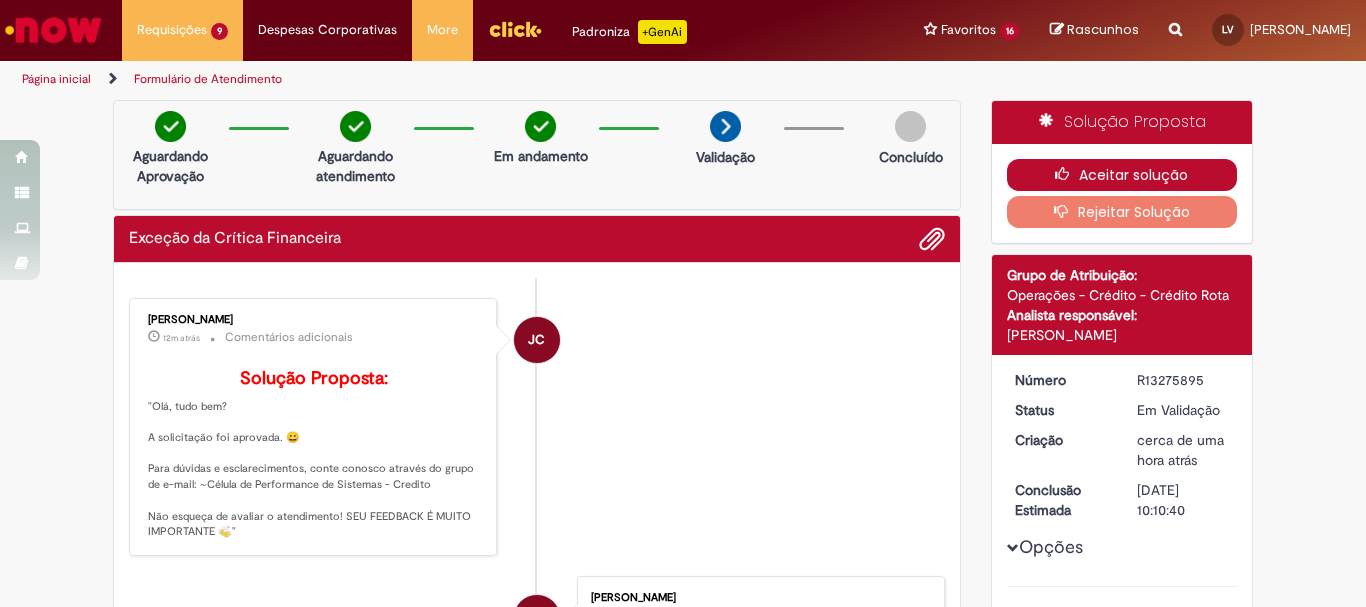 click on "Aceitar solução" at bounding box center [1122, 175] 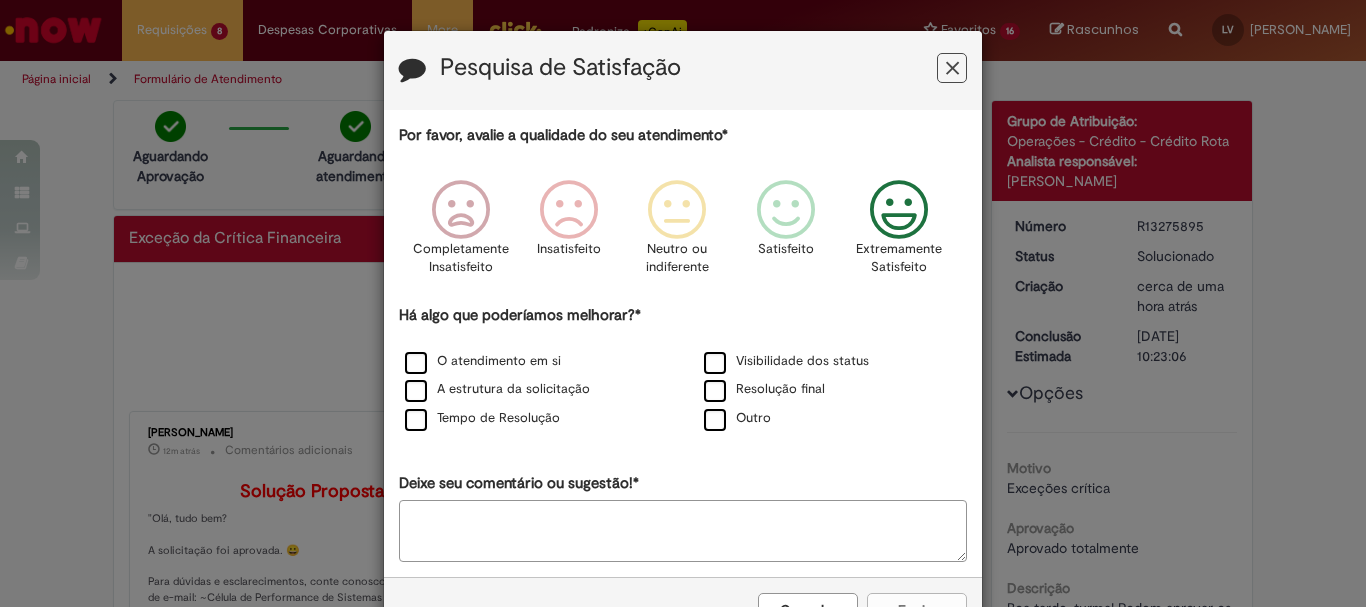 click at bounding box center [899, 210] 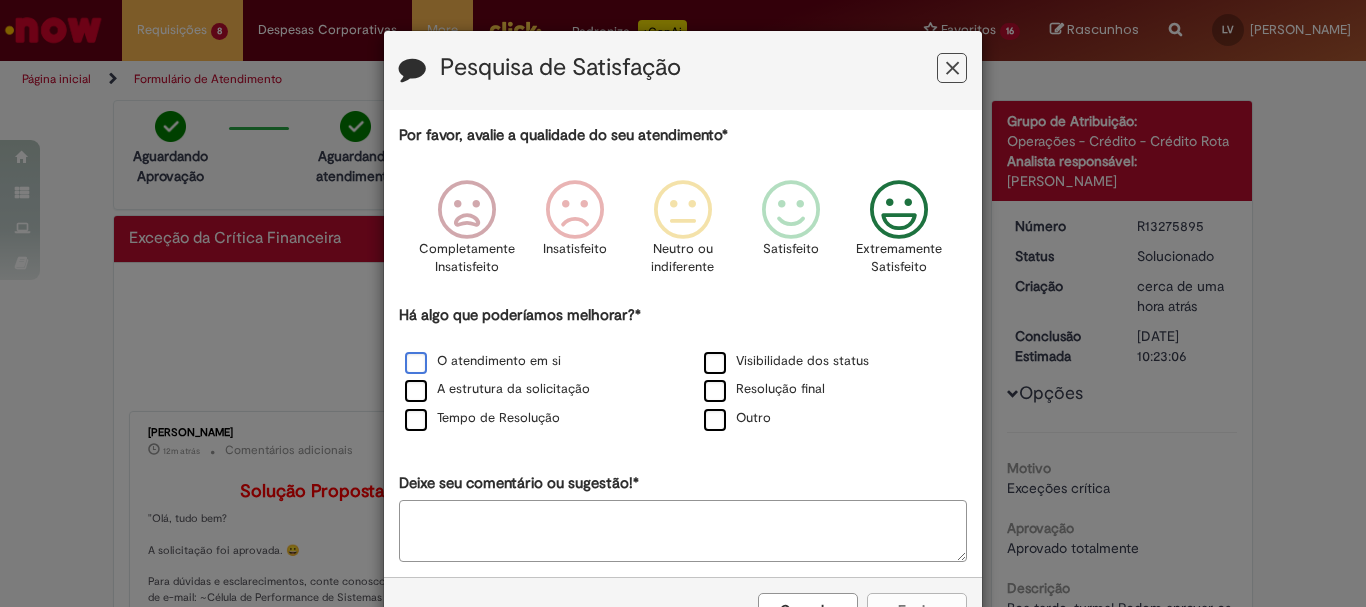 click on "O atendimento em si" at bounding box center [533, 362] 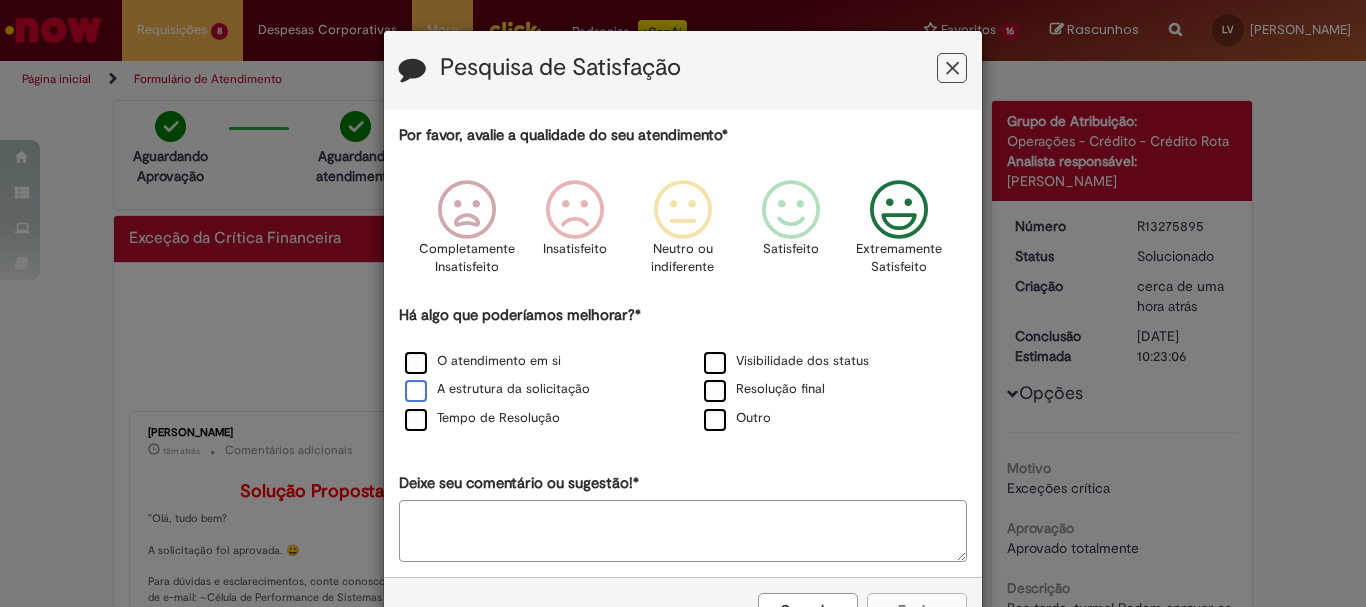 click on "A estrutura da solicitação" at bounding box center (497, 389) 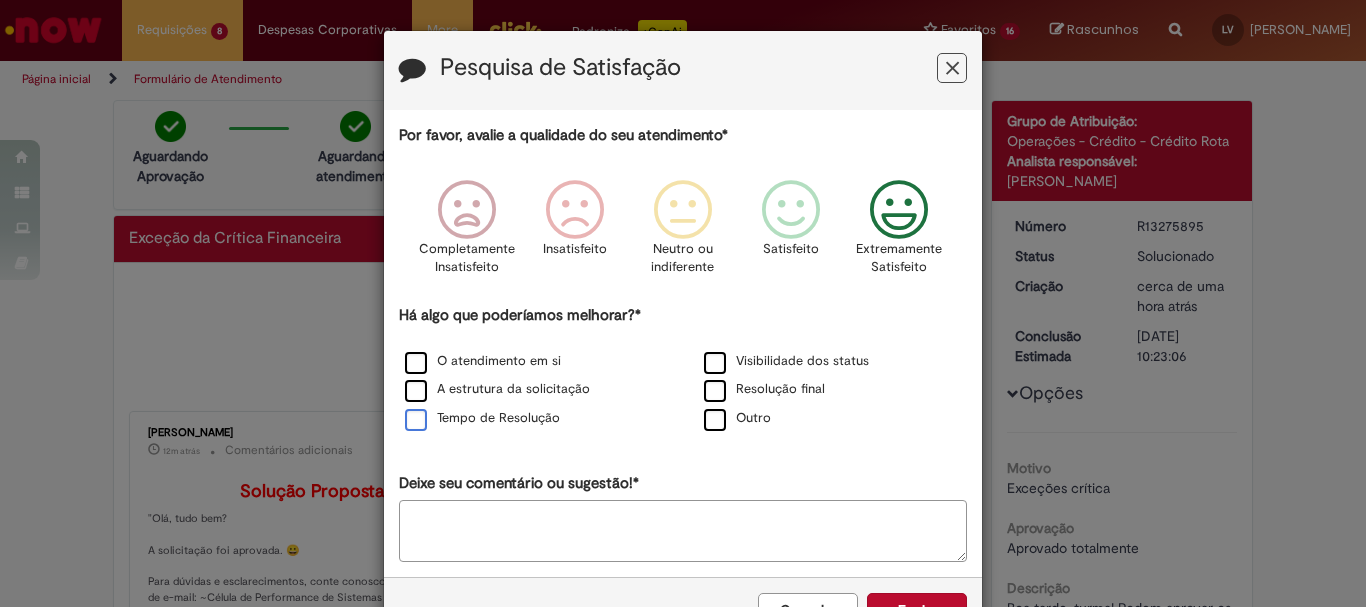 click on "Tempo de Resolução" at bounding box center (482, 418) 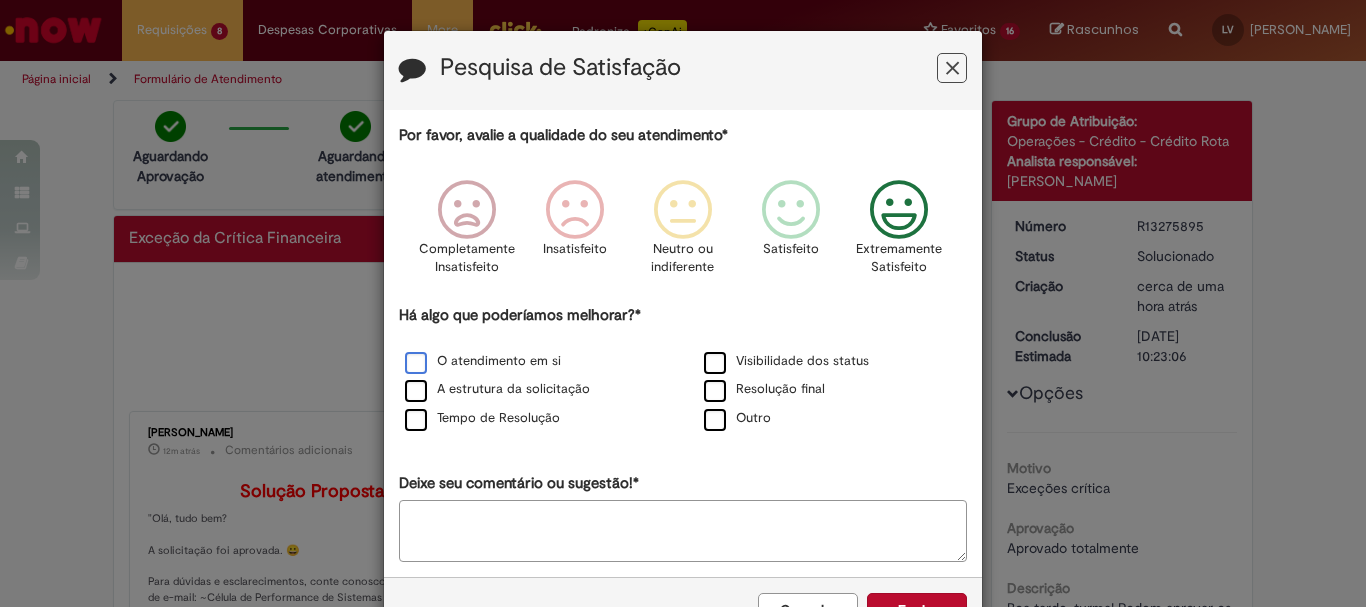 click on "O atendimento em si" at bounding box center [483, 361] 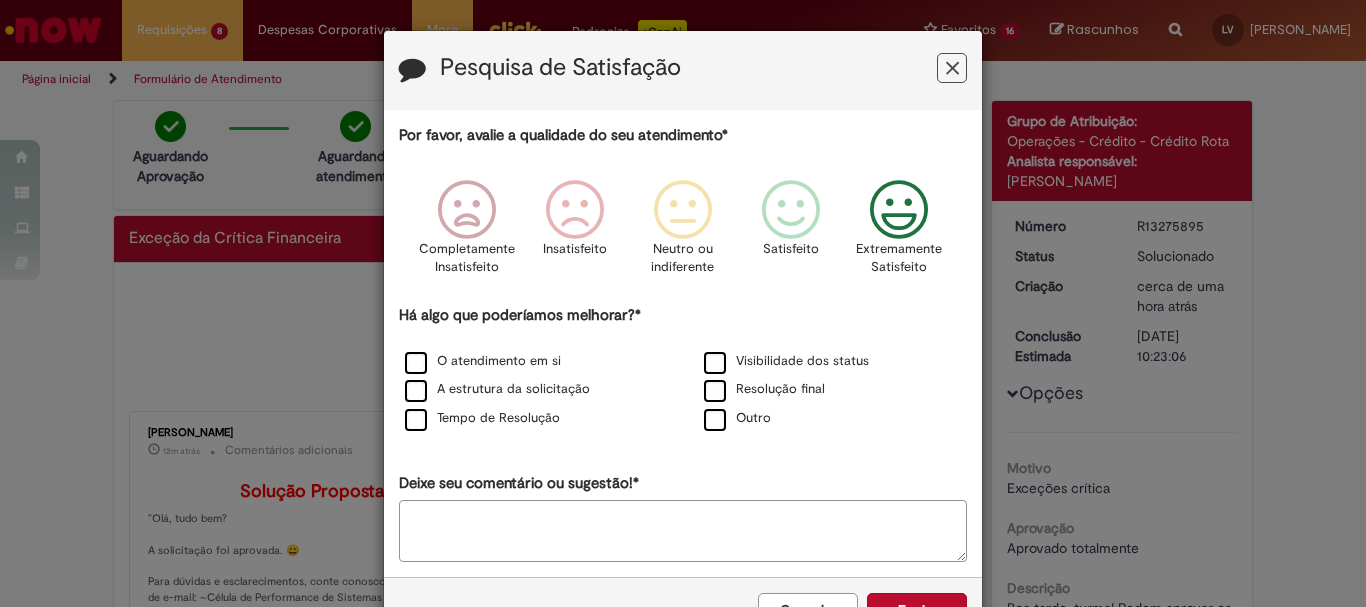 scroll, scrollTop: 66, scrollLeft: 0, axis: vertical 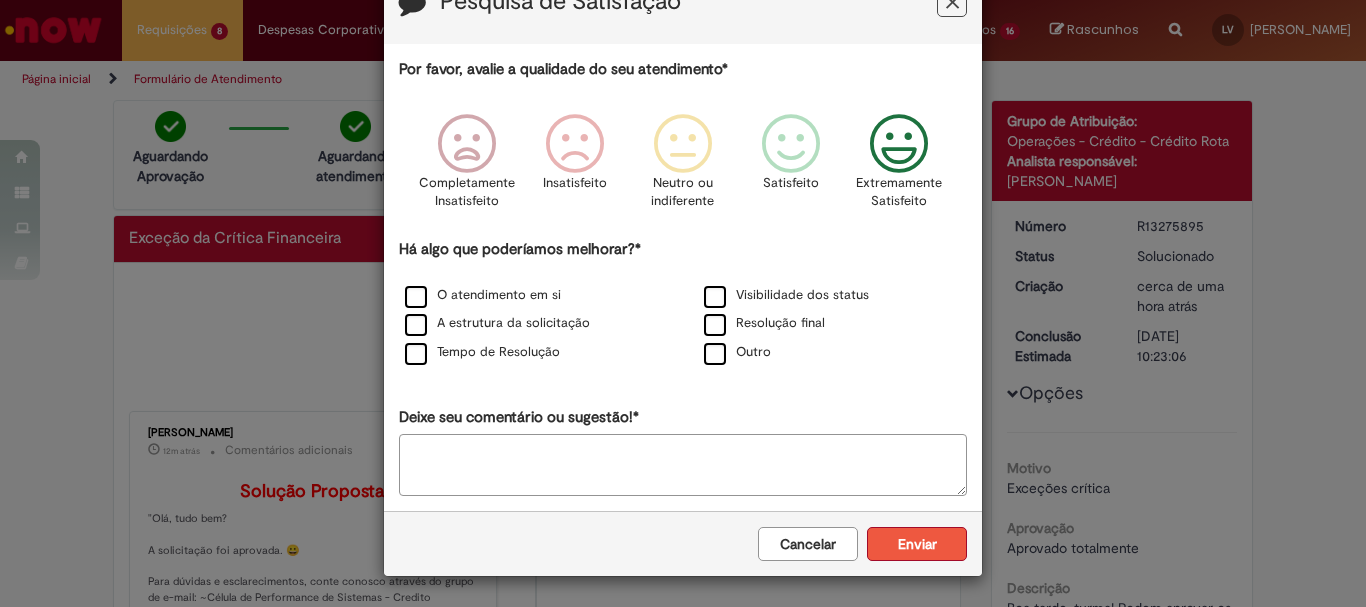click on "Enviar" at bounding box center (917, 544) 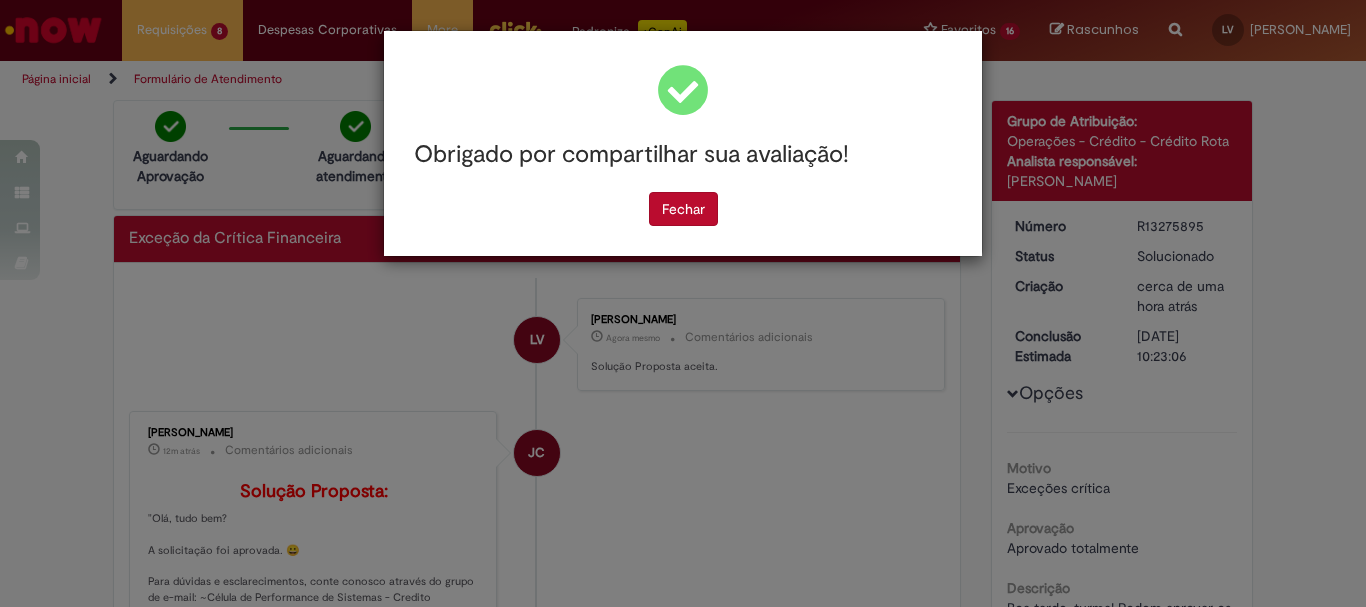 scroll, scrollTop: 0, scrollLeft: 0, axis: both 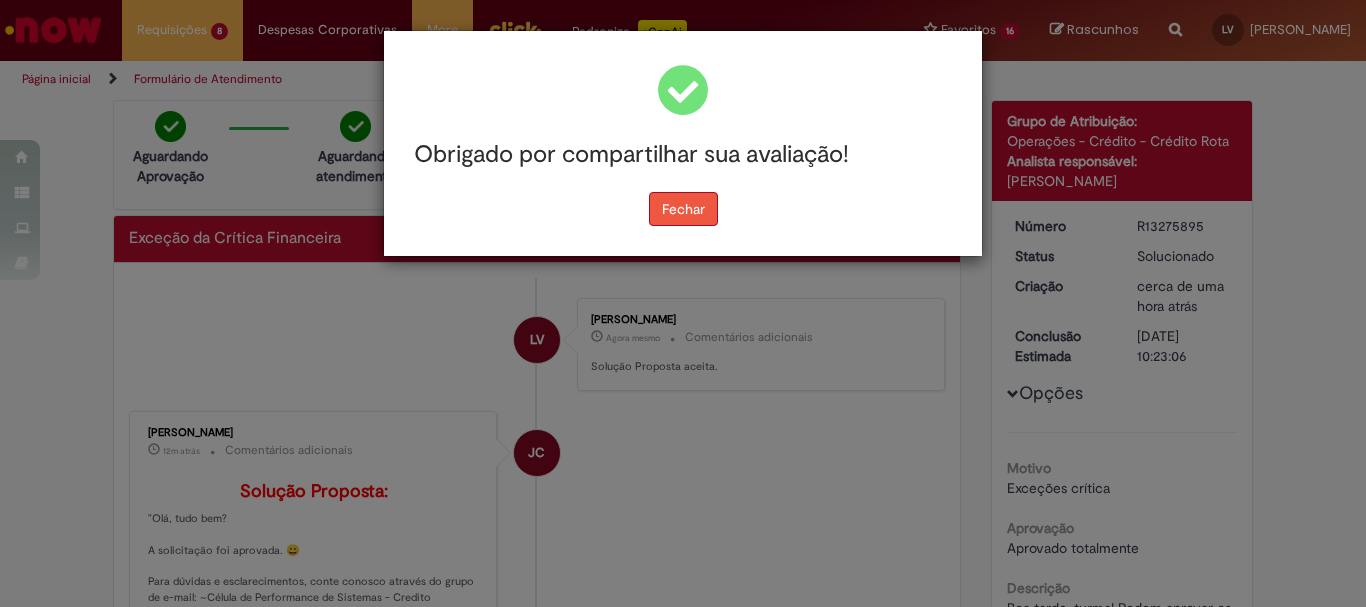 click on "Fechar" at bounding box center [683, 209] 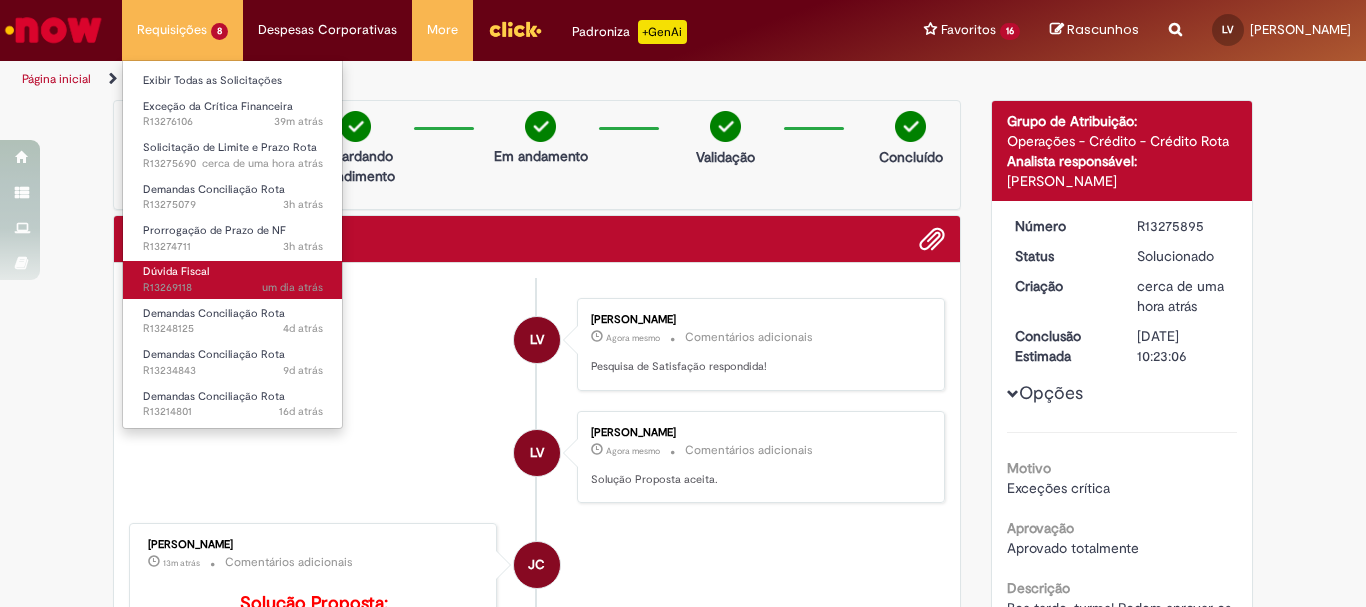 click on "um dia atrás um dia atrás  R13269118" at bounding box center [233, 288] 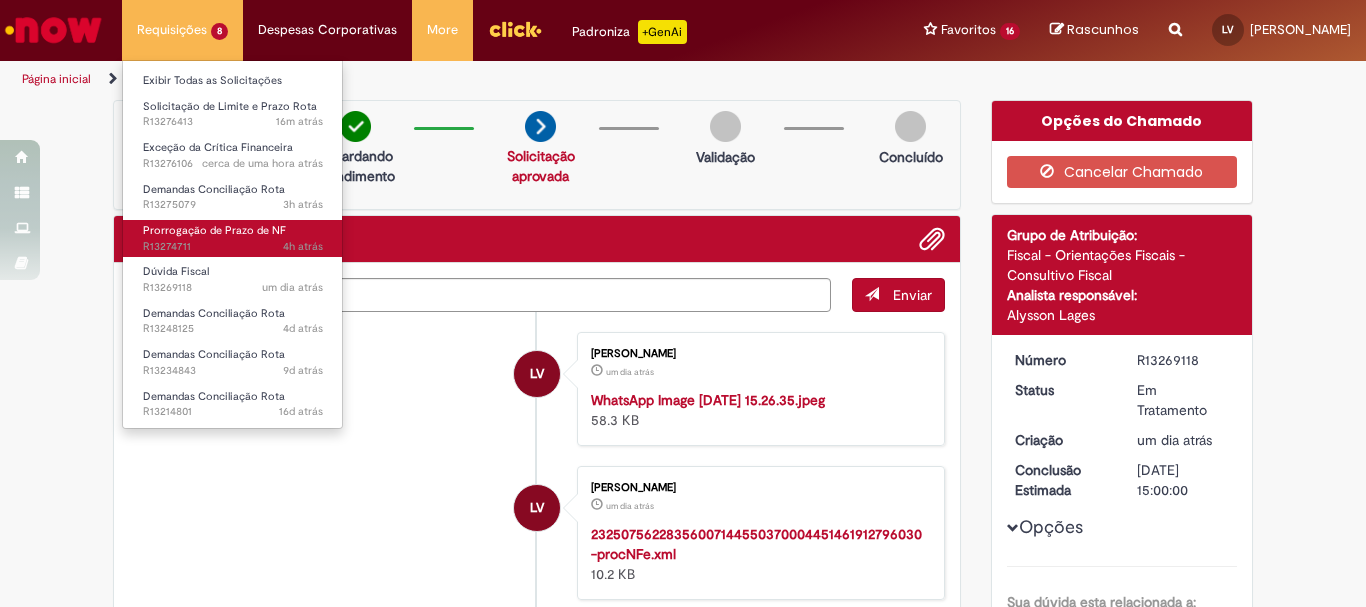 click on "4h atrás 4 horas atrás  R13274711" at bounding box center (233, 247) 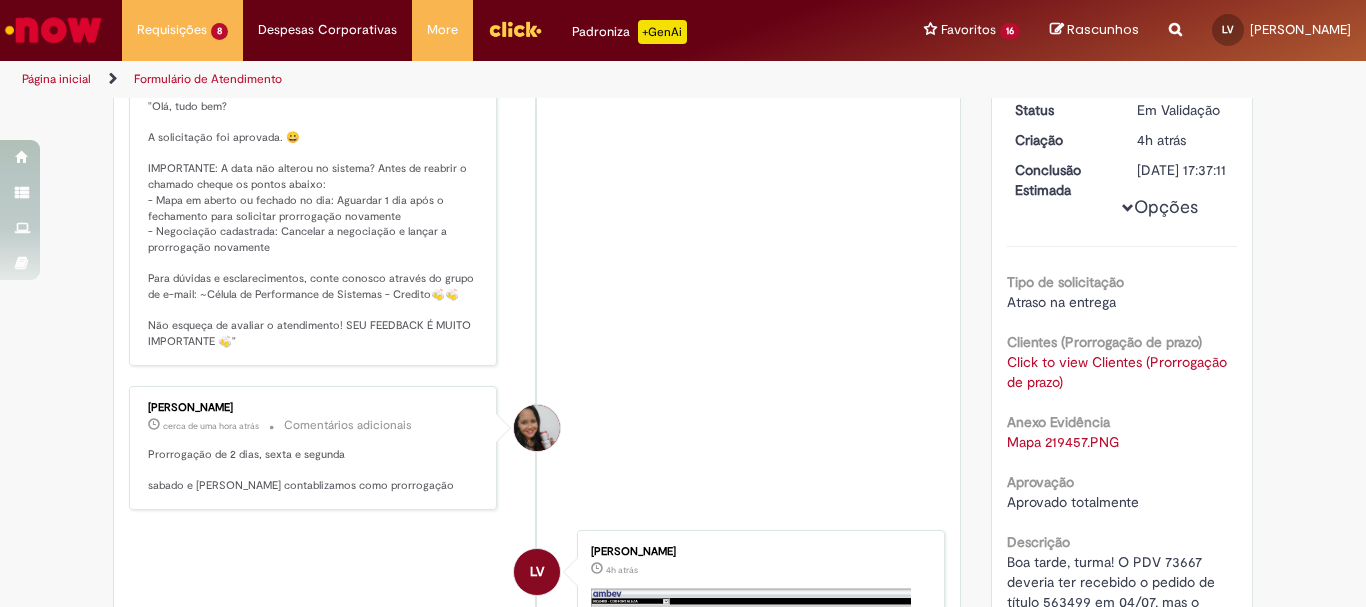 scroll, scrollTop: 415, scrollLeft: 0, axis: vertical 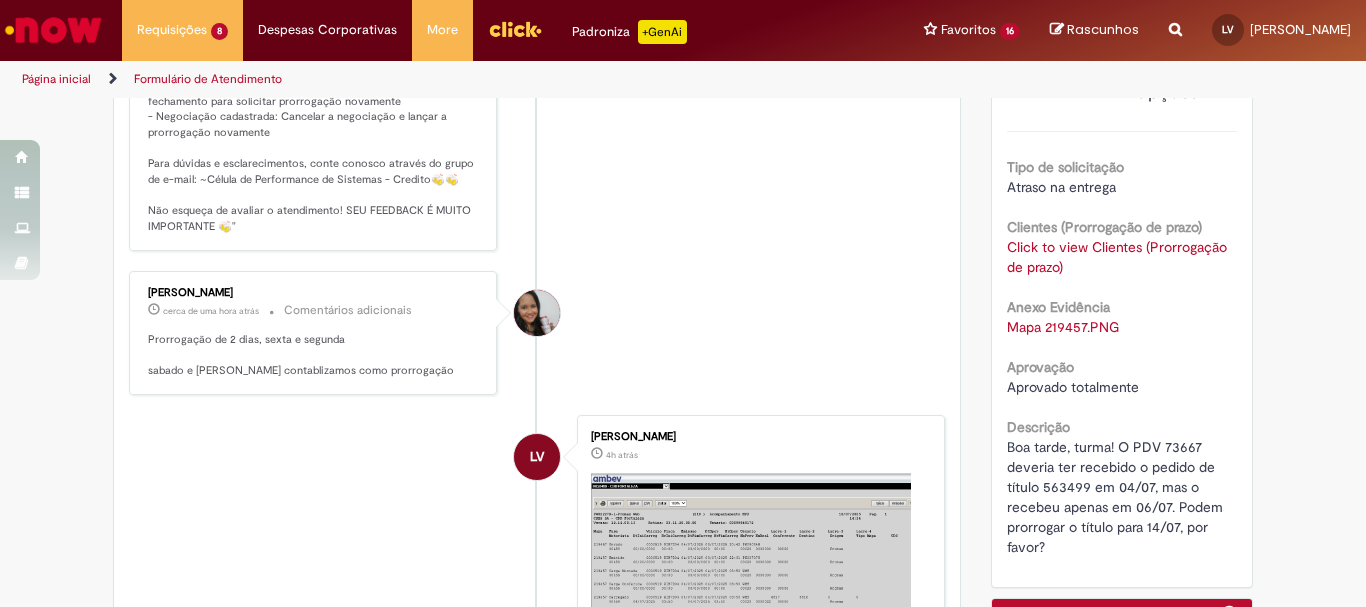 click on "Boa tarde, turma! O PDV 73667 deveria ter recebido o pedido de título 563499 em 04/07, mas o recebeu apenas em 06/07. Podem prorrogar o título para 14/07, por favor?" at bounding box center (1117, 497) 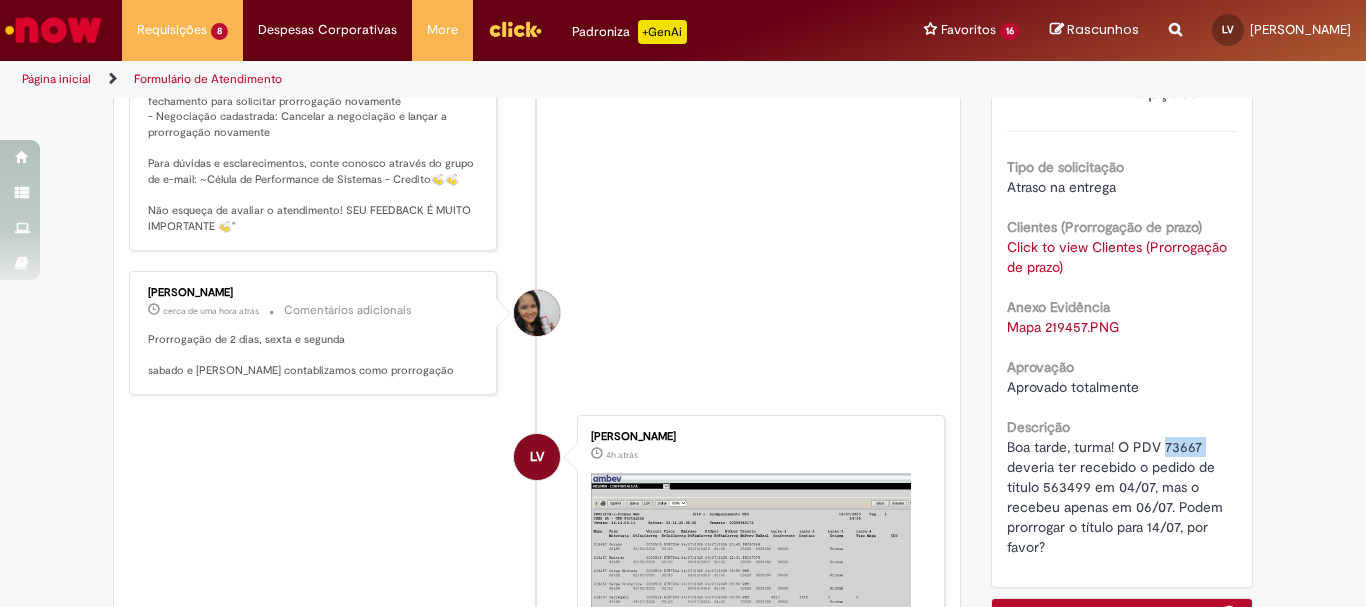 click on "Boa tarde, turma! O PDV 73667 deveria ter recebido o pedido de título 563499 em 04/07, mas o recebeu apenas em 06/07. Podem prorrogar o título para 14/07, por favor?" at bounding box center [1117, 497] 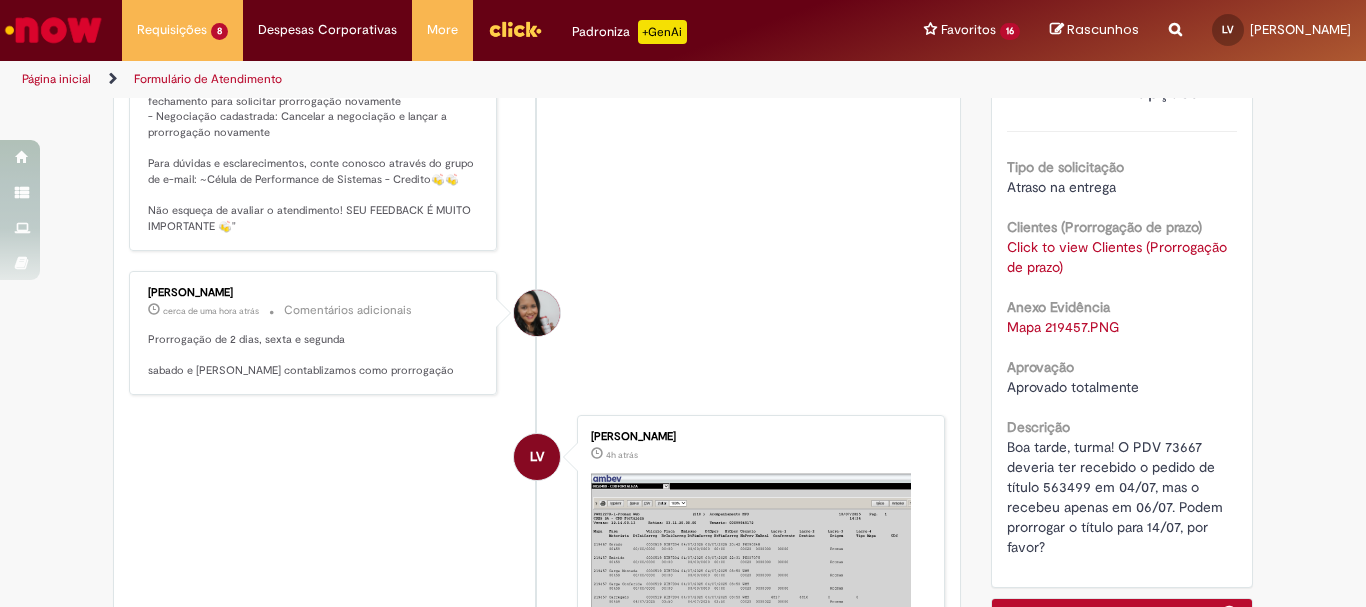 click on "Verificar Código de Barras
Aguardando Aprovação
Aguardando atendimento
Em andamento
Validação
Concluído
Prorrogação de Prazo de NF
Enviar
Valeria Maria da Conceicao
cerca de uma hora atrás cerca de uma hora atrás     Comentários adicionais
Solução Proposta:" at bounding box center (683, 323) 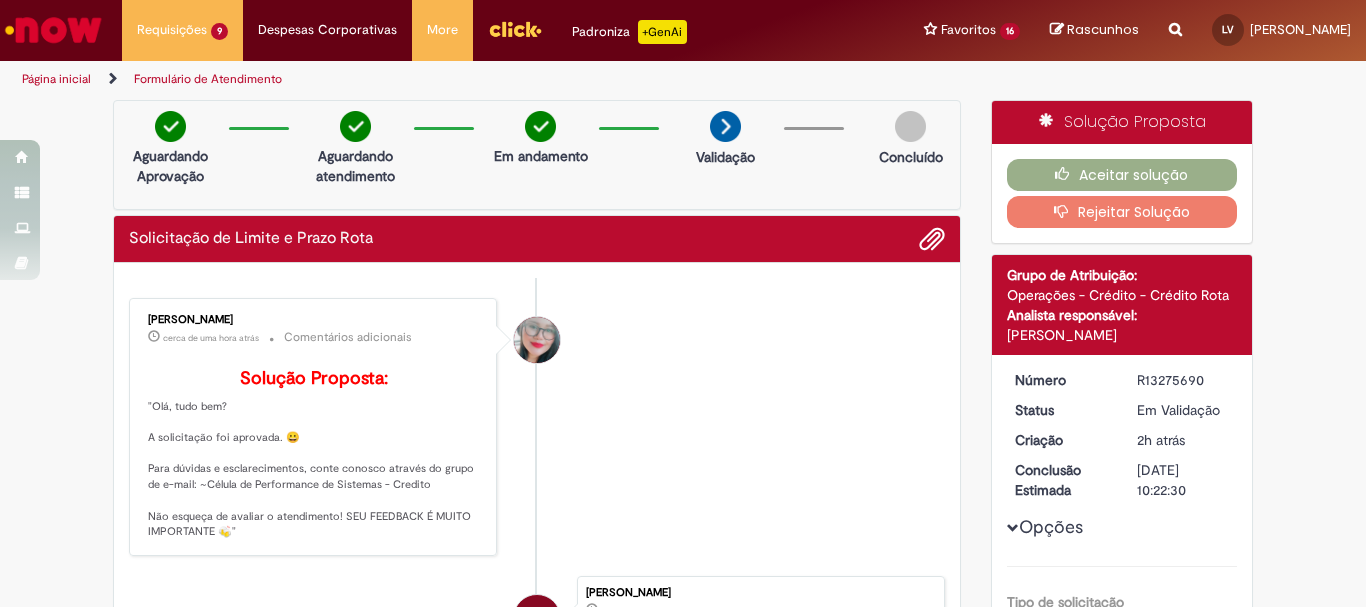 scroll, scrollTop: 0, scrollLeft: 0, axis: both 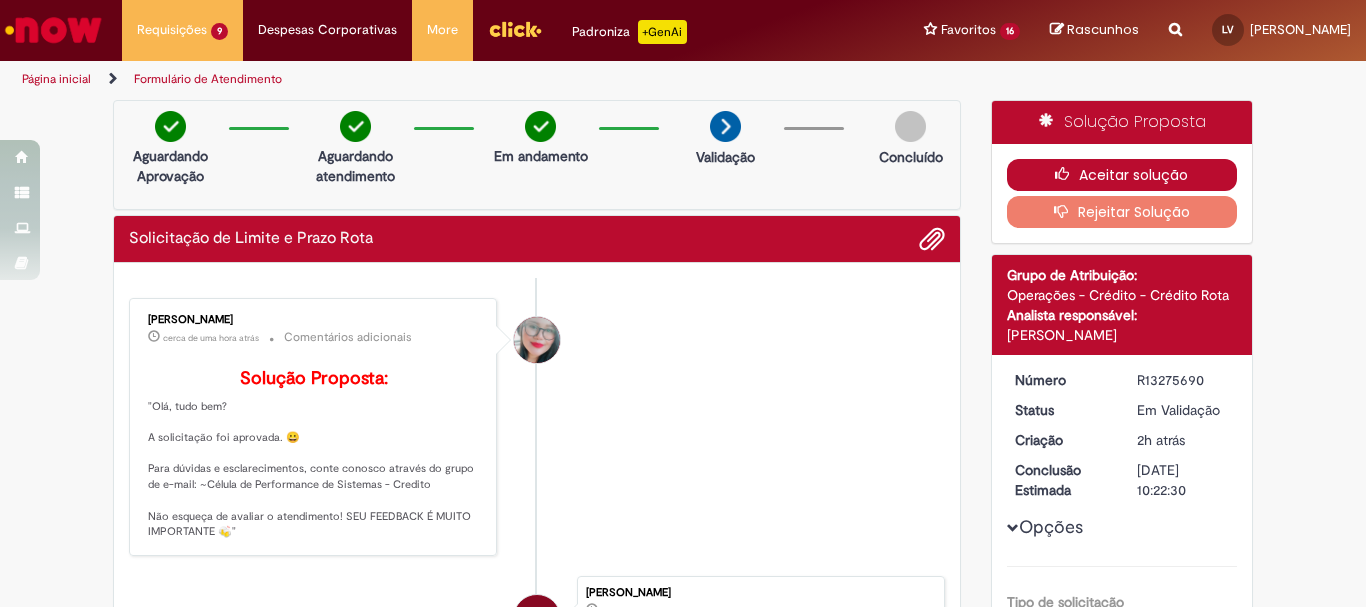click on "Aceitar solução" at bounding box center [1122, 175] 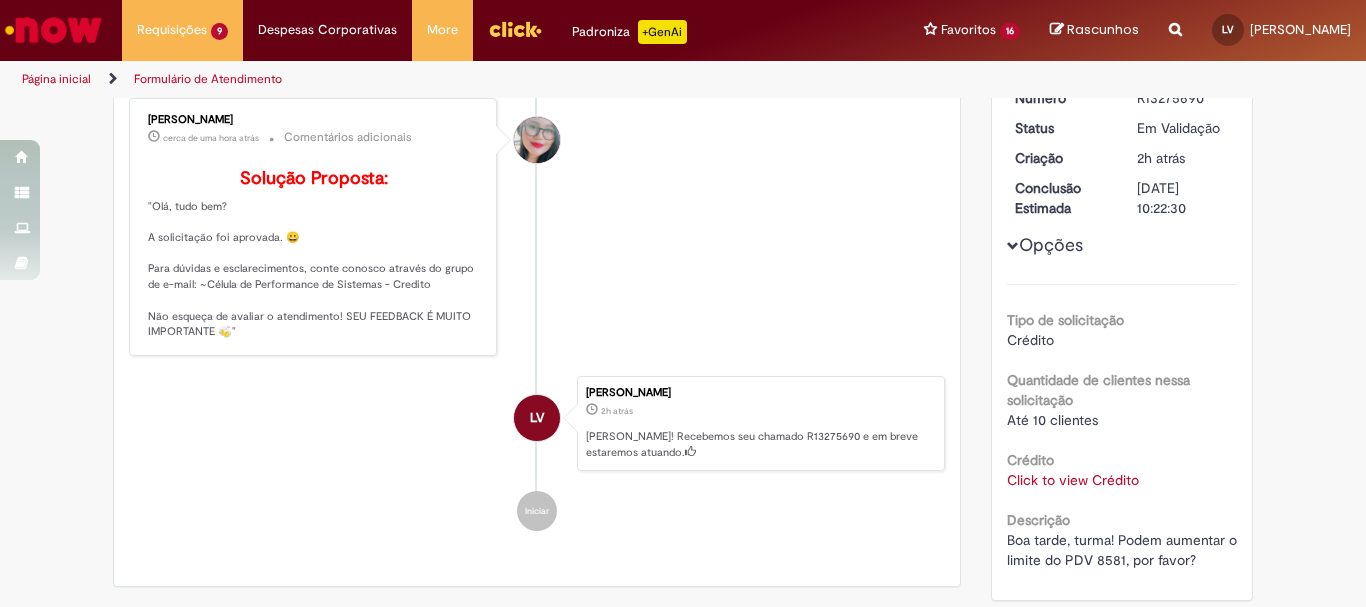 scroll, scrollTop: 0, scrollLeft: 0, axis: both 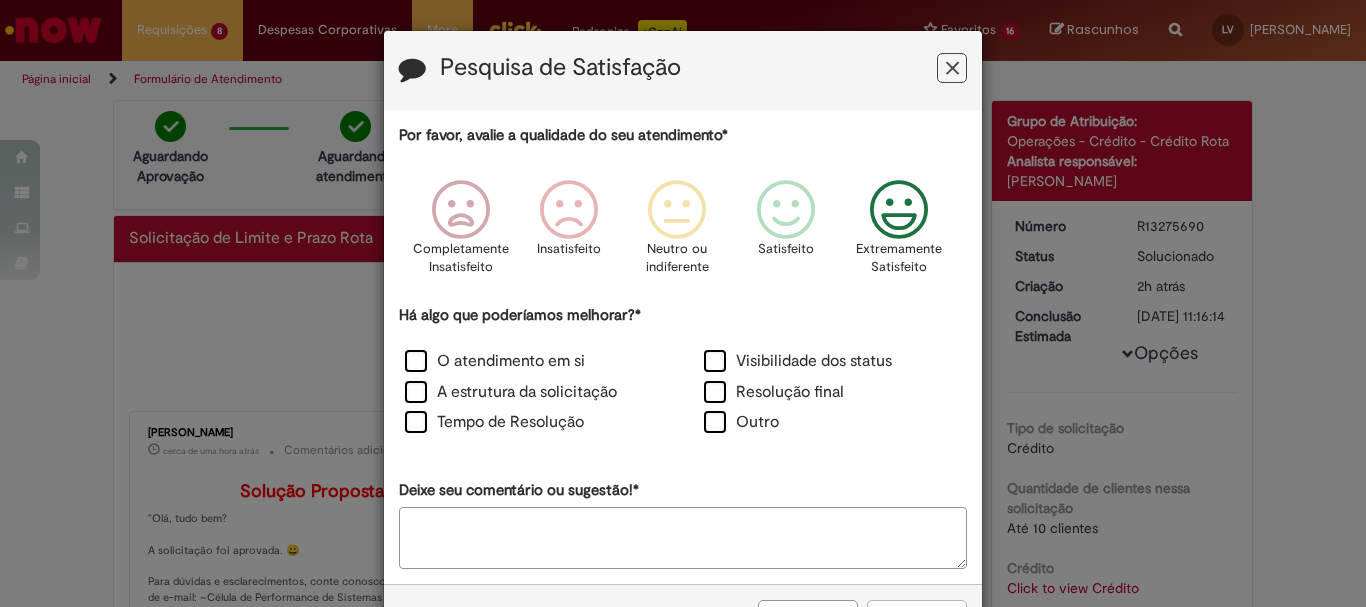 click at bounding box center [899, 210] 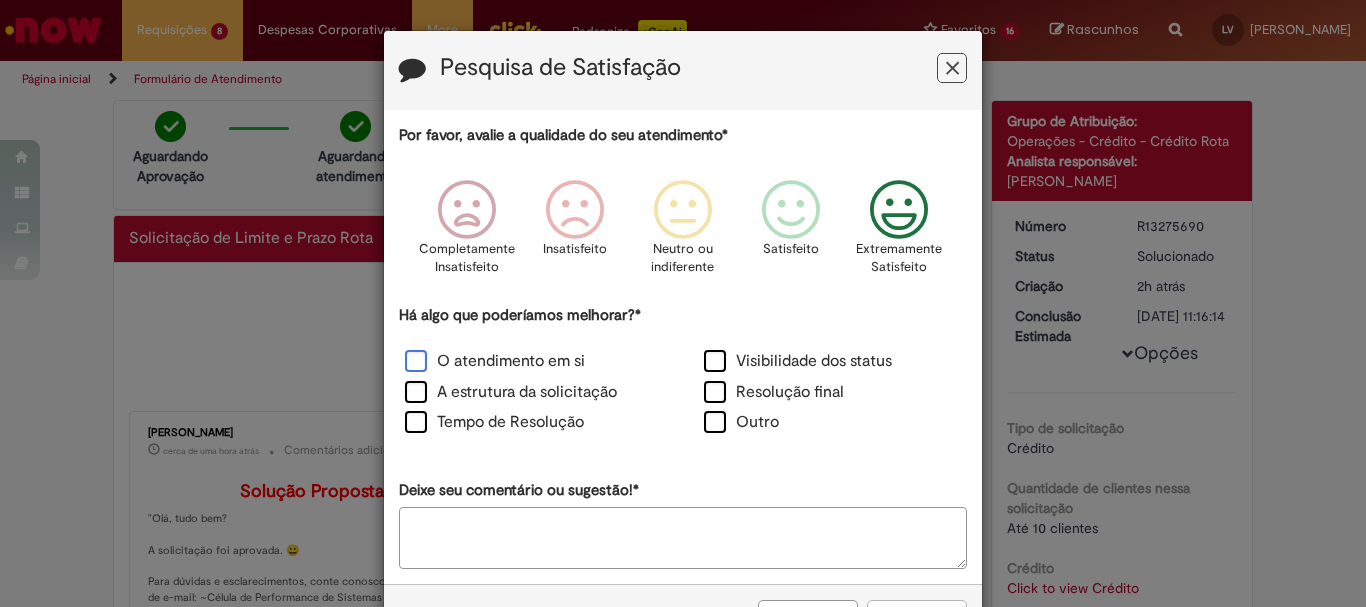 click on "O atendimento em si" at bounding box center (495, 361) 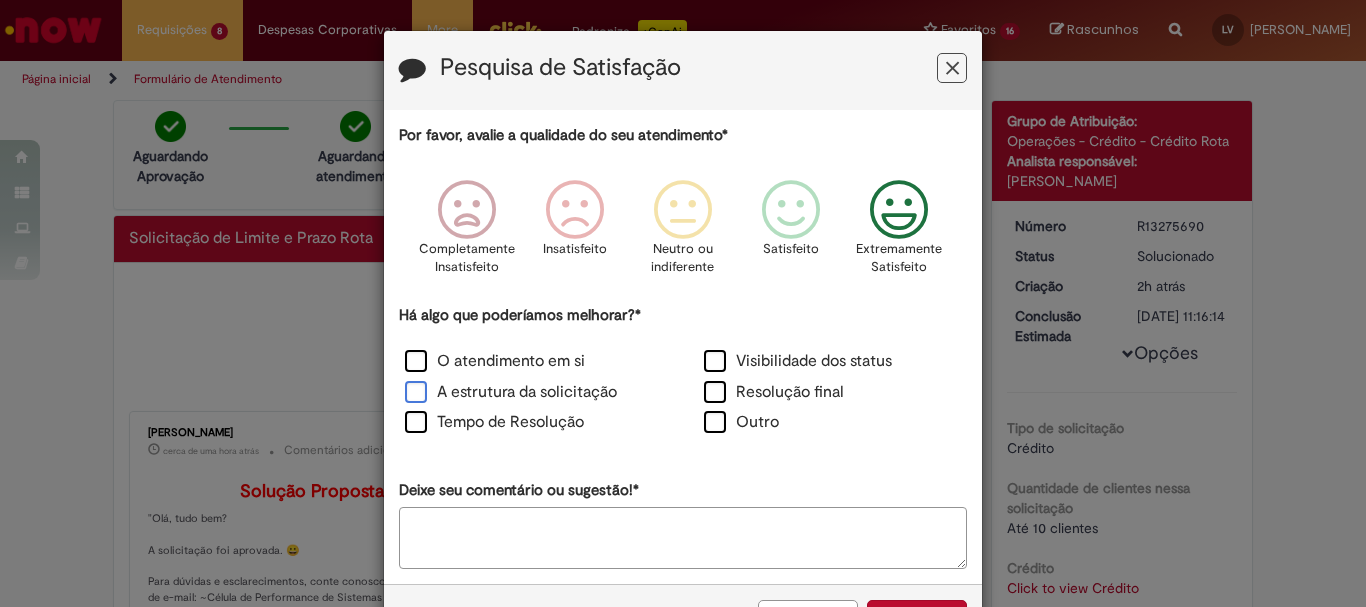 click on "A estrutura da solicitação" at bounding box center [511, 392] 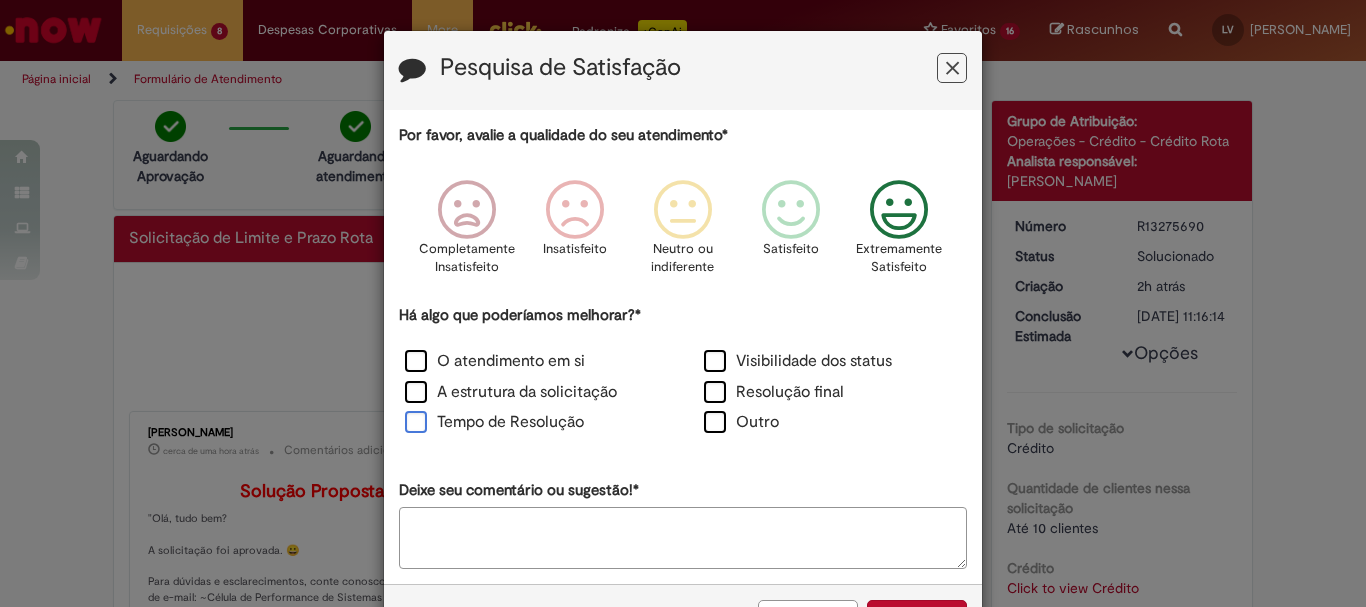 click on "Tempo de Resolução" at bounding box center [494, 422] 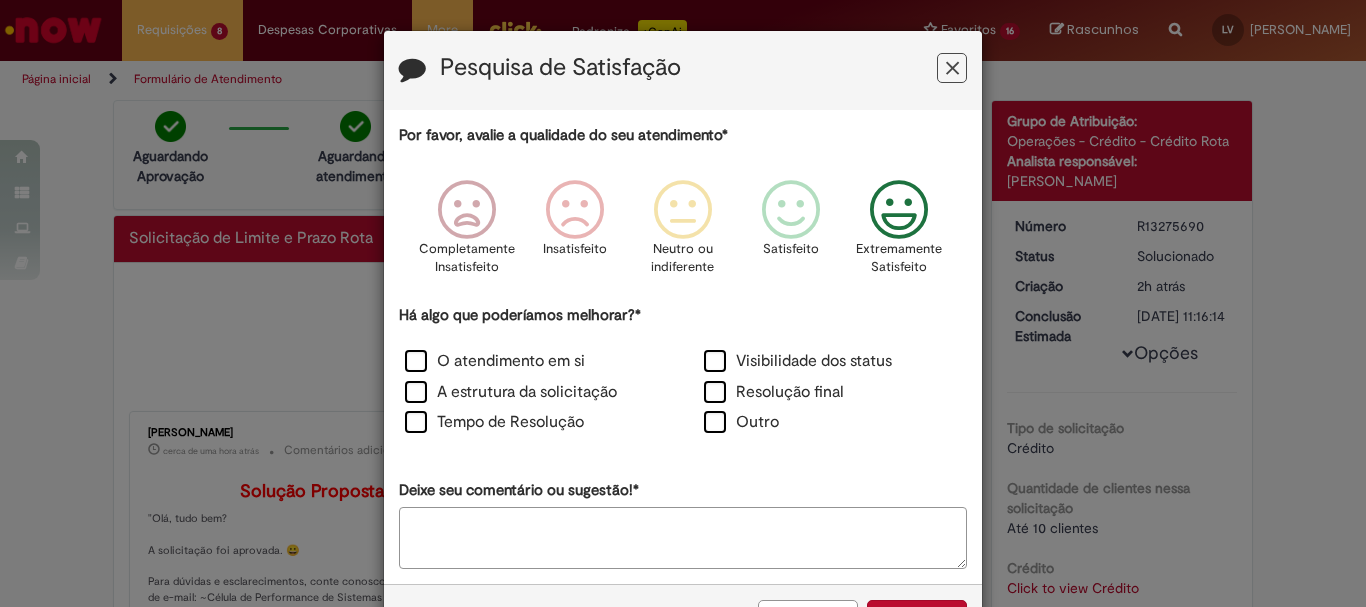 scroll, scrollTop: 73, scrollLeft: 0, axis: vertical 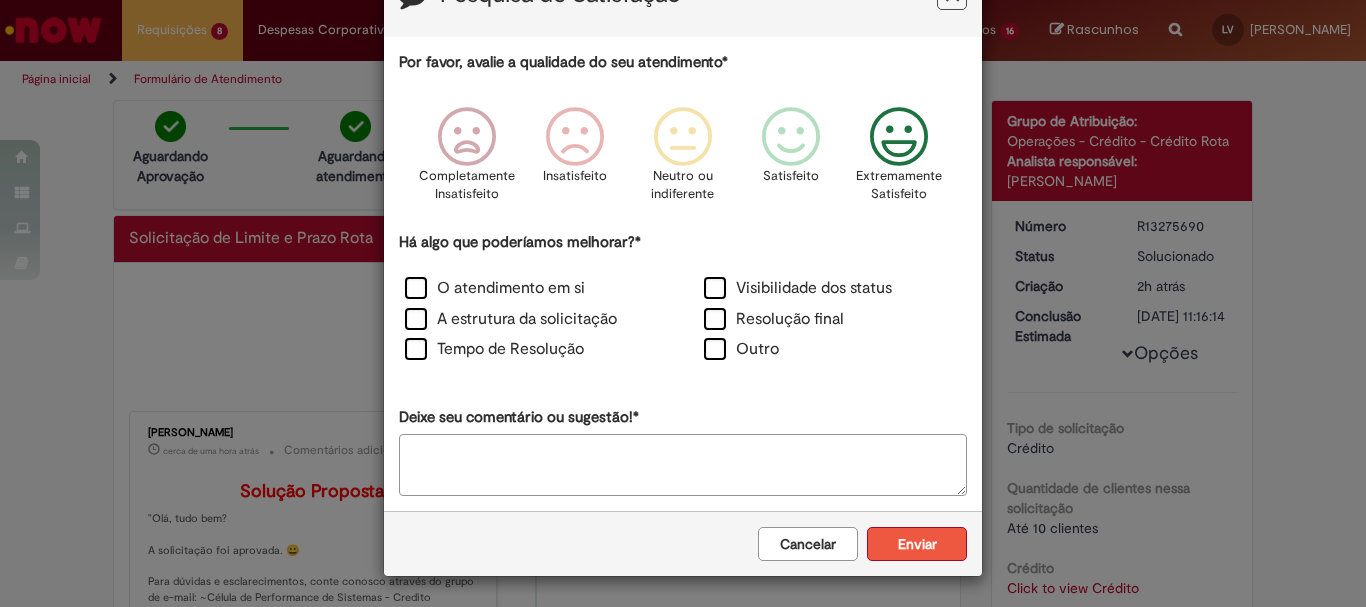 click on "Enviar" at bounding box center [917, 544] 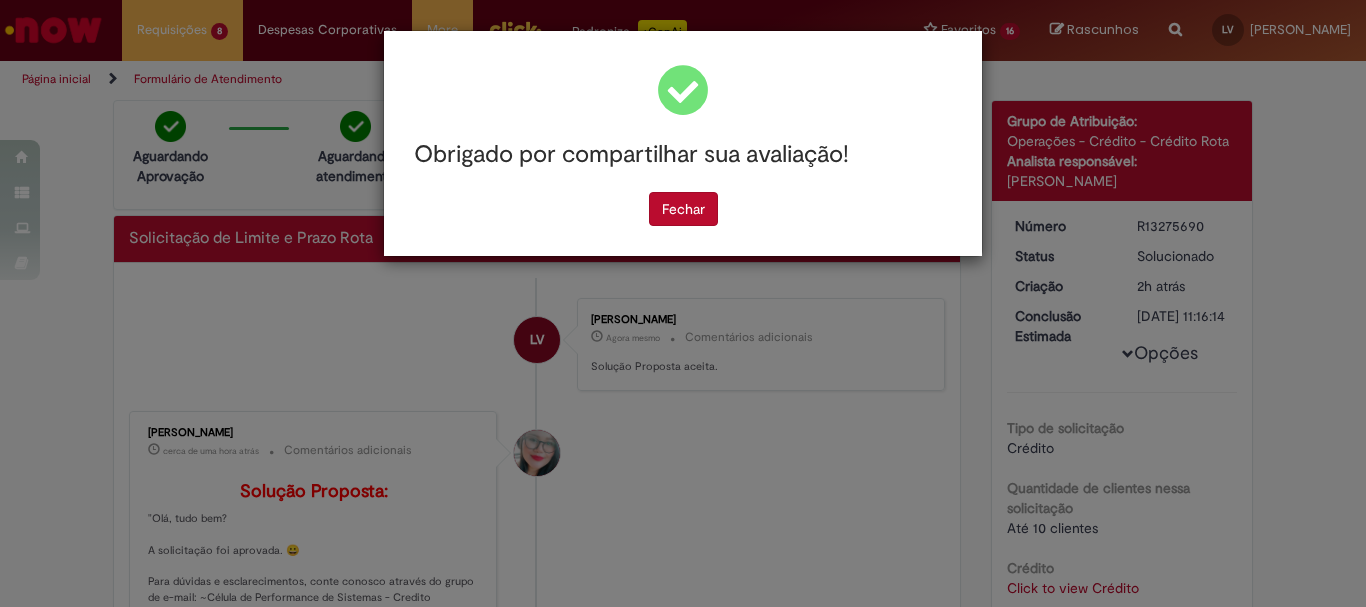 scroll, scrollTop: 0, scrollLeft: 0, axis: both 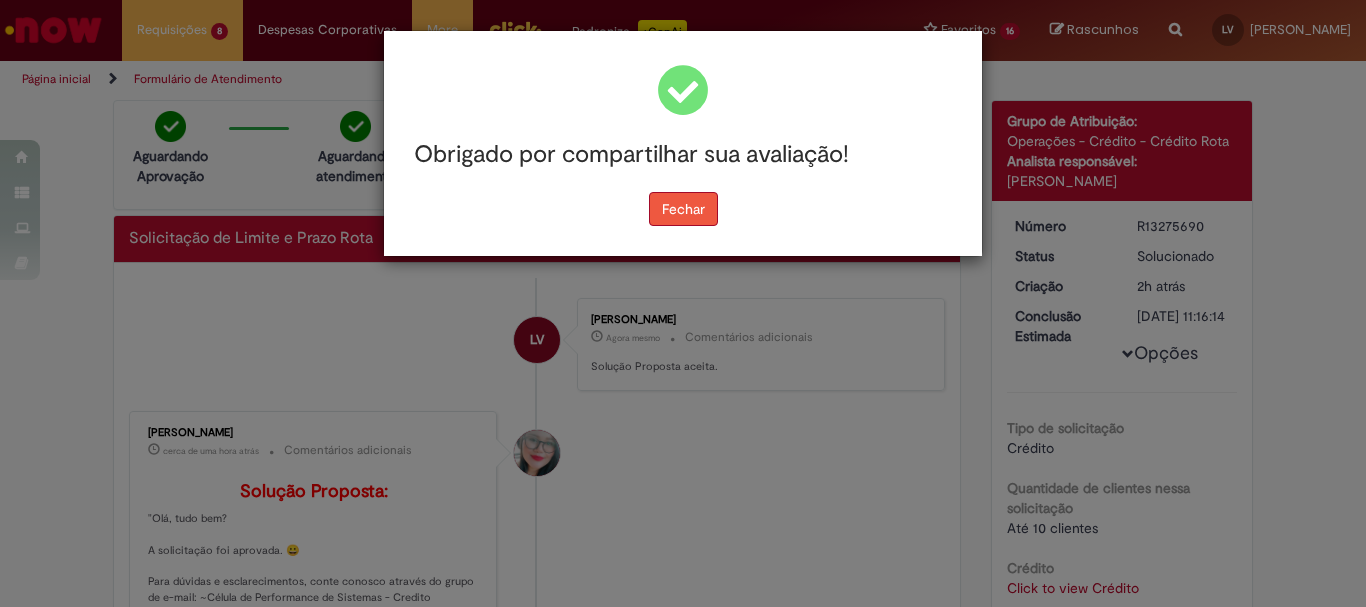 click on "Fechar" at bounding box center [683, 209] 